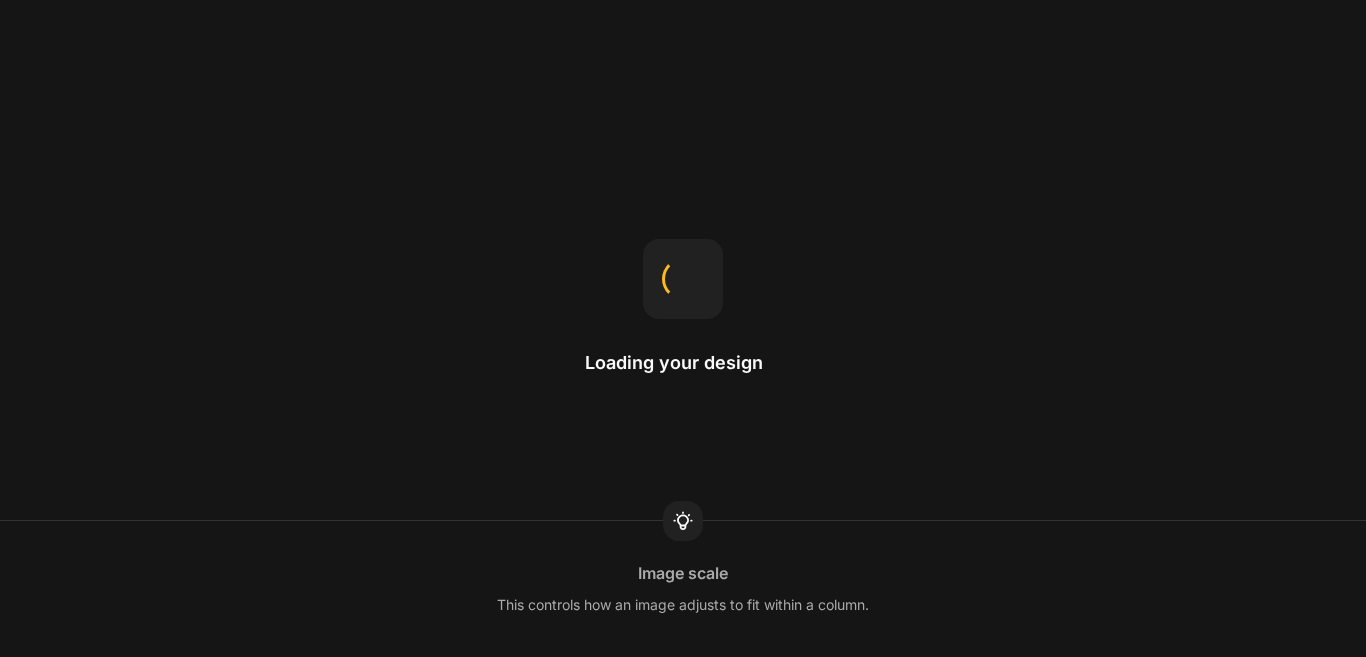 scroll, scrollTop: 0, scrollLeft: 0, axis: both 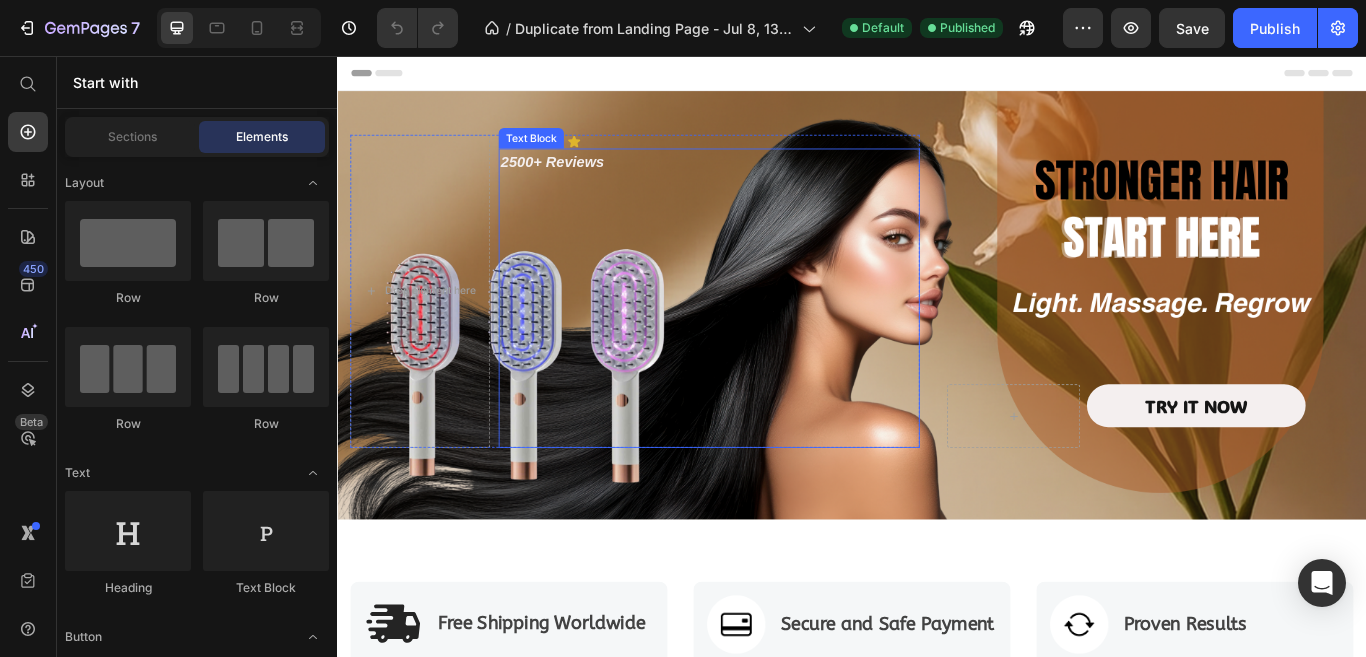 click on "2500+ Reviews                       Text Block" at bounding box center (770, 339) 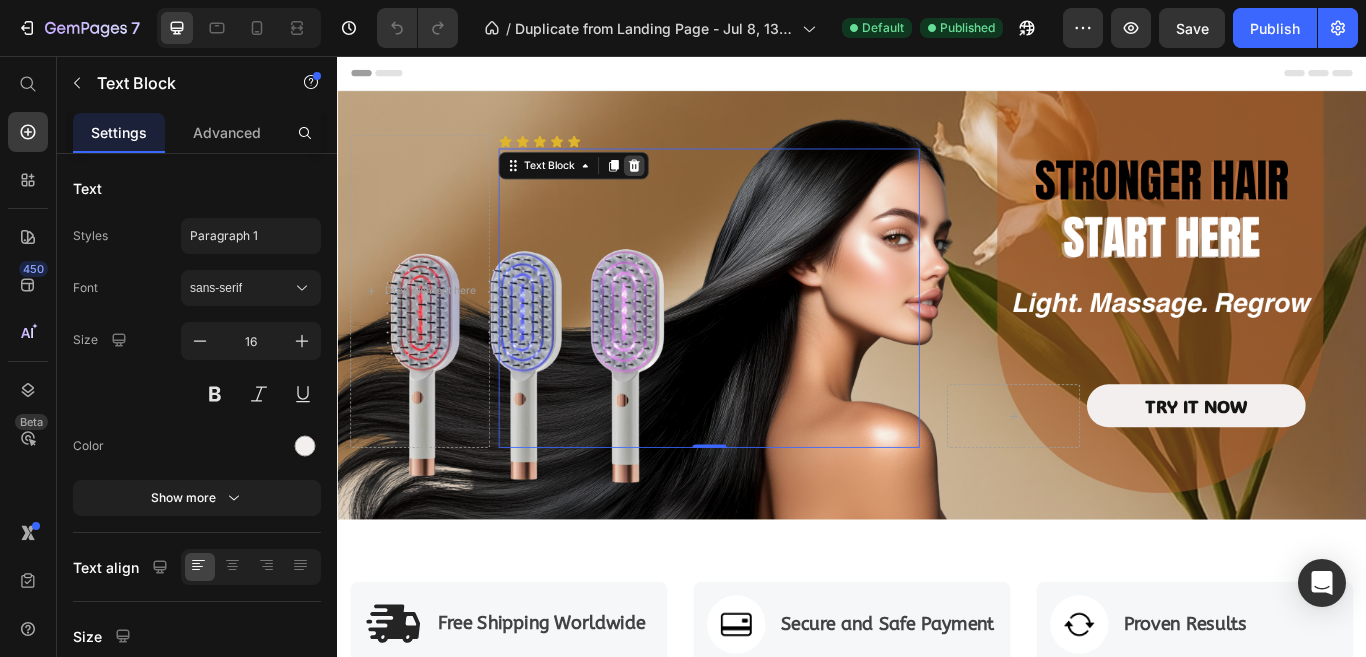 click 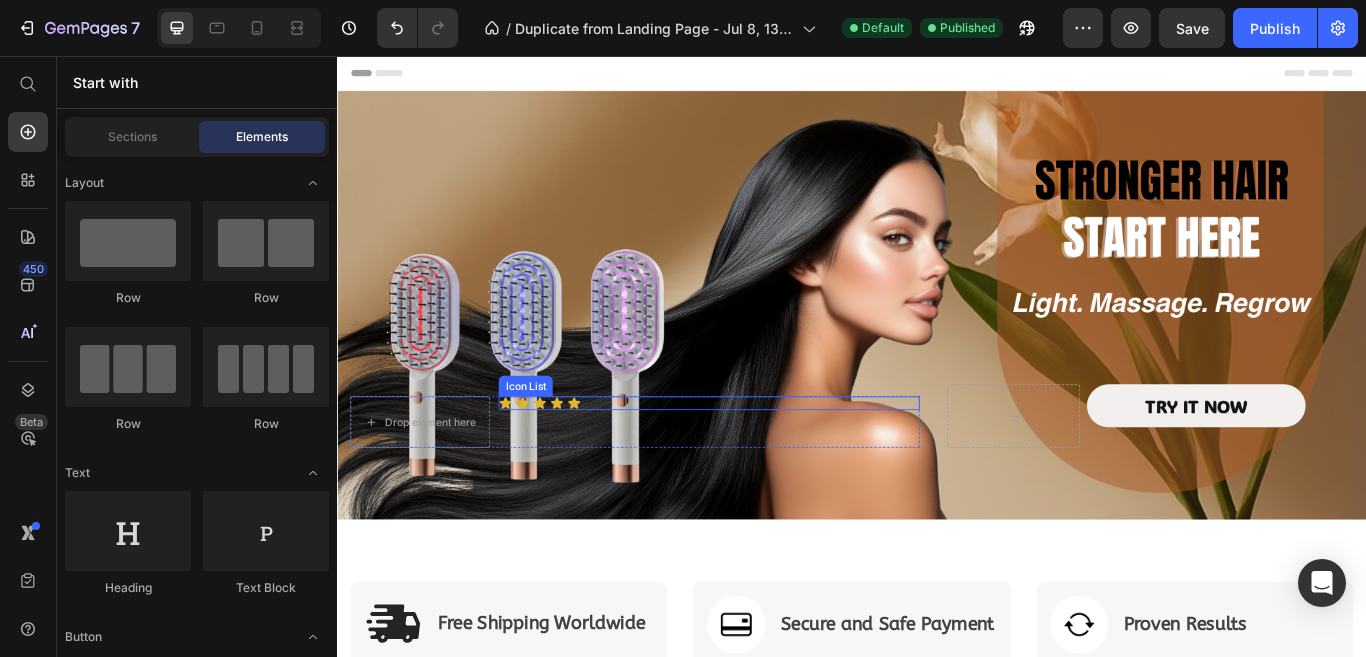 click on "Icon Icon Icon Icon Icon" at bounding box center (770, 461) 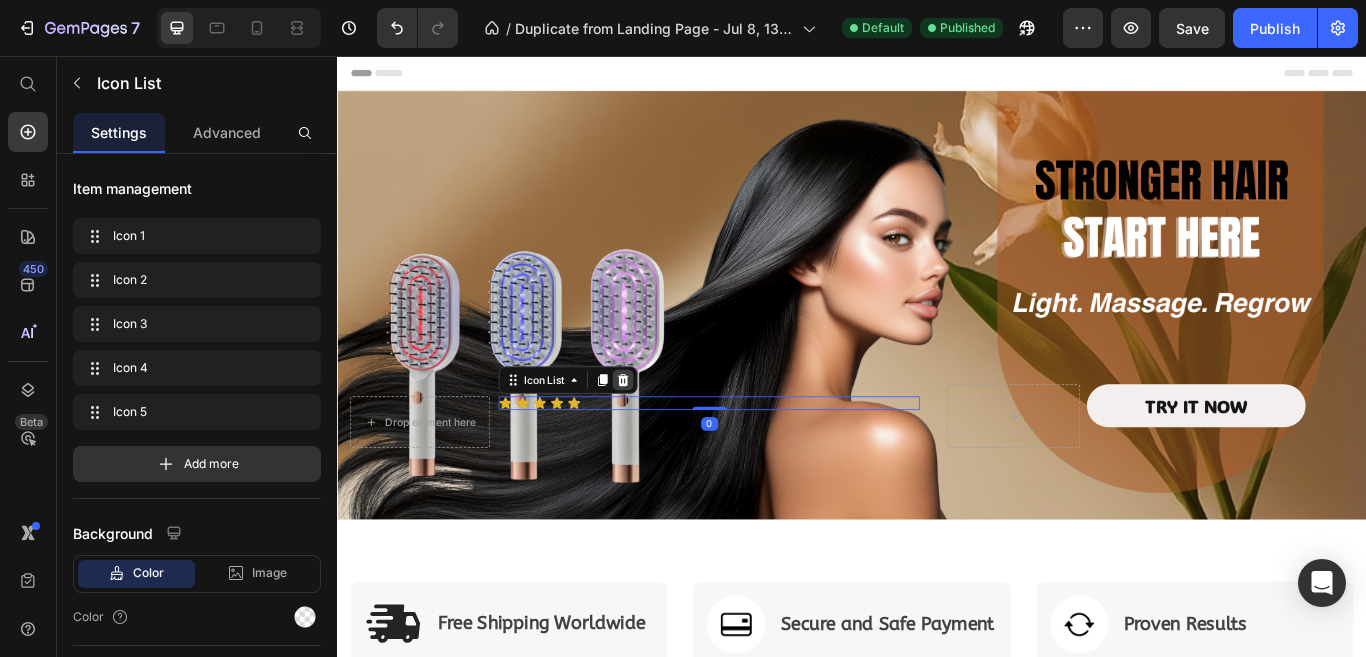 click 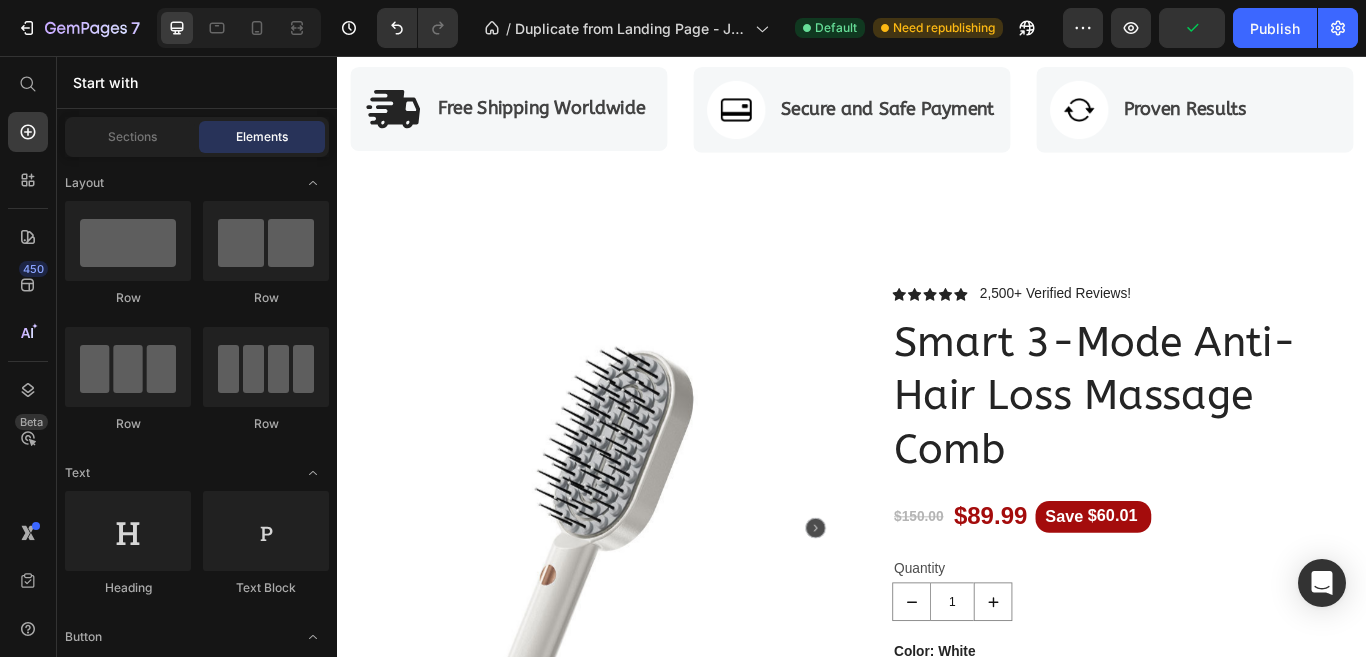 scroll, scrollTop: 500, scrollLeft: 0, axis: vertical 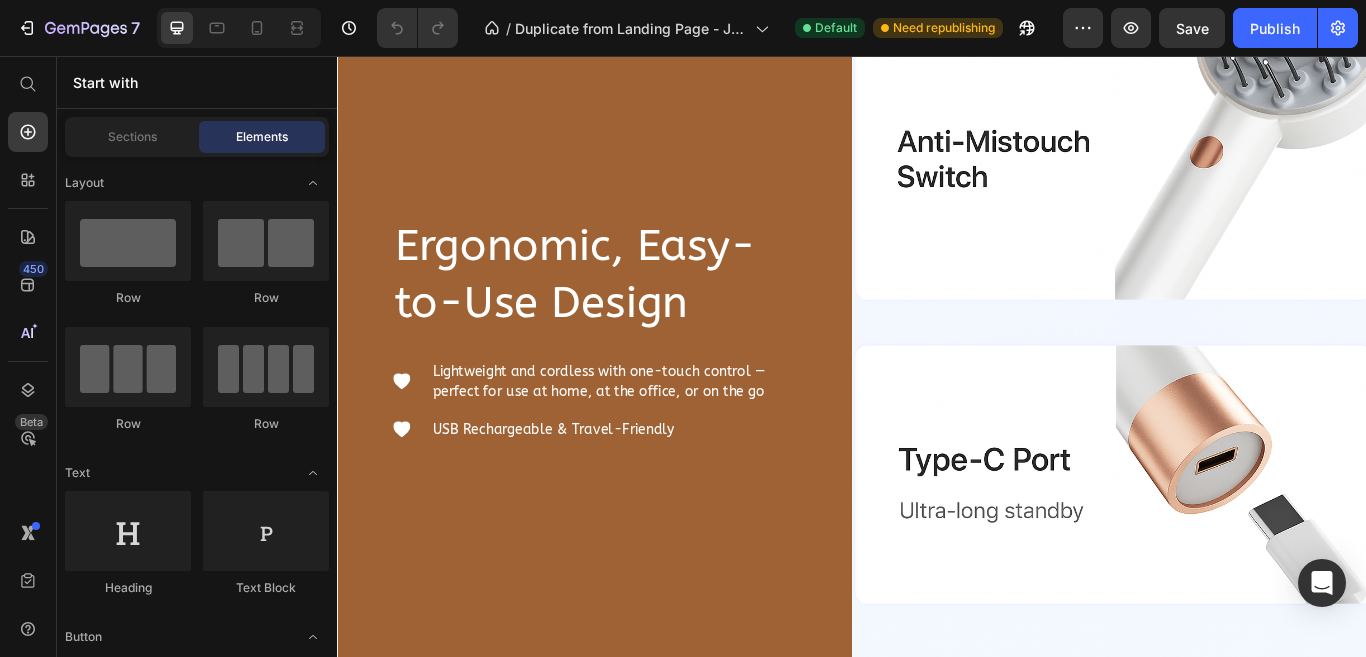 click on "Red Light (610–630 nm) Deep Stimulation for Faster Hair Growth" at bounding box center [929, -1189] 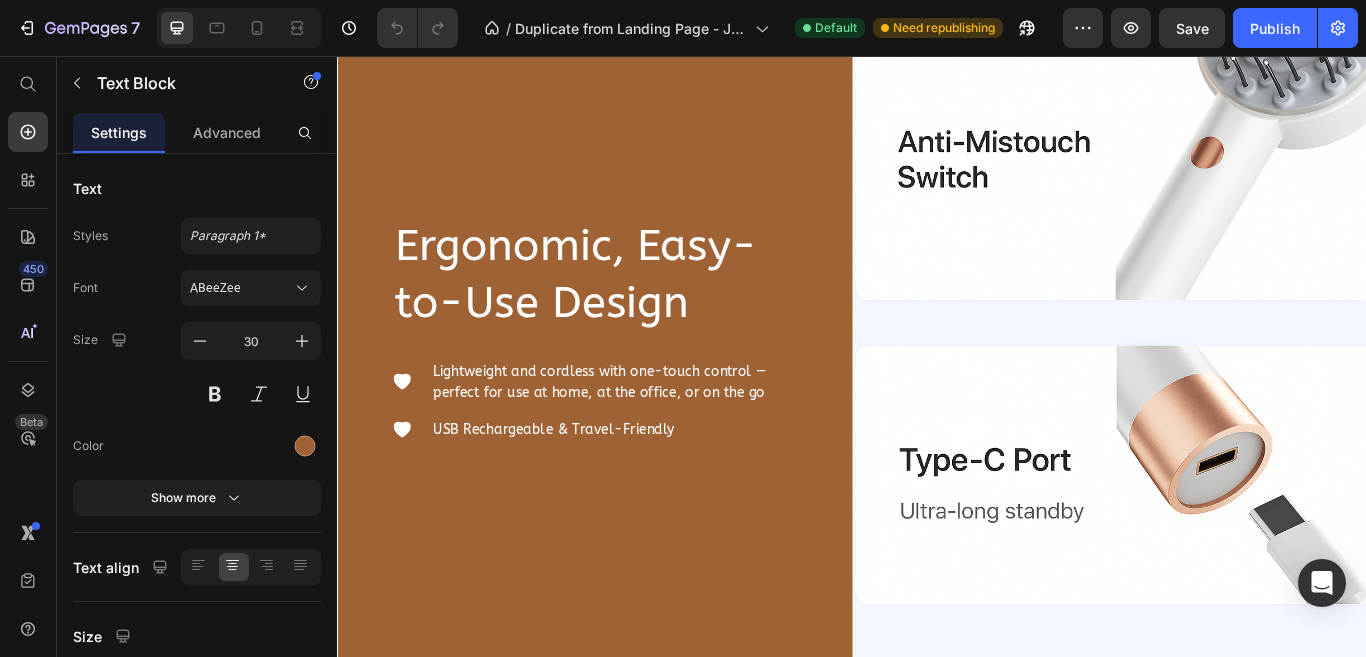 click at bounding box center (937, -1121) 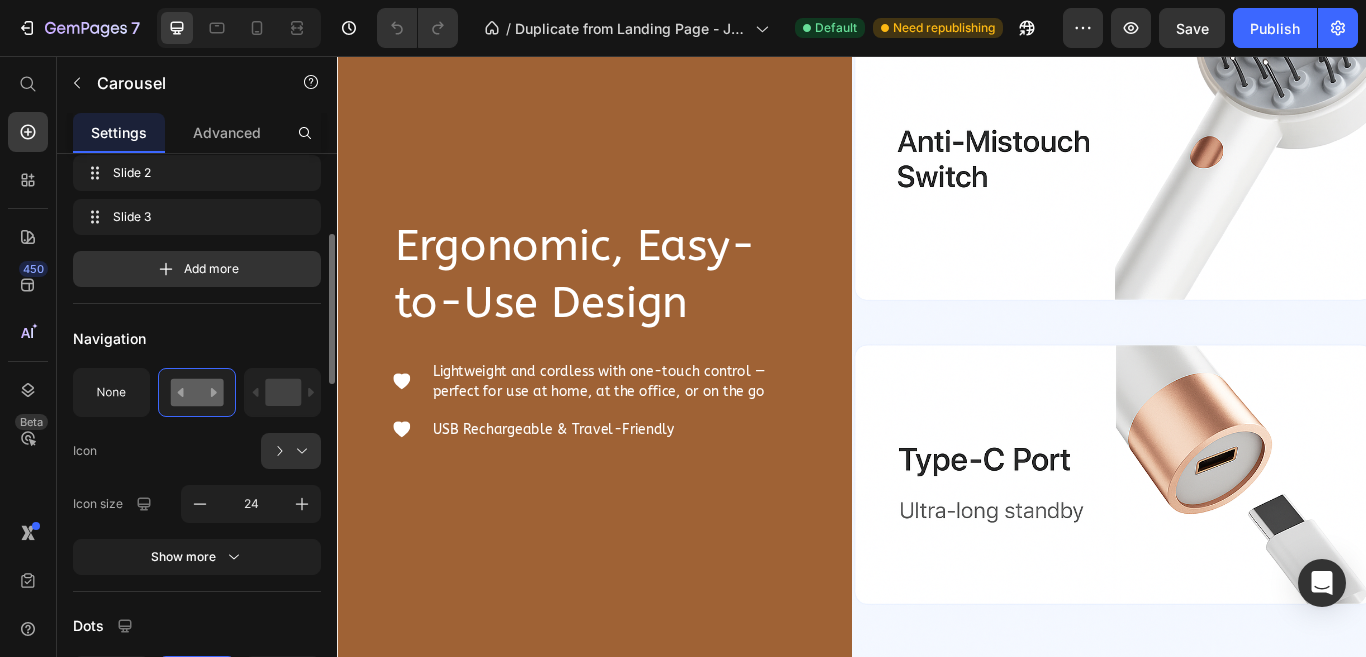 scroll, scrollTop: 400, scrollLeft: 0, axis: vertical 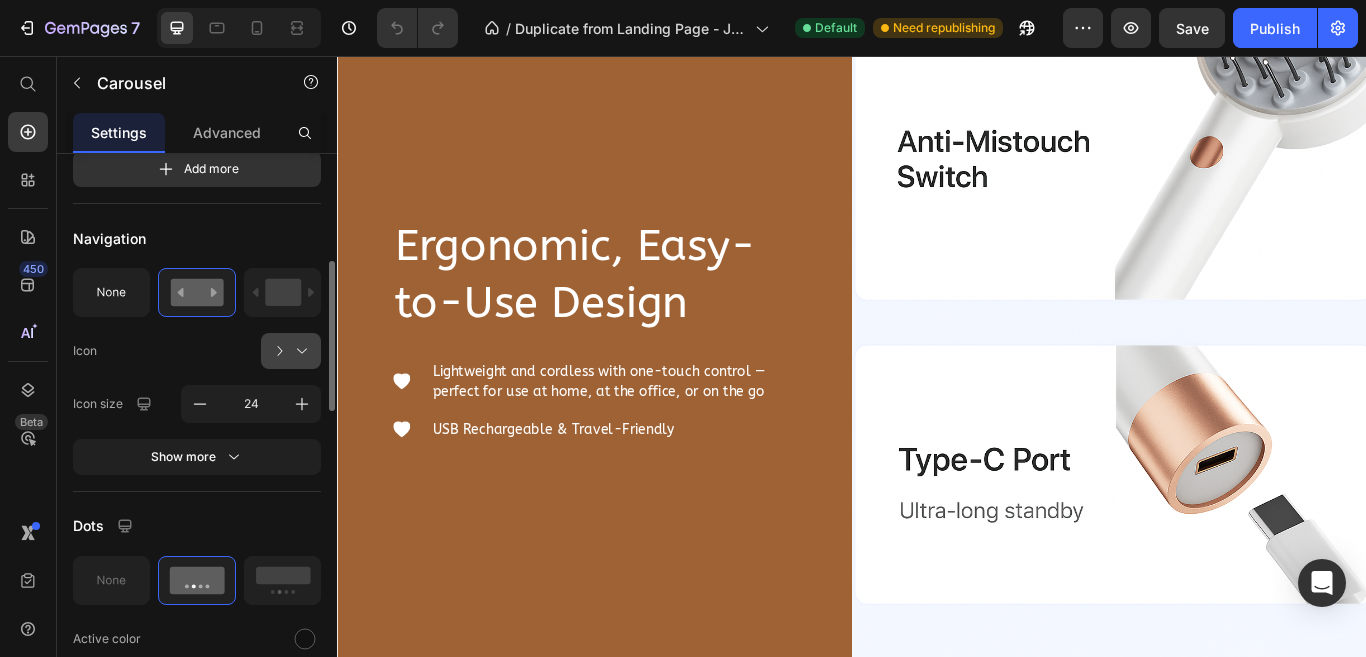 click at bounding box center (299, 351) 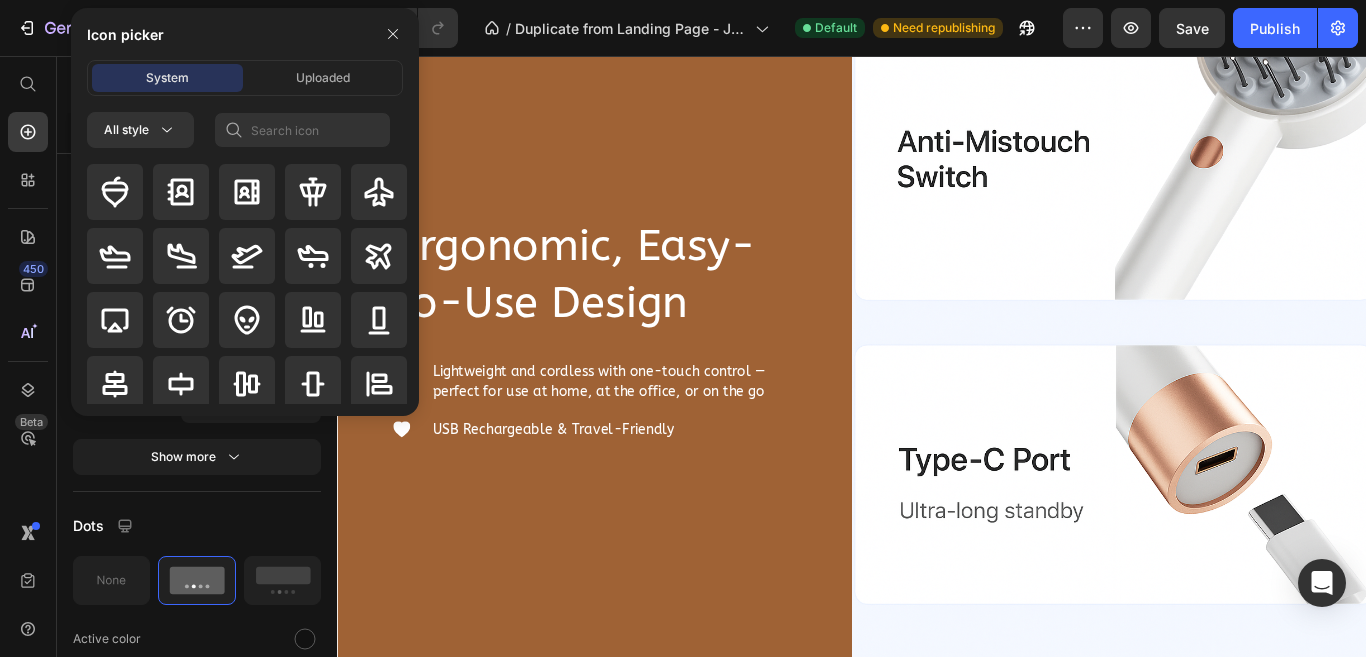 click on "Dots" at bounding box center [197, 526] 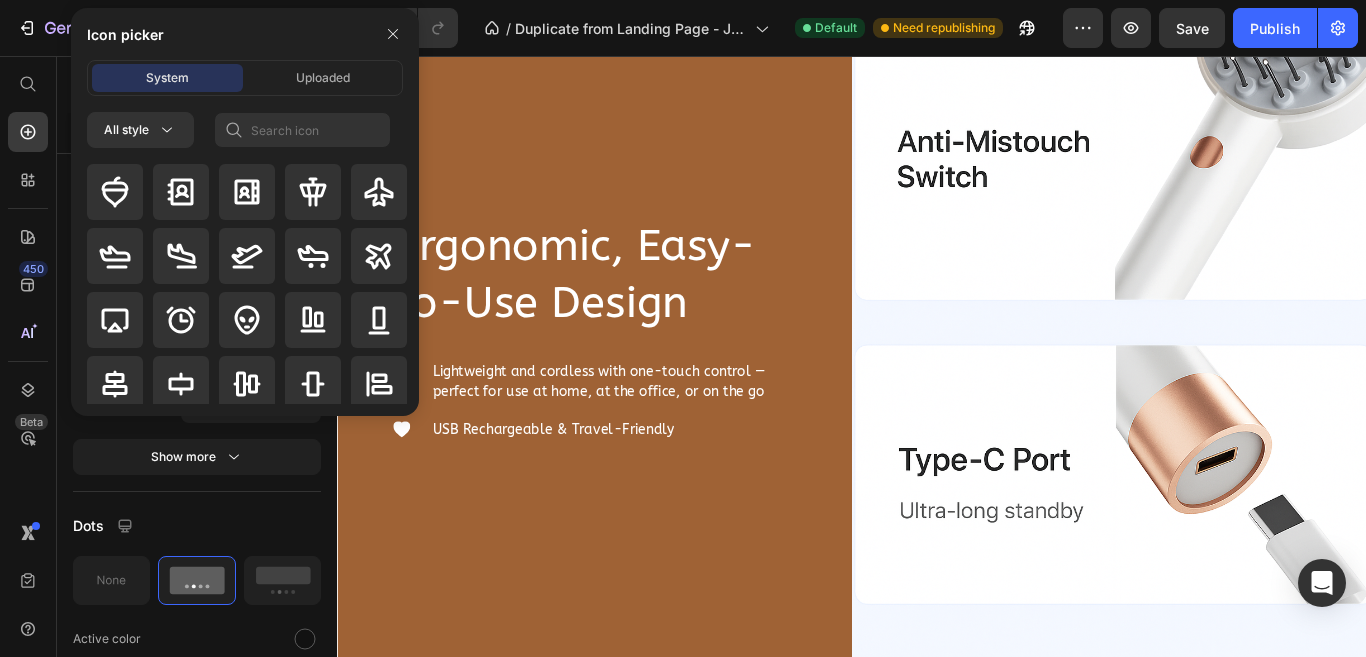 click on "Image Blue Light (430–450 nm) Strengthens Hair Roots, Prevents Hair Breakage Text Block Blue light penetrates the mid-layers of the scalp to  reinforce hair follicles , helping reduce hair loss and prevent tangling. It also soothes the scalp and  balances oil production , promoting a clean and healthy environment for new hair to grow. Text Block" at bounding box center (928, -1158) 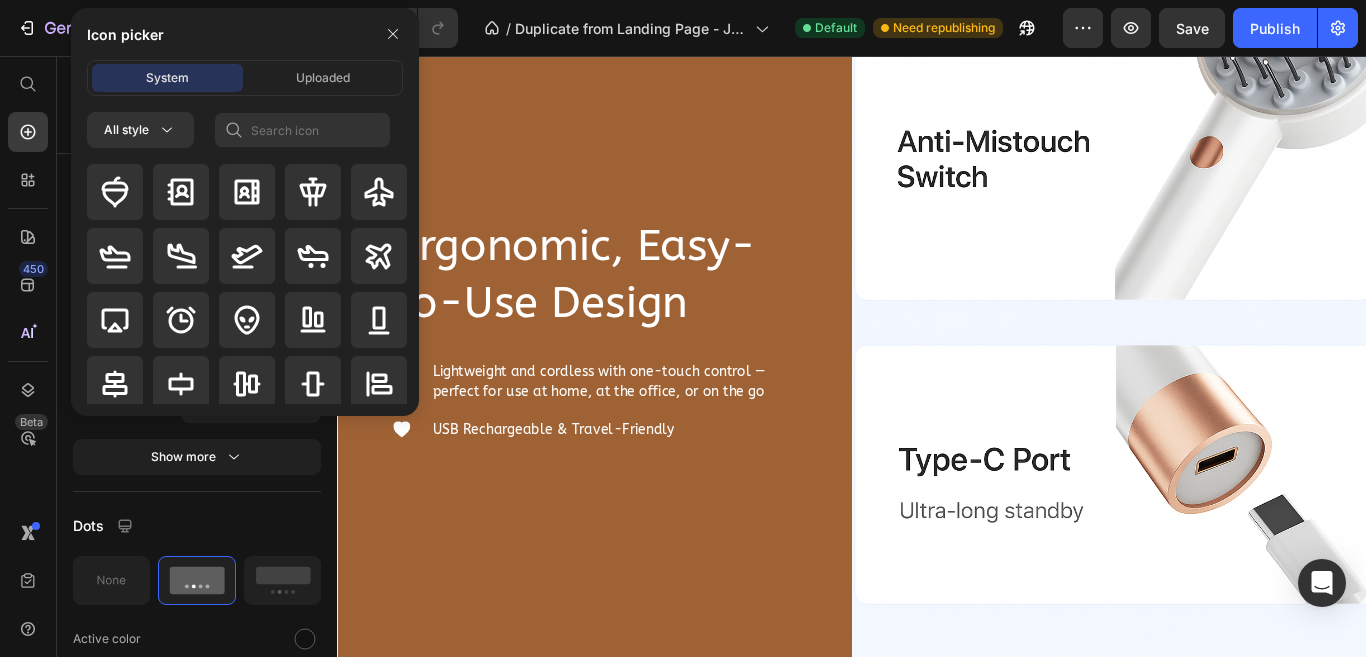 click on "Image Blue Light (430–450 nm) Strengthens Hair Roots, Prevents Hair Breakage Text Block Blue light penetrates the mid-layers of the scalp to  reinforce hair follicles , helping reduce hair loss and prevent tangling. It also soothes the scalp and  balances oil production , promoting a clean and healthy environment for new hair to grow. Text Block" at bounding box center [928, -1158] 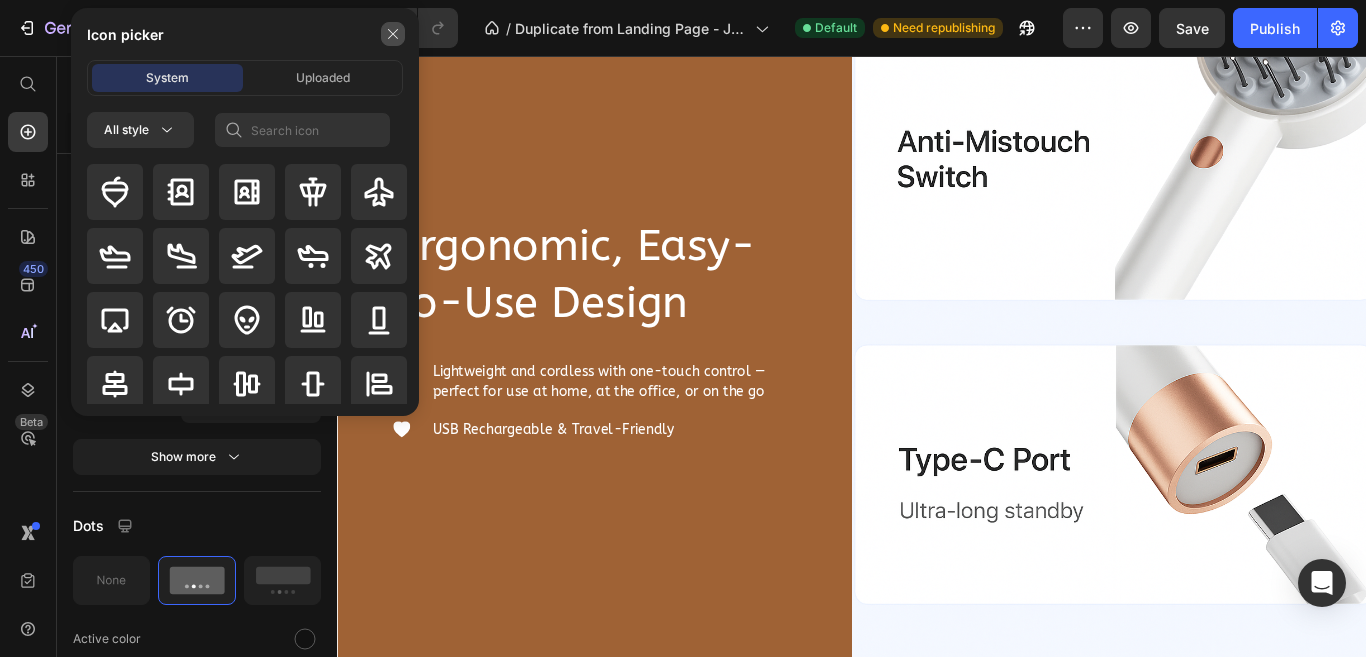 click 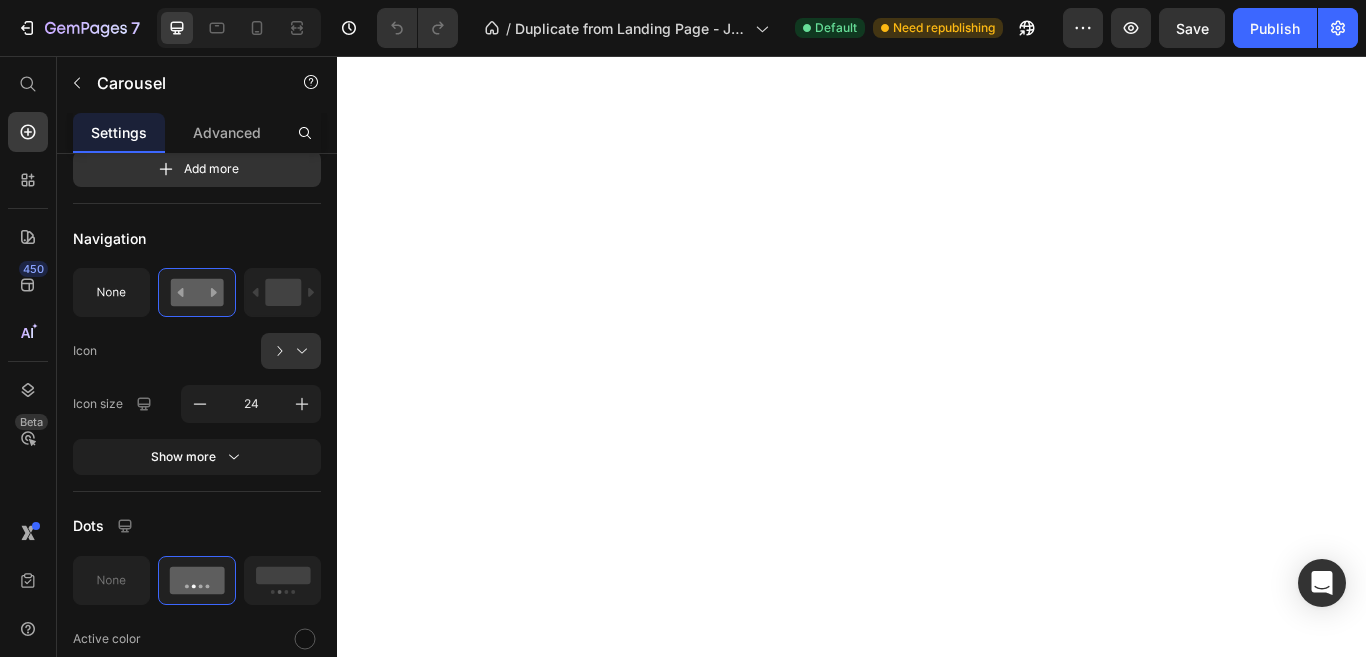 scroll, scrollTop: 2800, scrollLeft: 0, axis: vertical 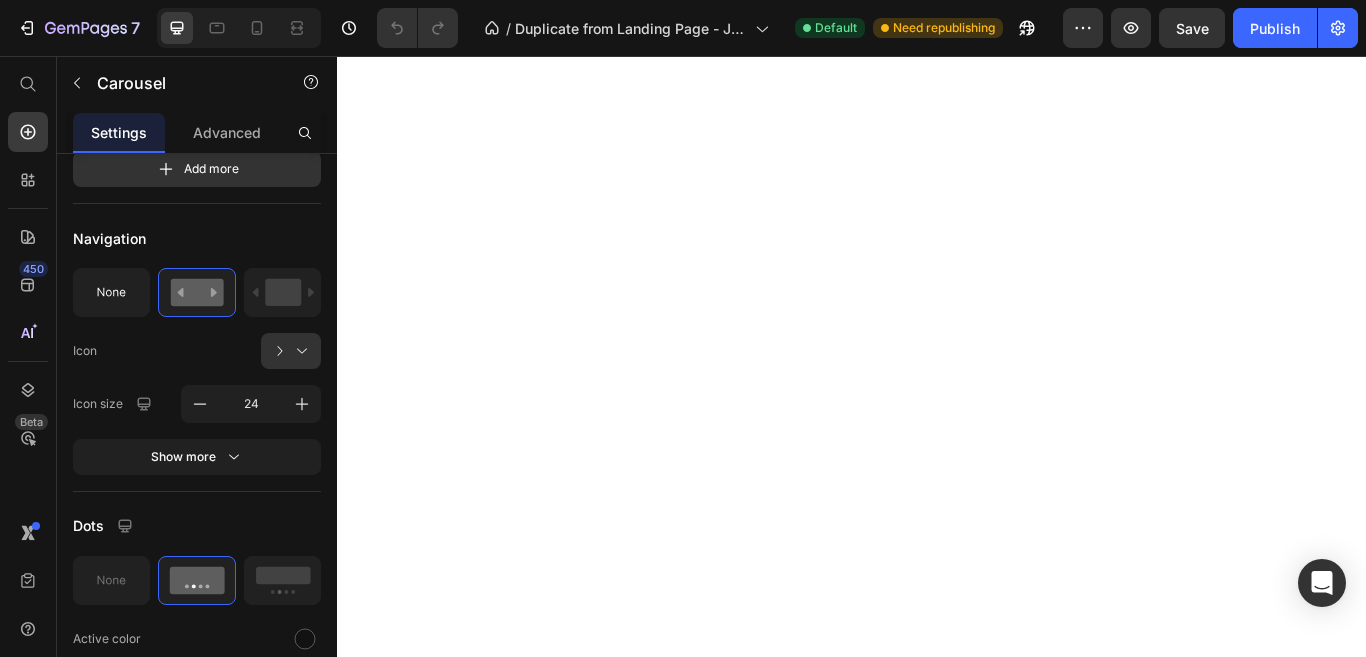 click 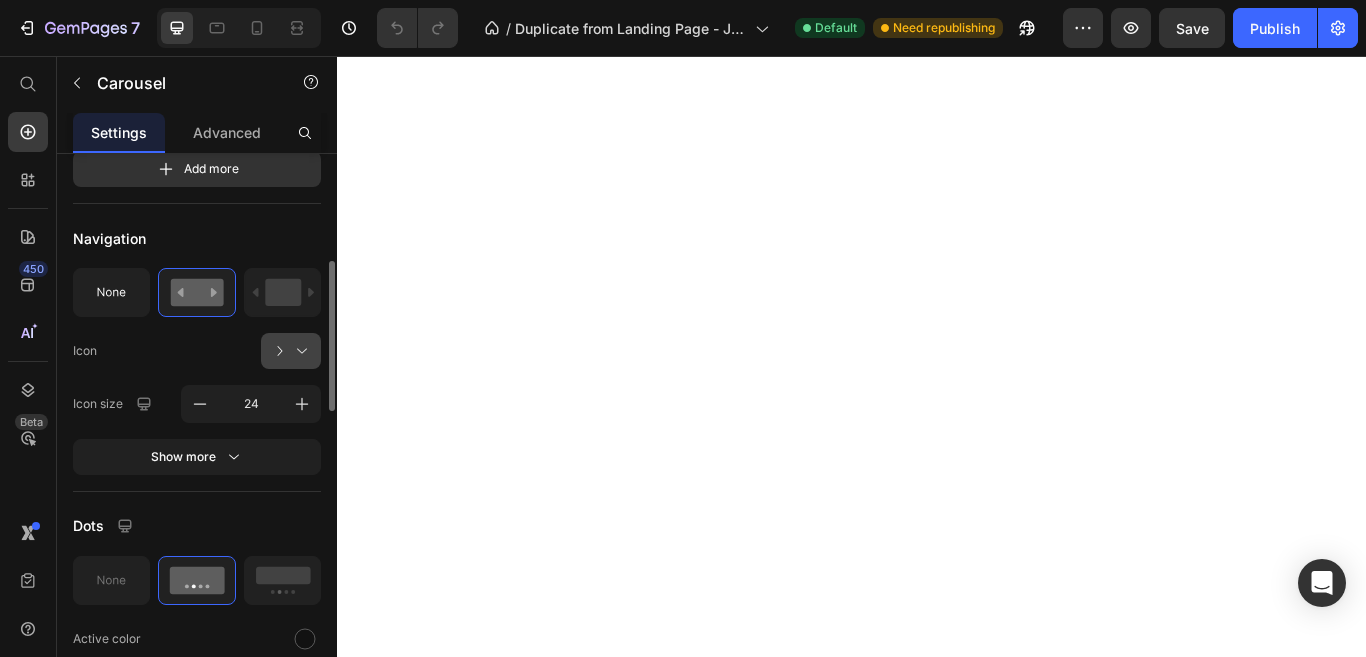 click at bounding box center [299, 351] 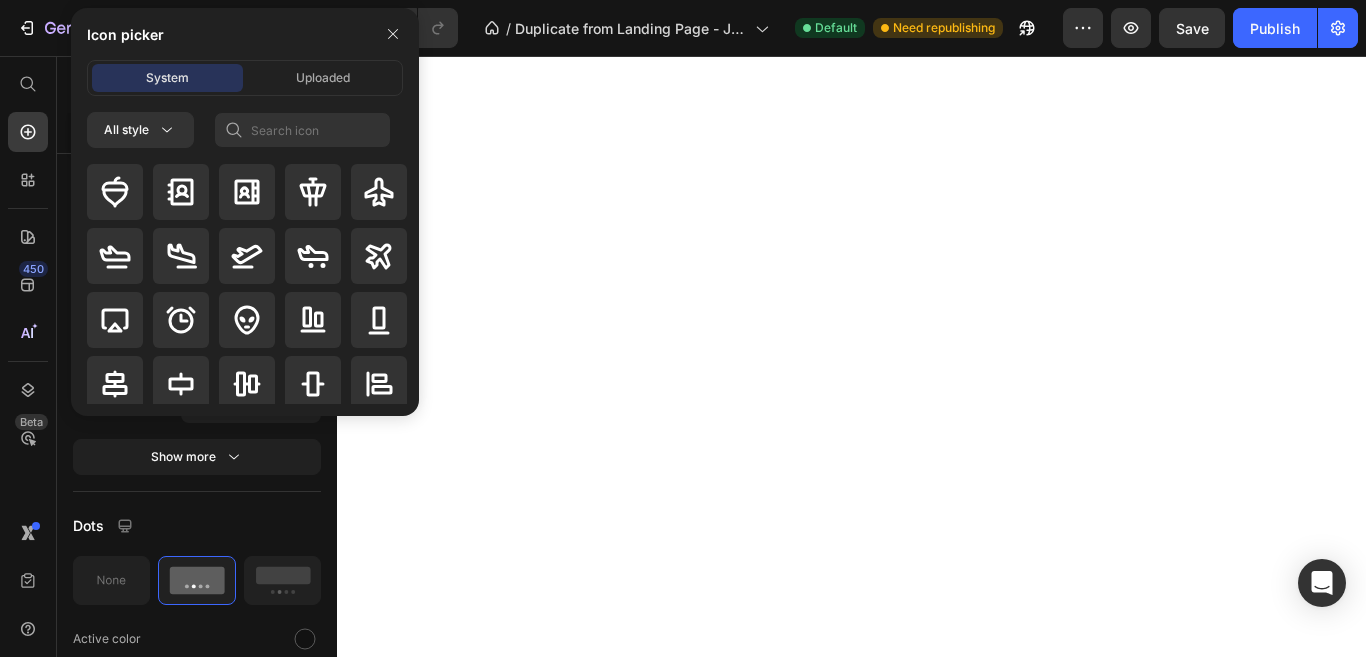 click on "Image Purple Light (390–420 nm) Detoxifies & Preps Scalp for Growth Text Block Purple light works on the upper scalp layers, helping  cleanse pores, reduce bacteria , and increase  circulation . This improves the scalp’s ability to absorb nutrients and  prepares follicles for optimal hair growth . Text Block" at bounding box center [928, -458] 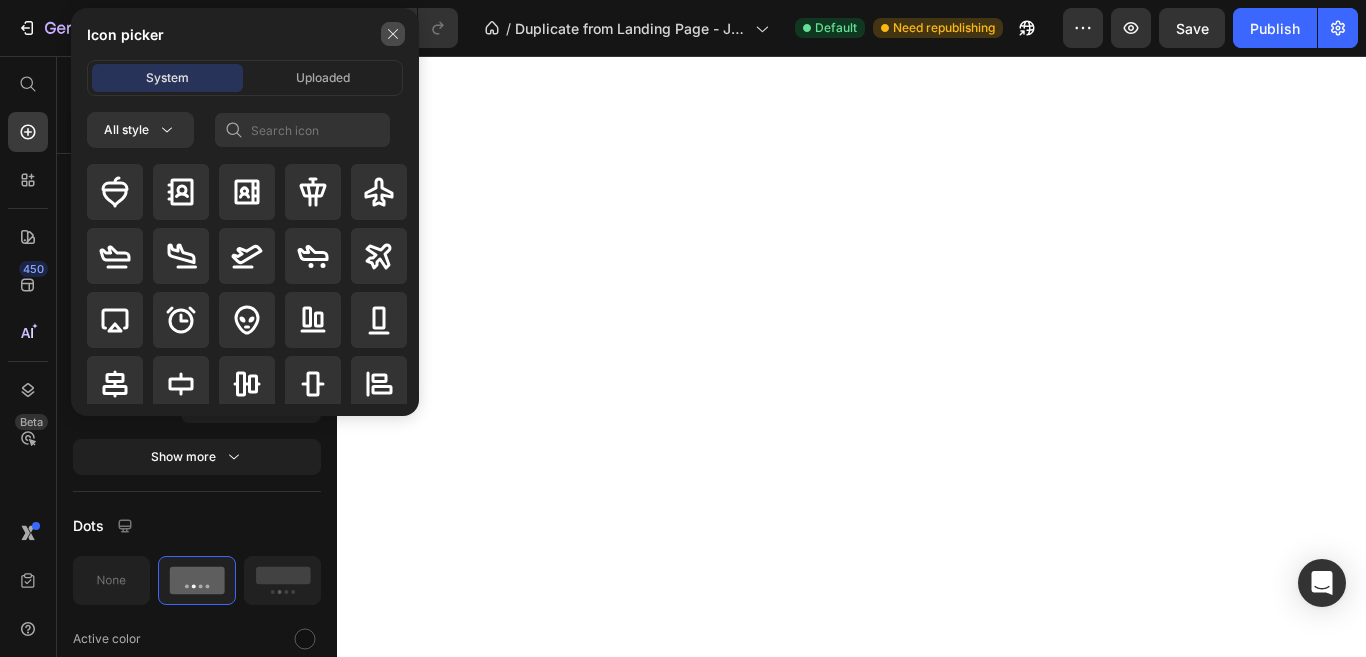 click 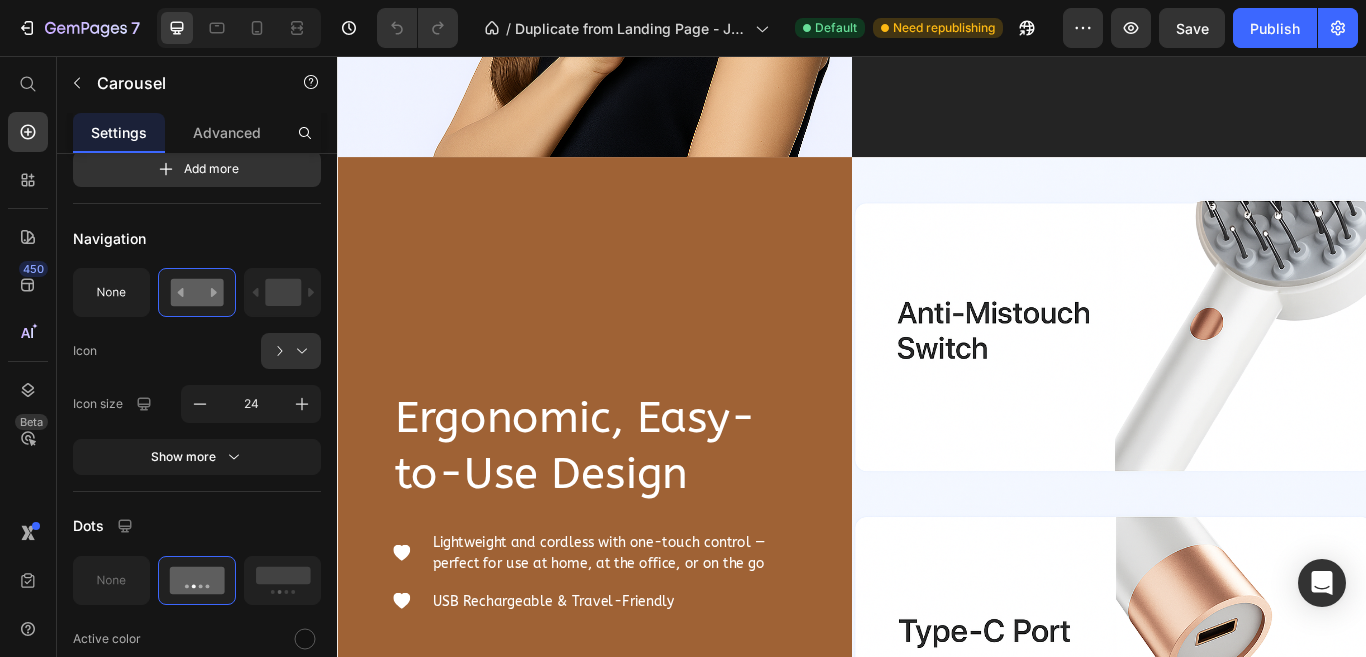 scroll, scrollTop: 3800, scrollLeft: 0, axis: vertical 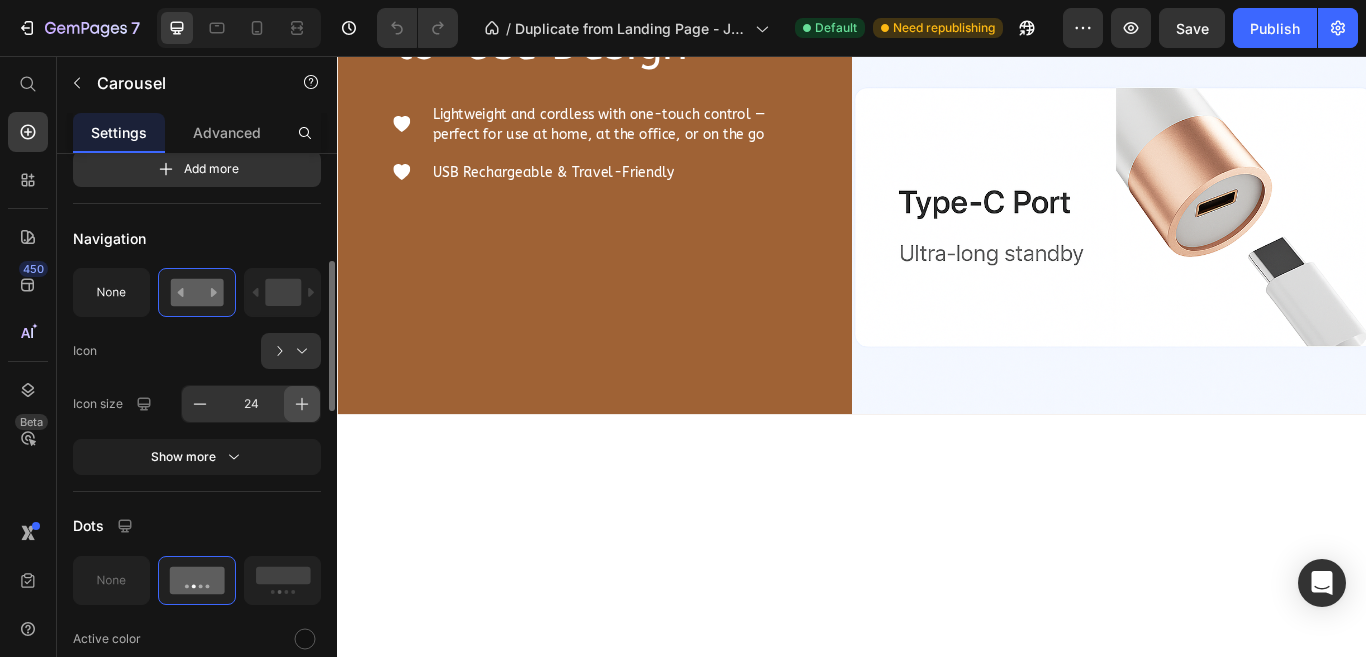 click 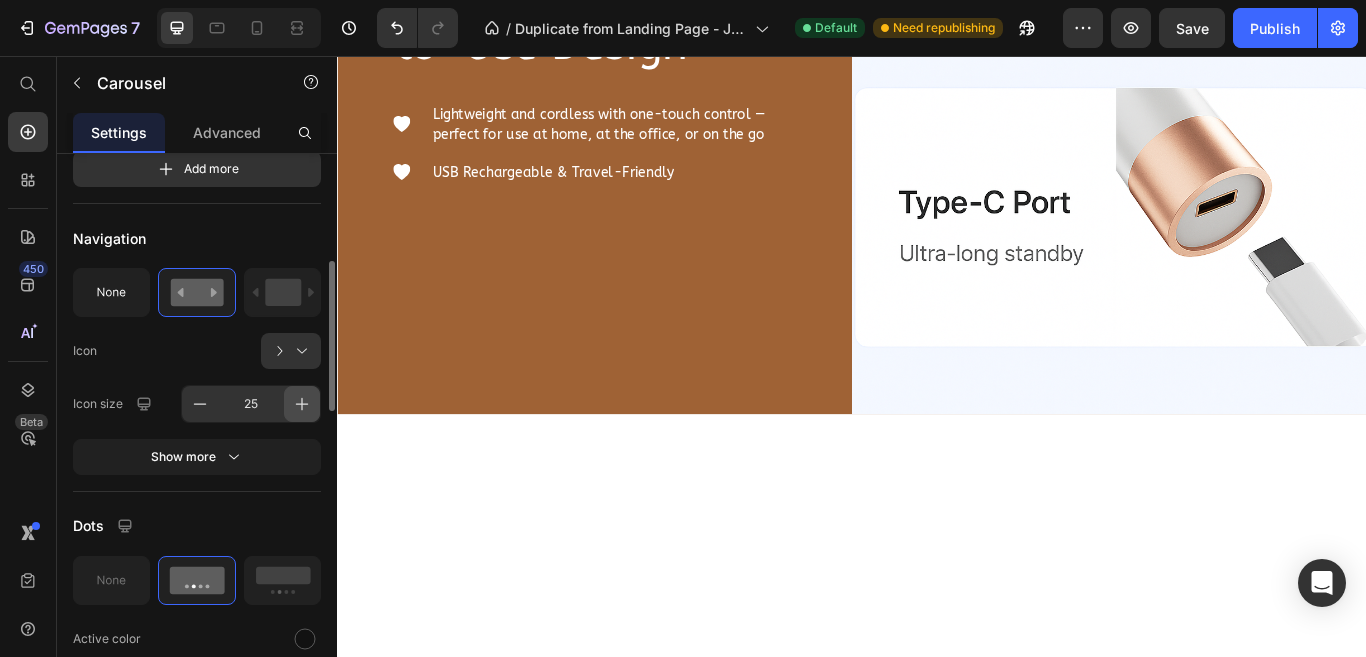 click 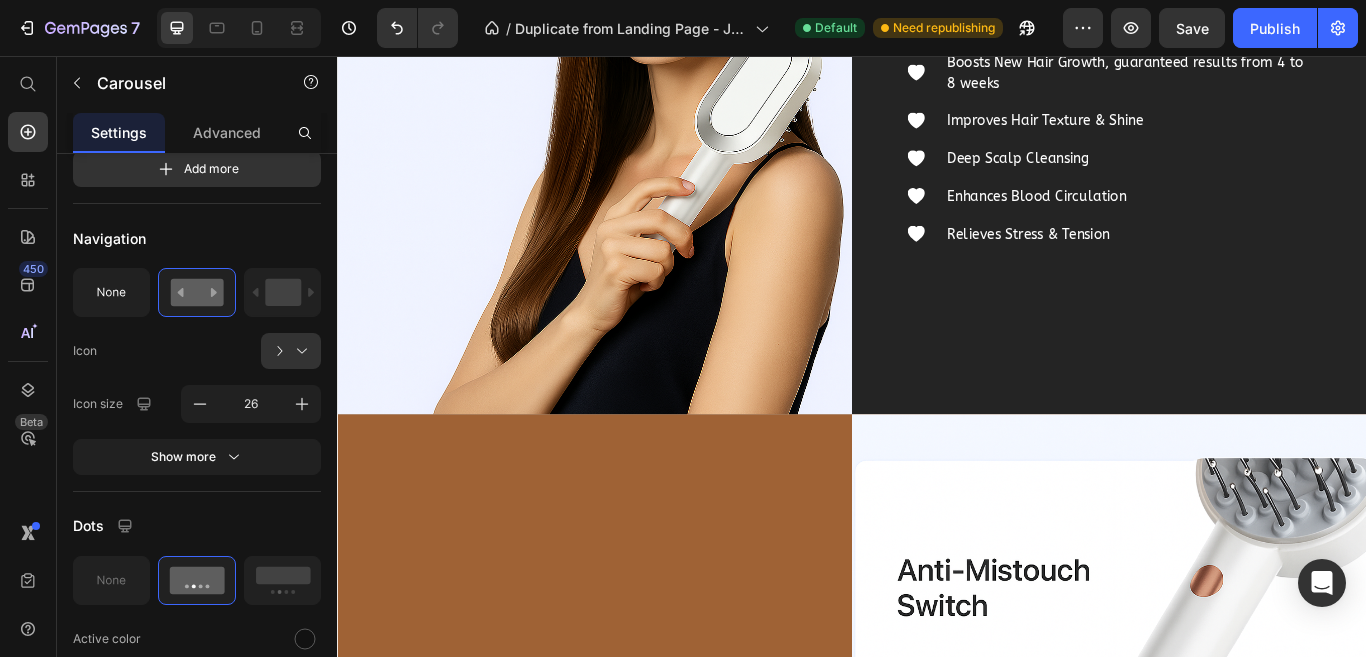scroll, scrollTop: 3400, scrollLeft: 0, axis: vertical 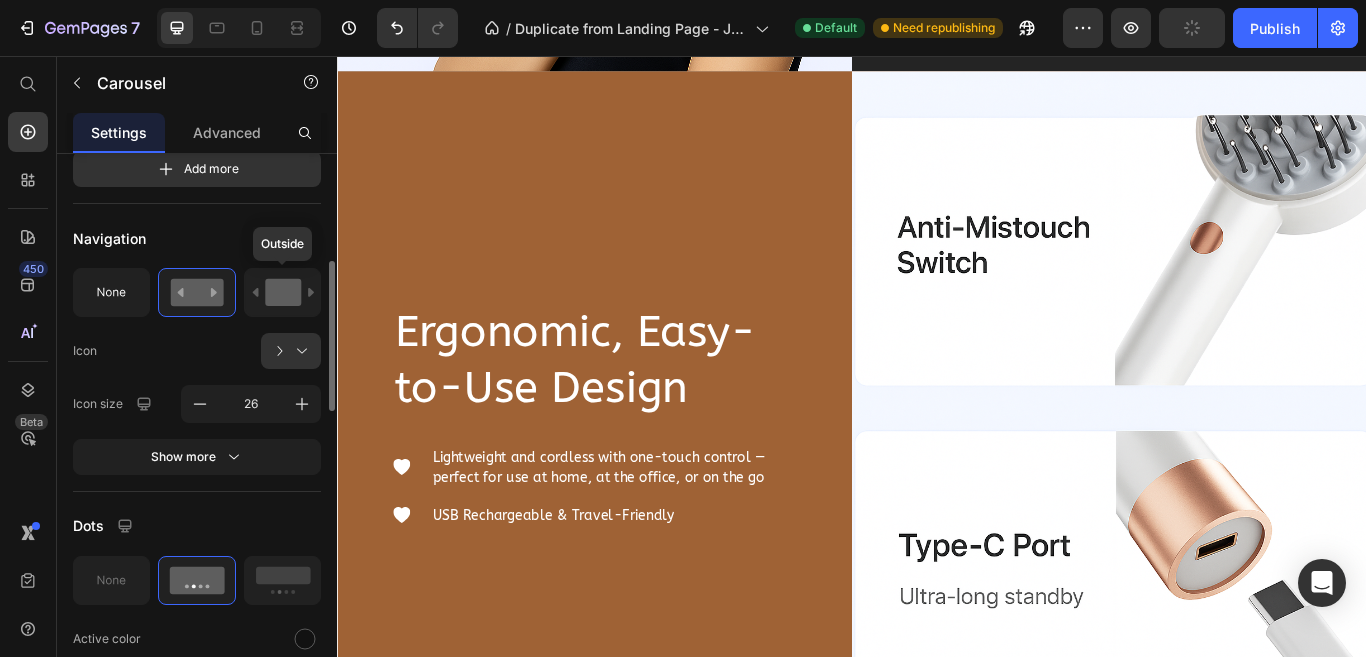 click 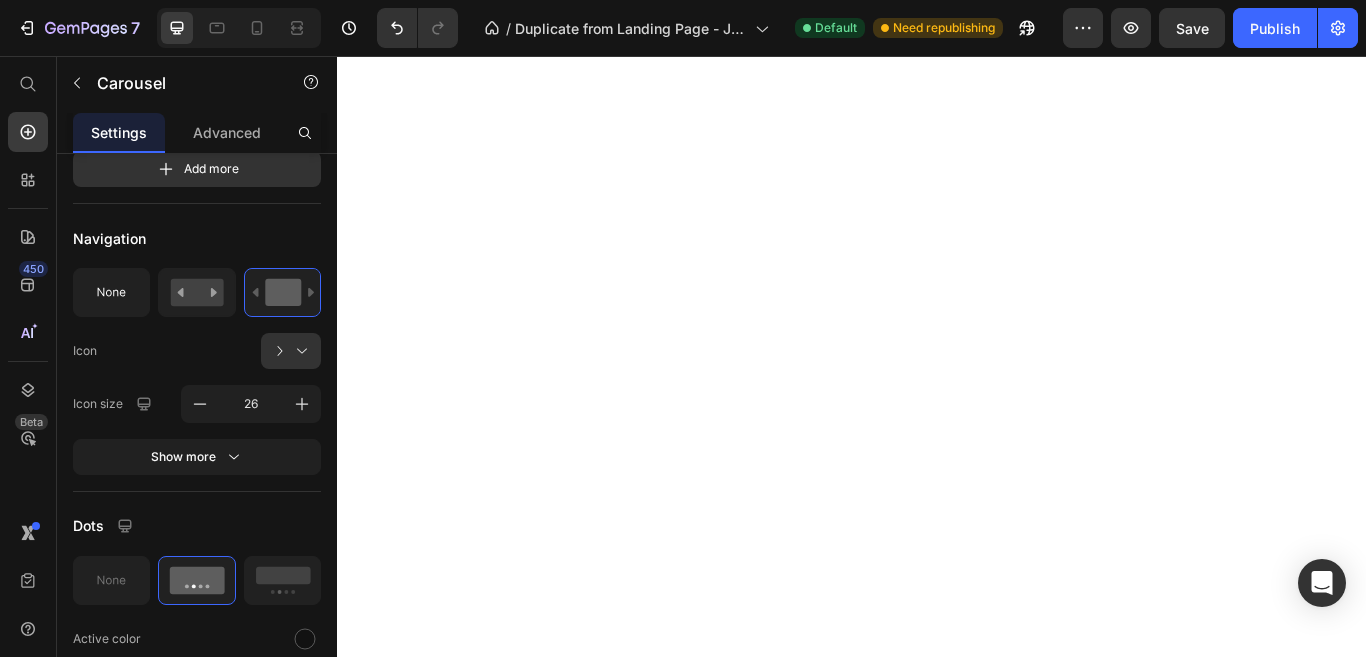 scroll, scrollTop: 2800, scrollLeft: 0, axis: vertical 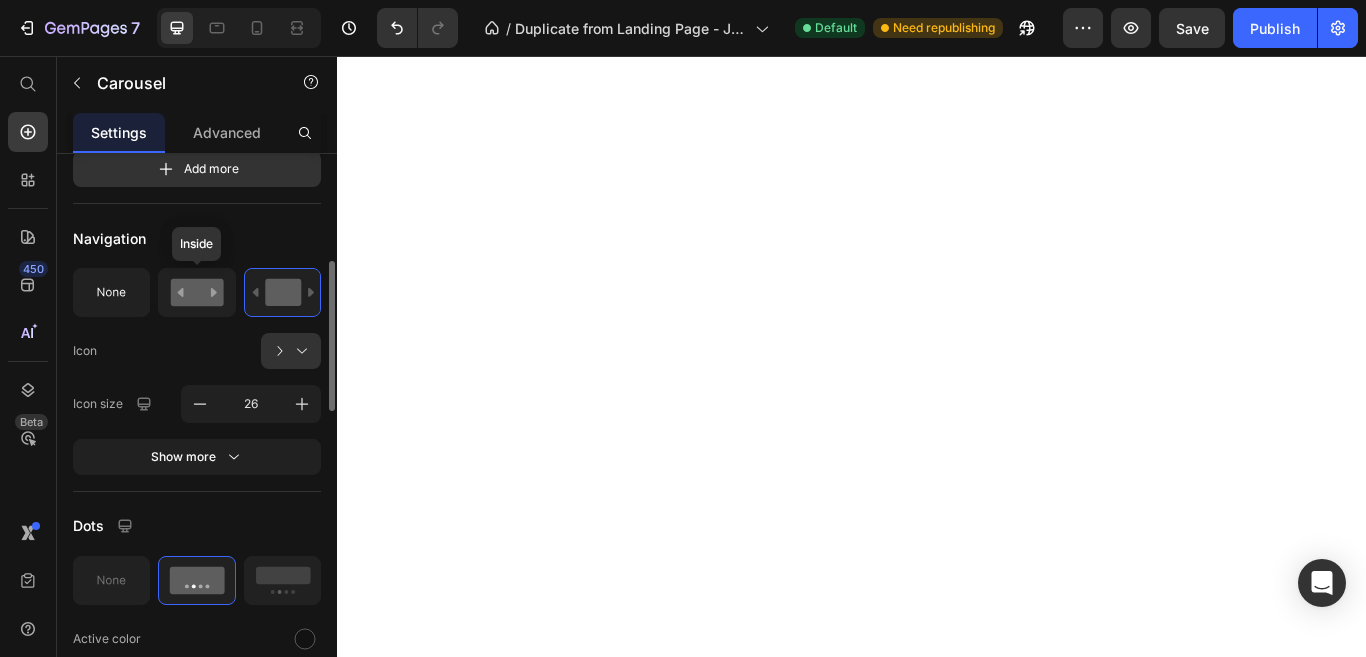 click 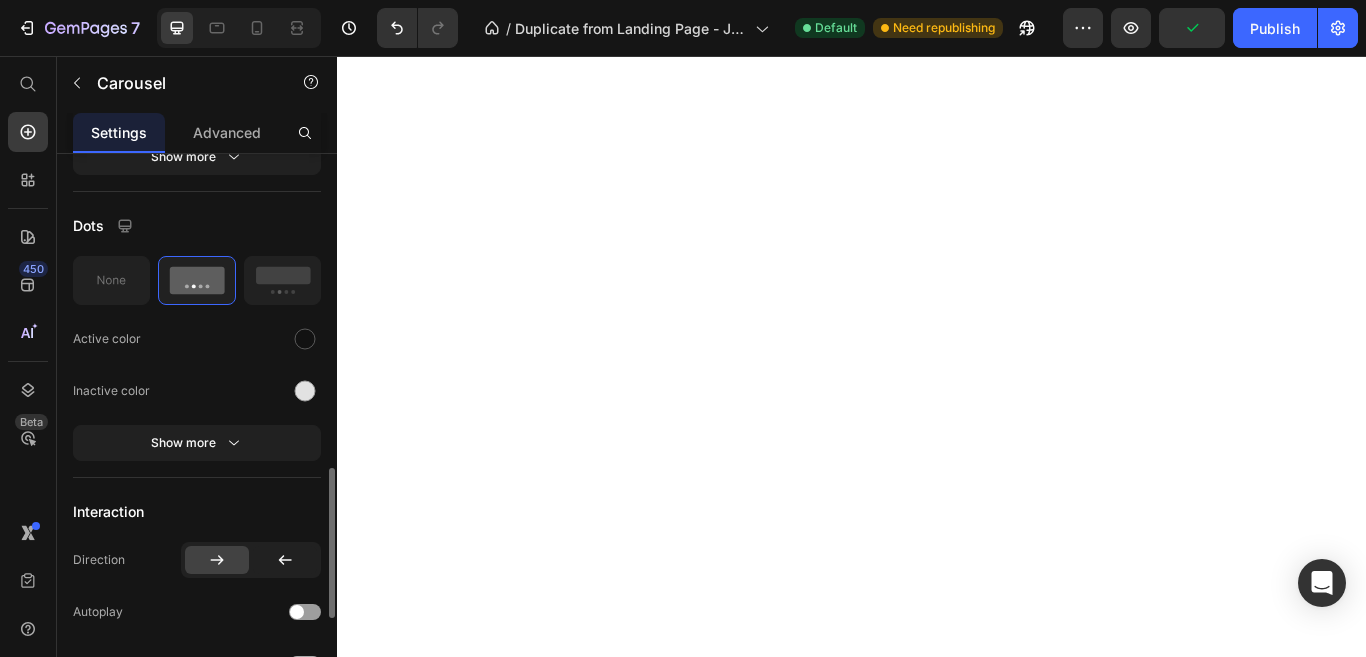 scroll, scrollTop: 900, scrollLeft: 0, axis: vertical 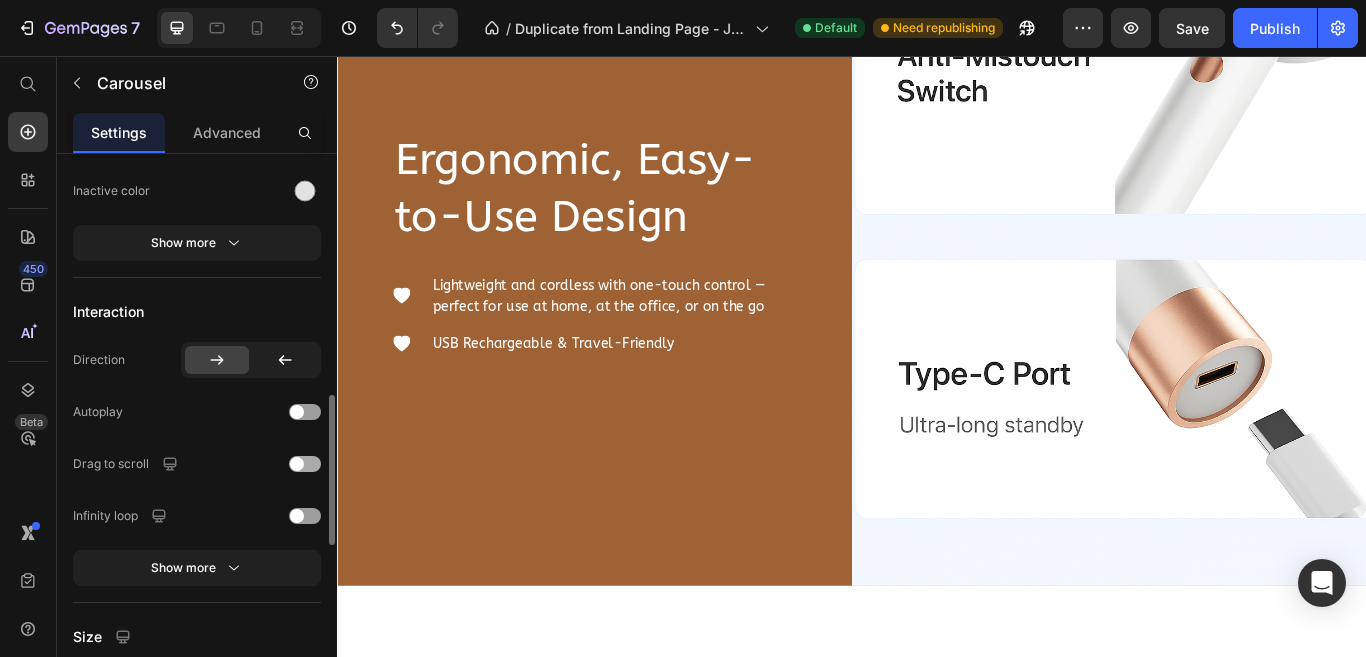 click at bounding box center [305, 464] 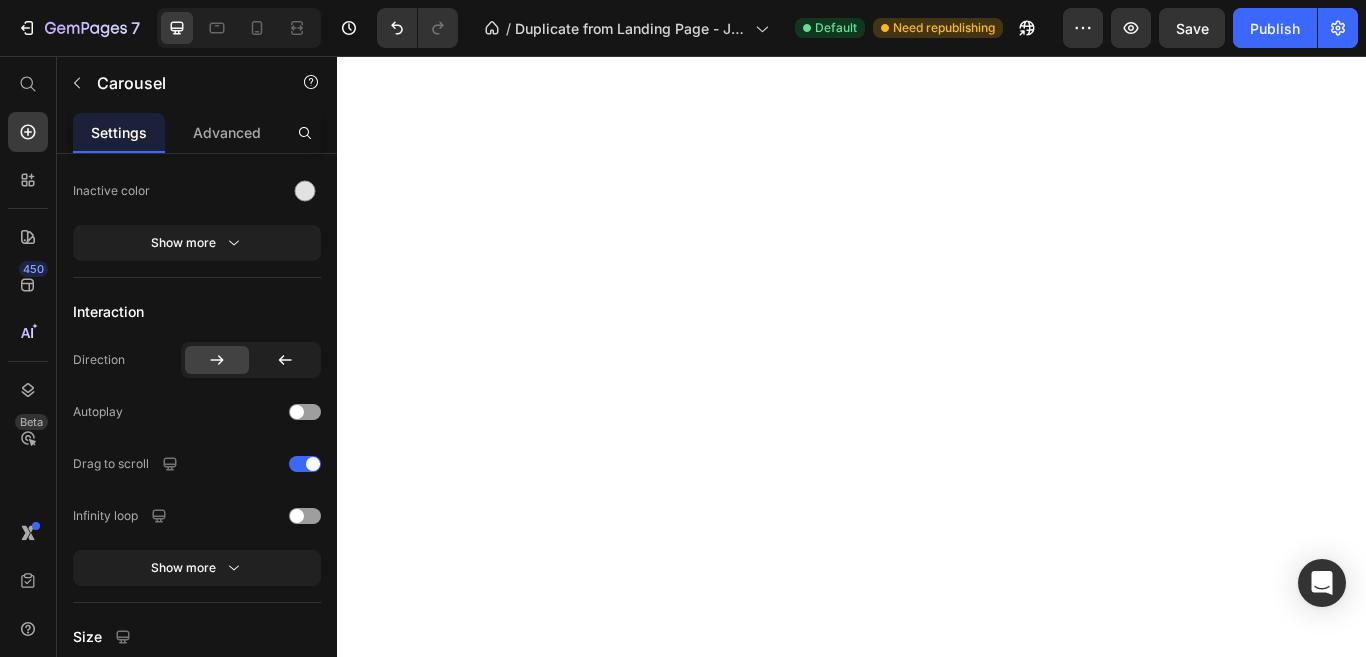 scroll, scrollTop: 3000, scrollLeft: 0, axis: vertical 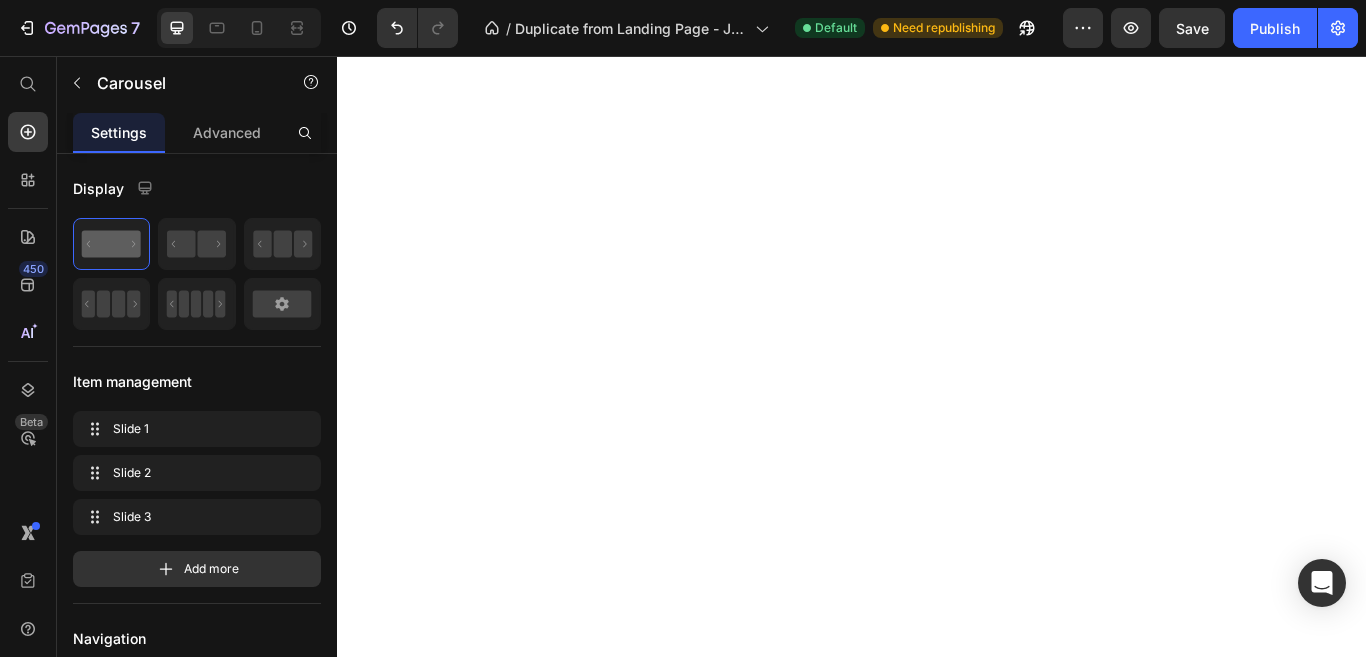 click at bounding box center [928, -718] 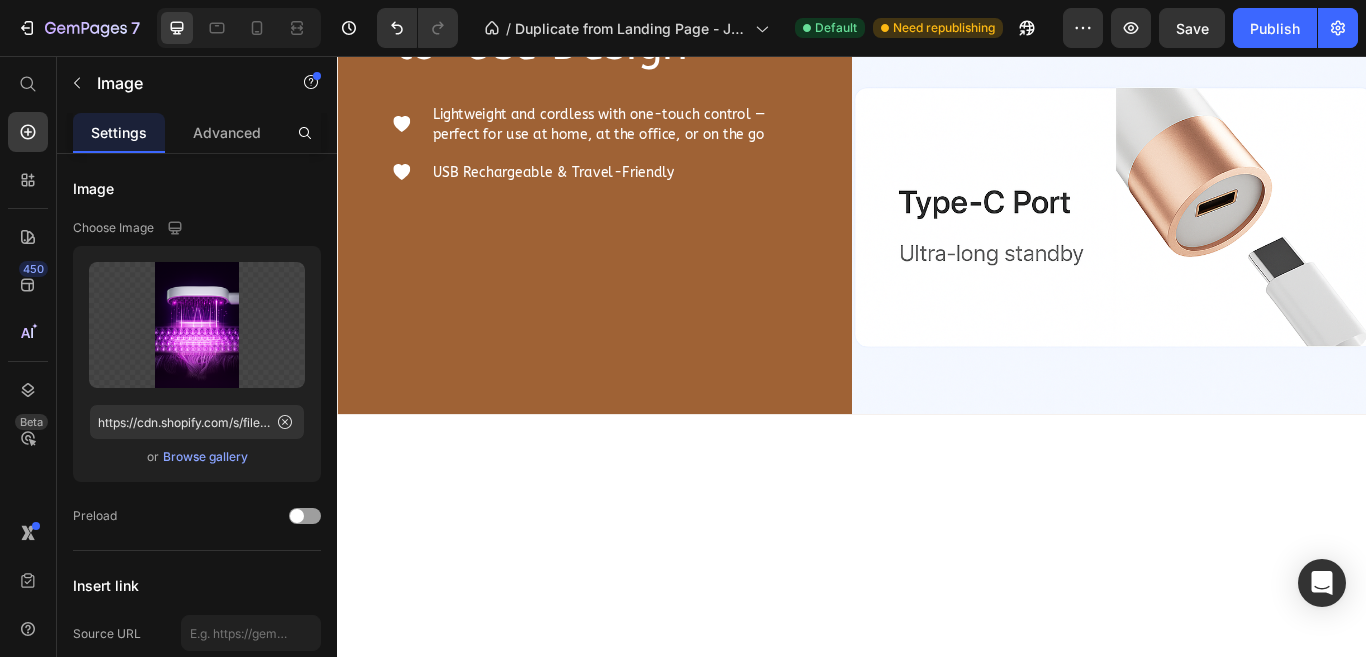 scroll, scrollTop: 3500, scrollLeft: 0, axis: vertical 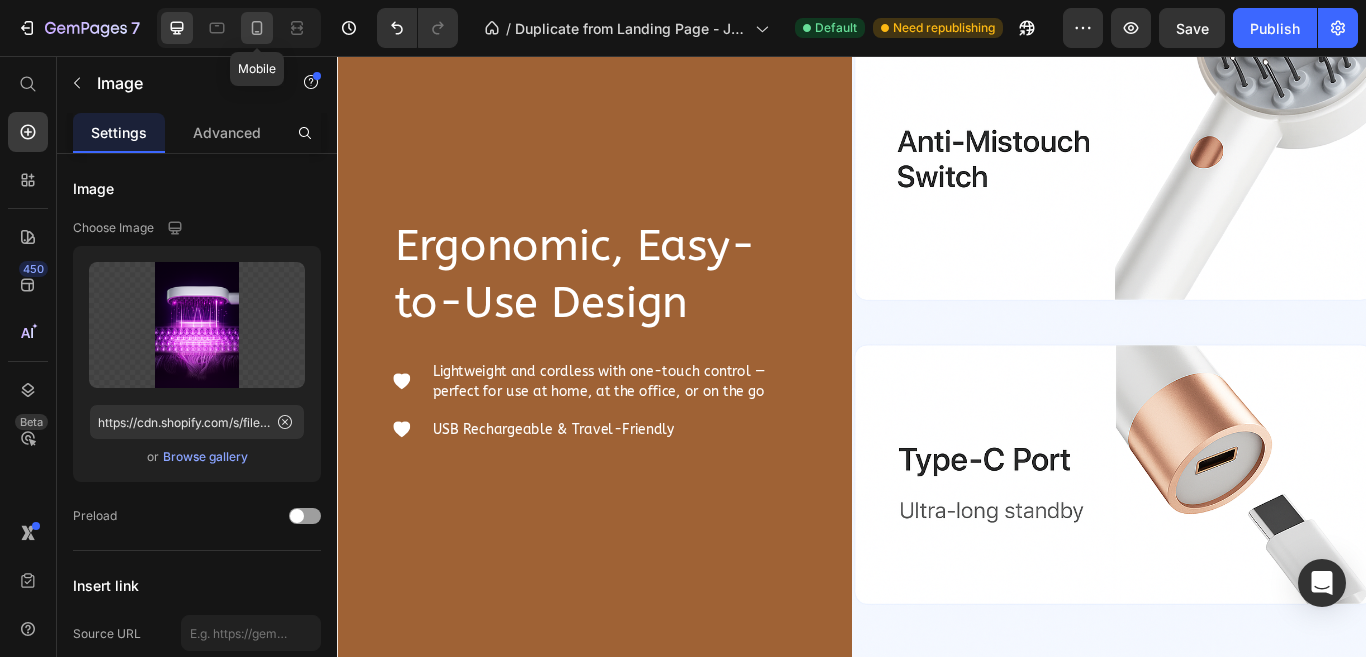 click 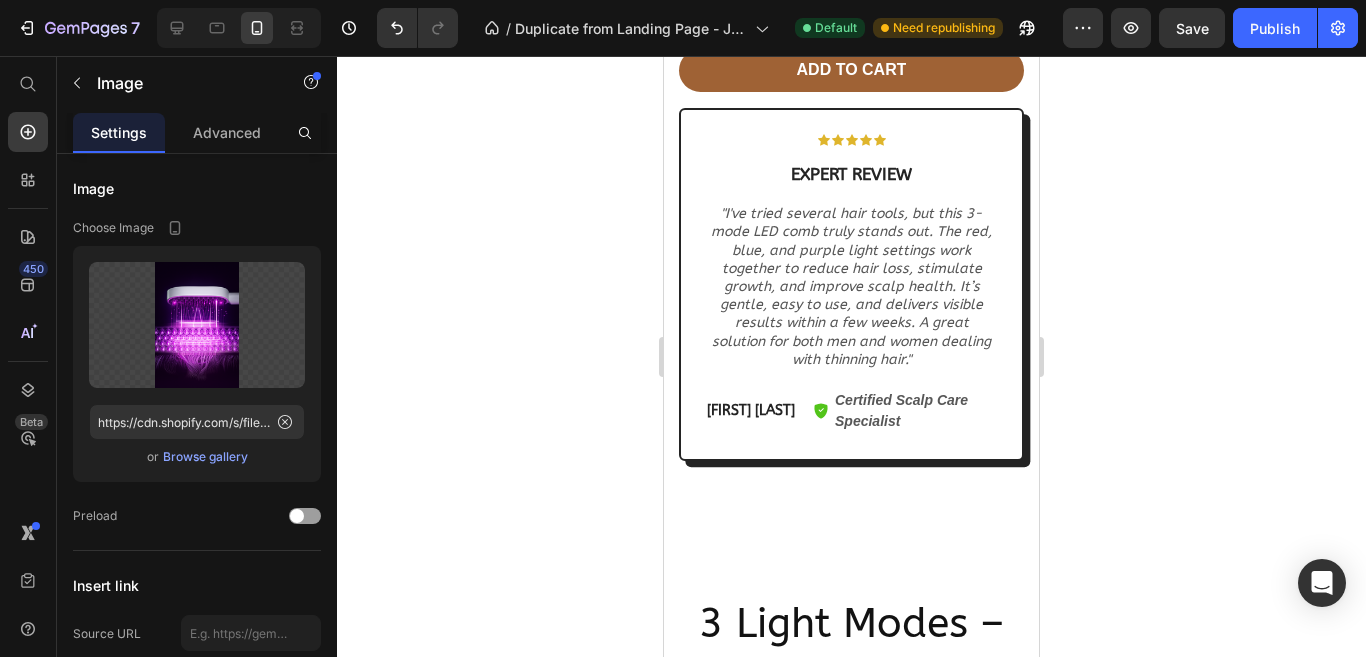 scroll, scrollTop: 2029, scrollLeft: 0, axis: vertical 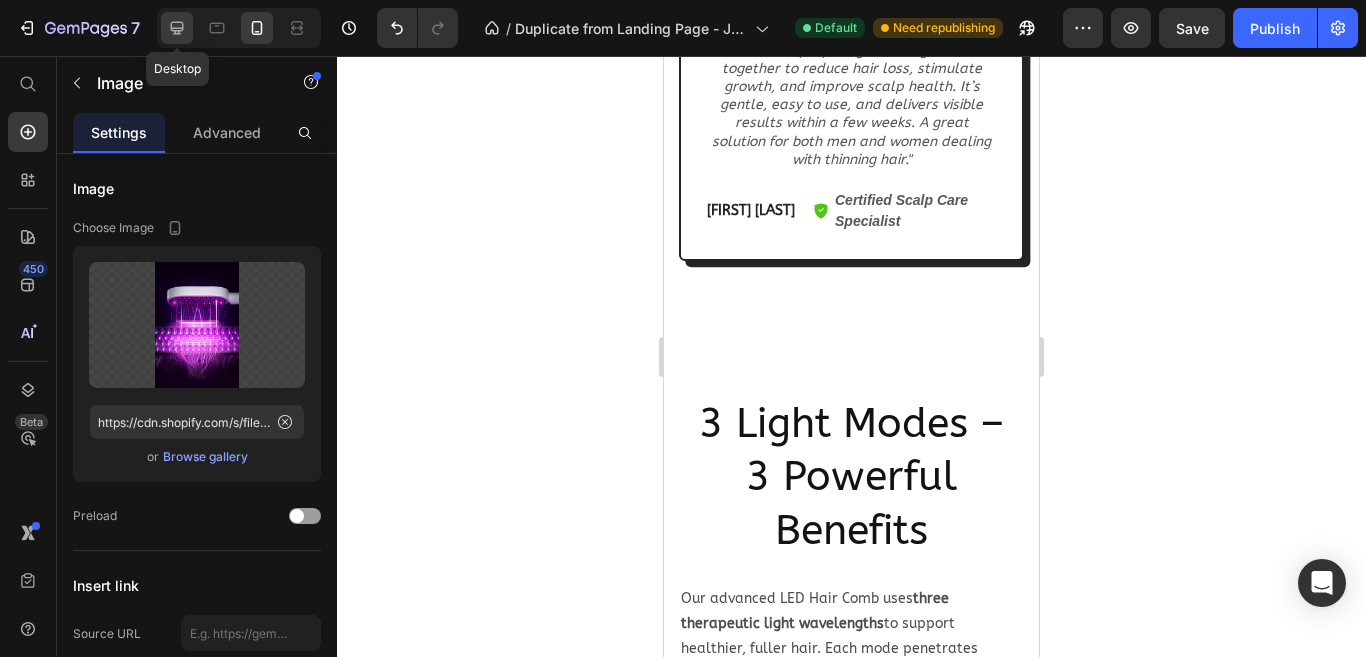 click 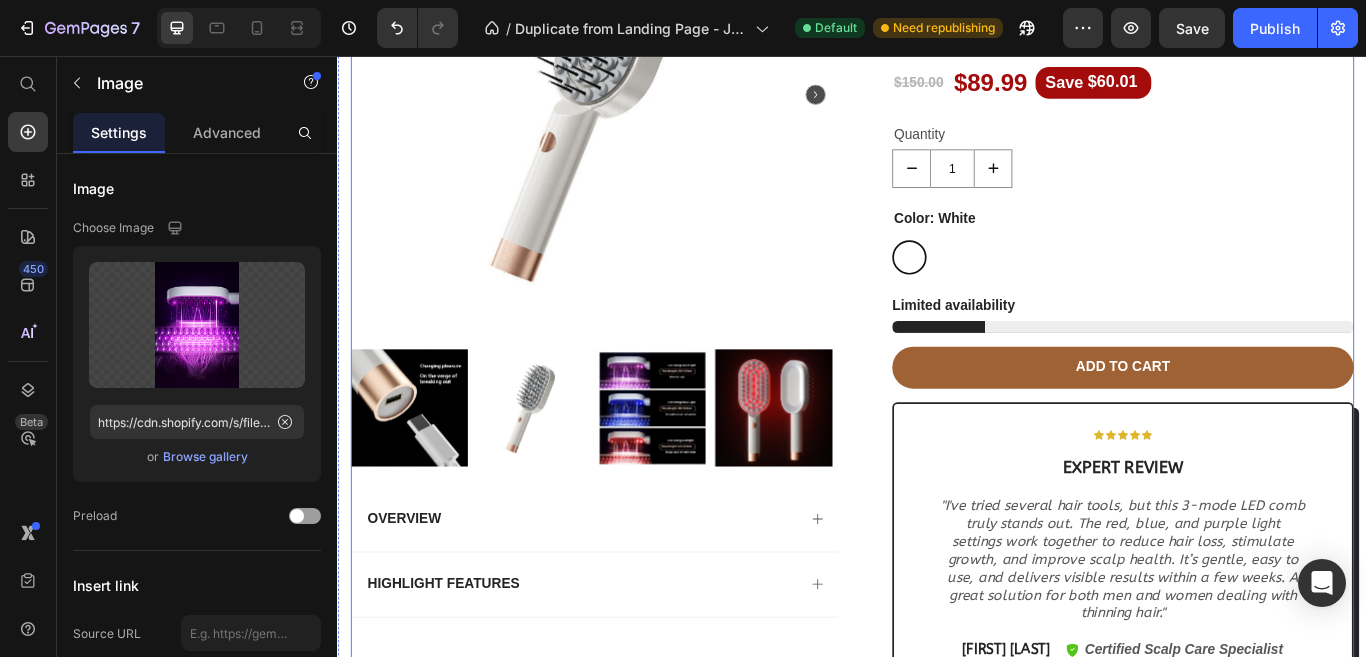 scroll, scrollTop: 1166, scrollLeft: 0, axis: vertical 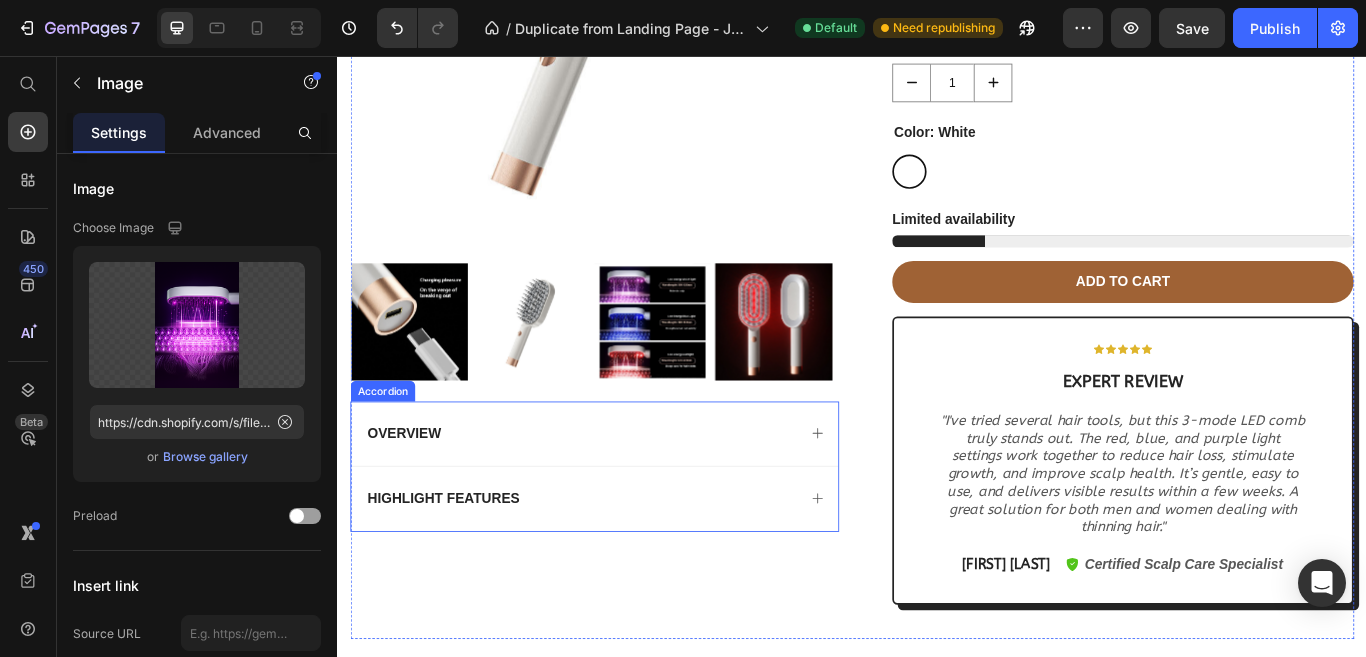 click on "OVERVIEW" at bounding box center (621, 496) 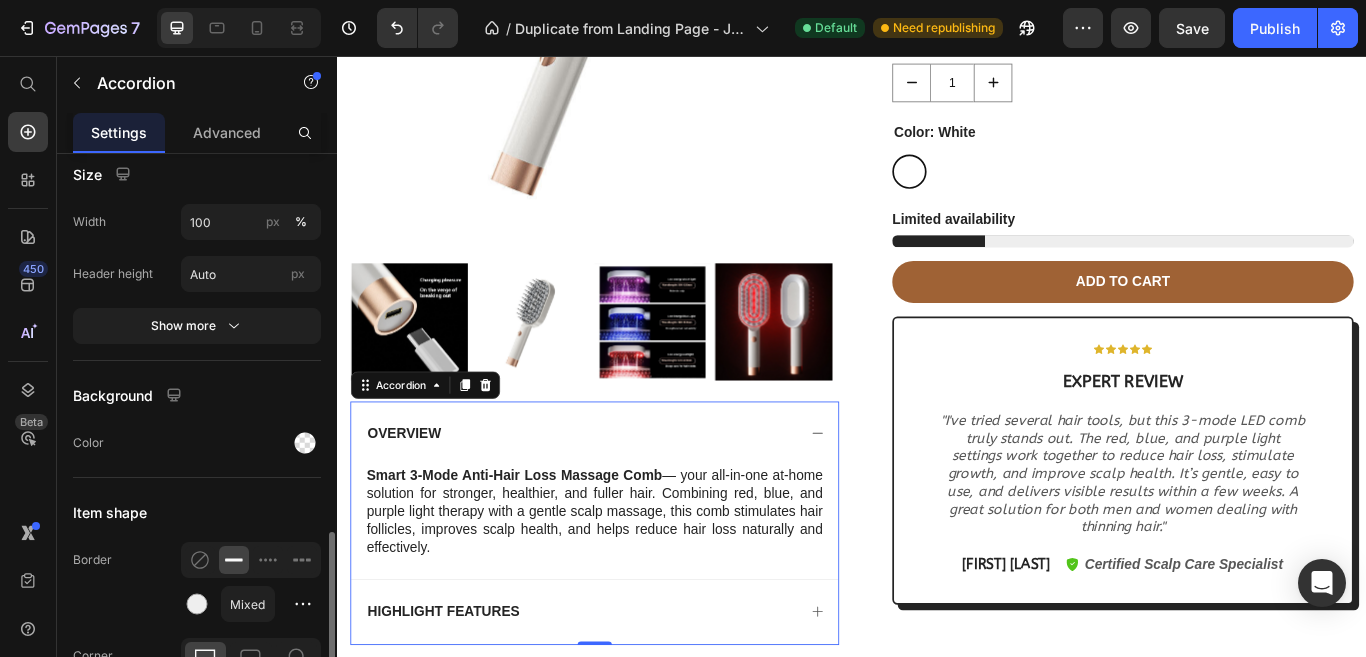 scroll, scrollTop: 1660, scrollLeft: 0, axis: vertical 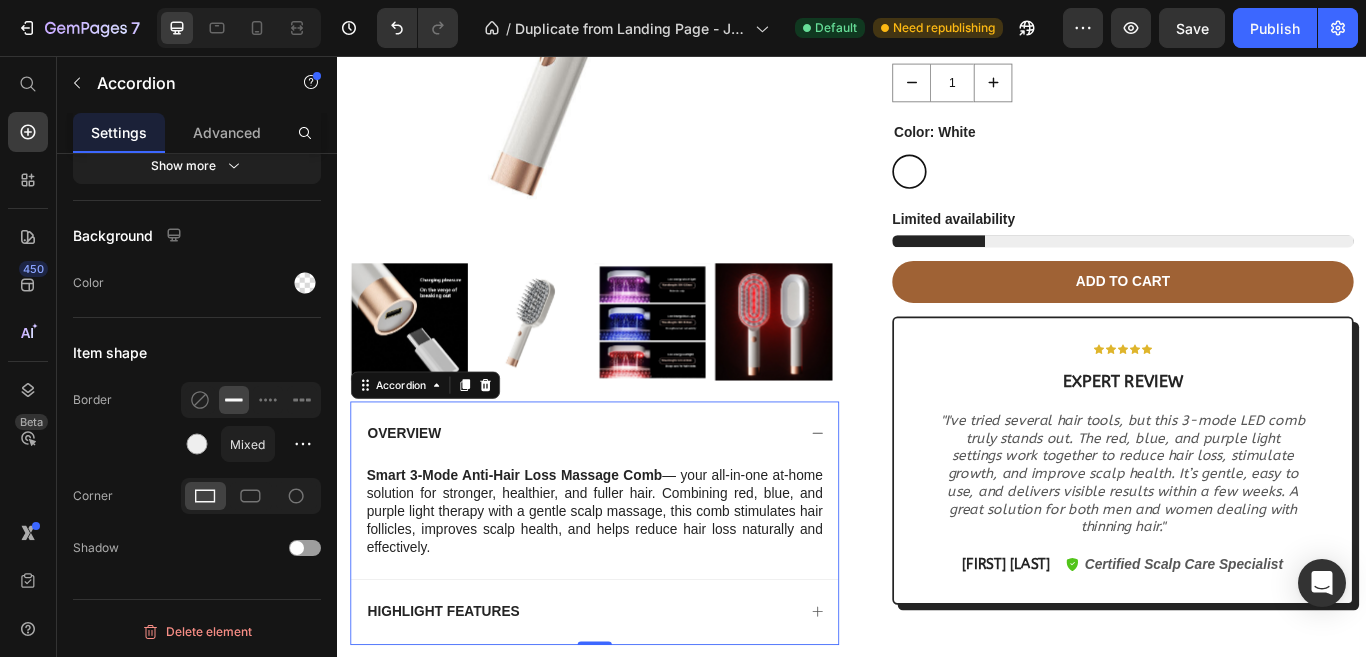 click on "OVERVIEW" at bounding box center [637, 496] 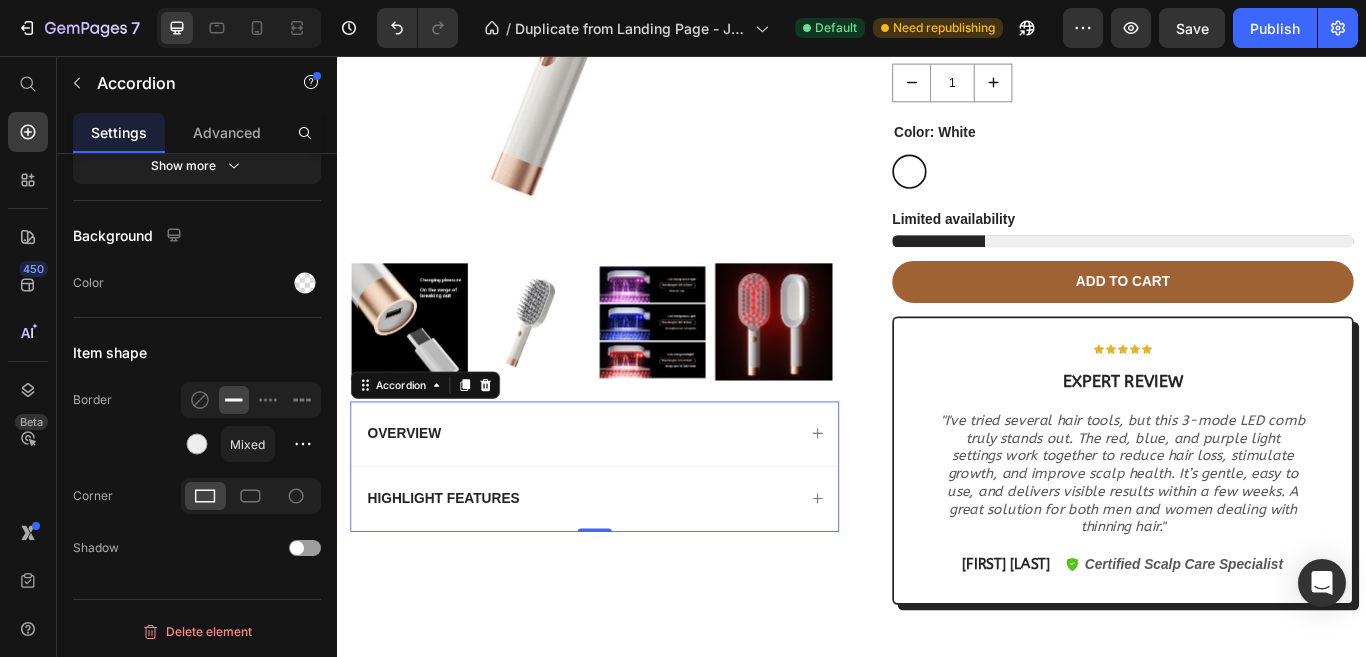 click on "OVERVIEW" at bounding box center (637, 496) 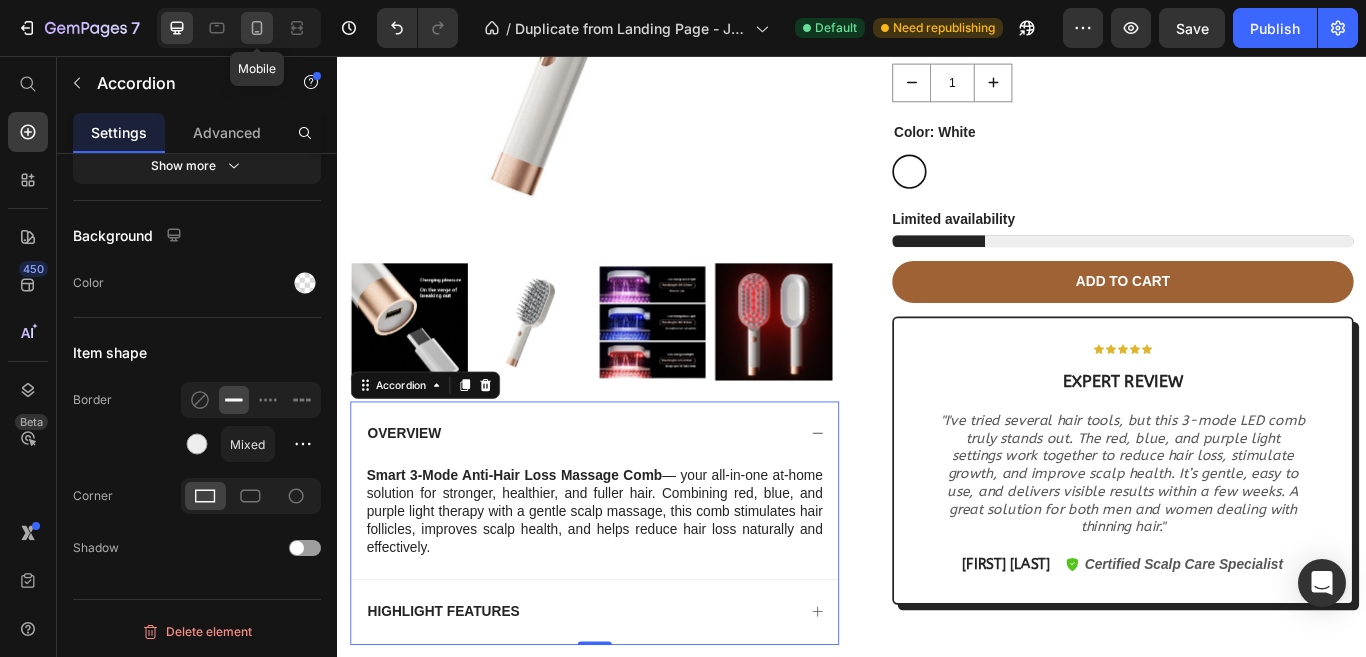 click 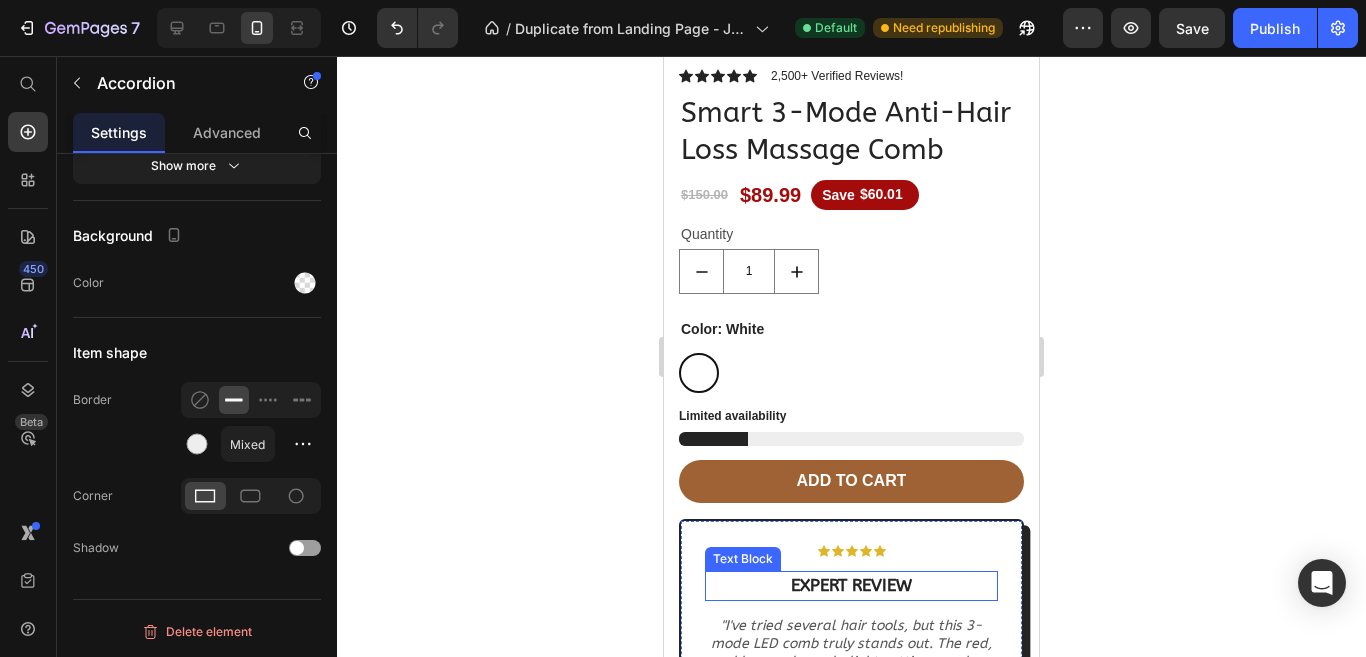 scroll, scrollTop: 596, scrollLeft: 0, axis: vertical 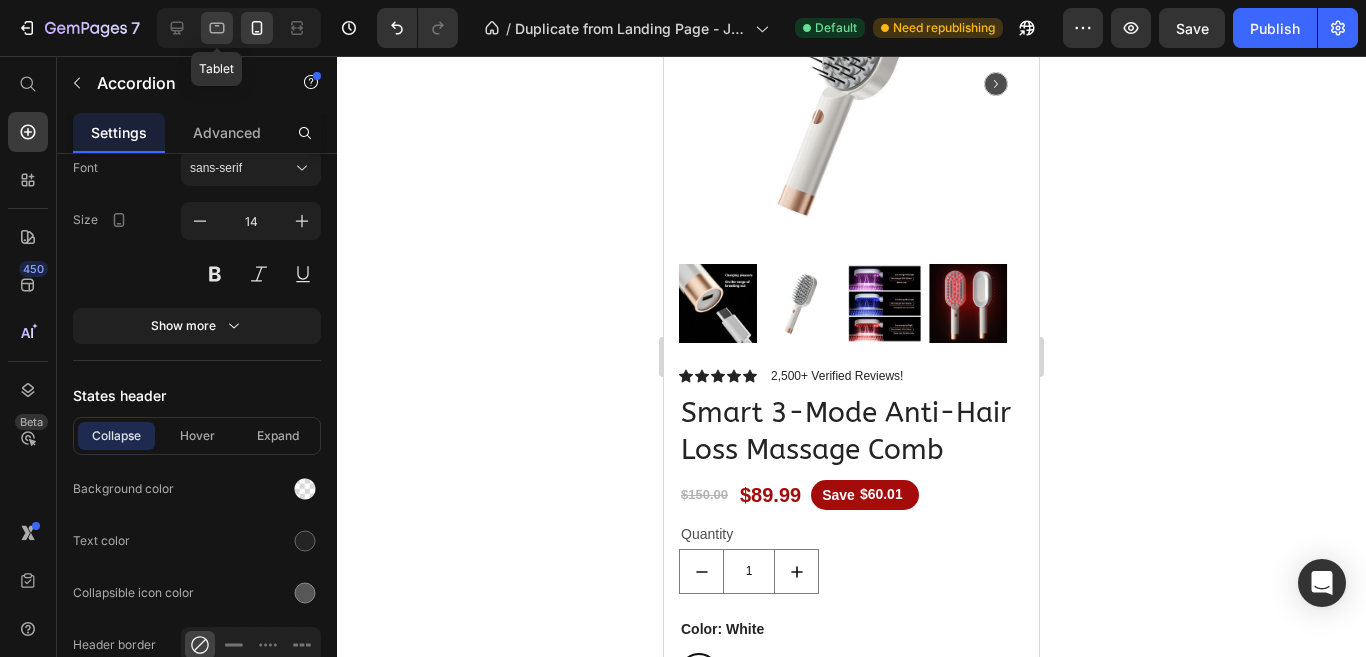 click 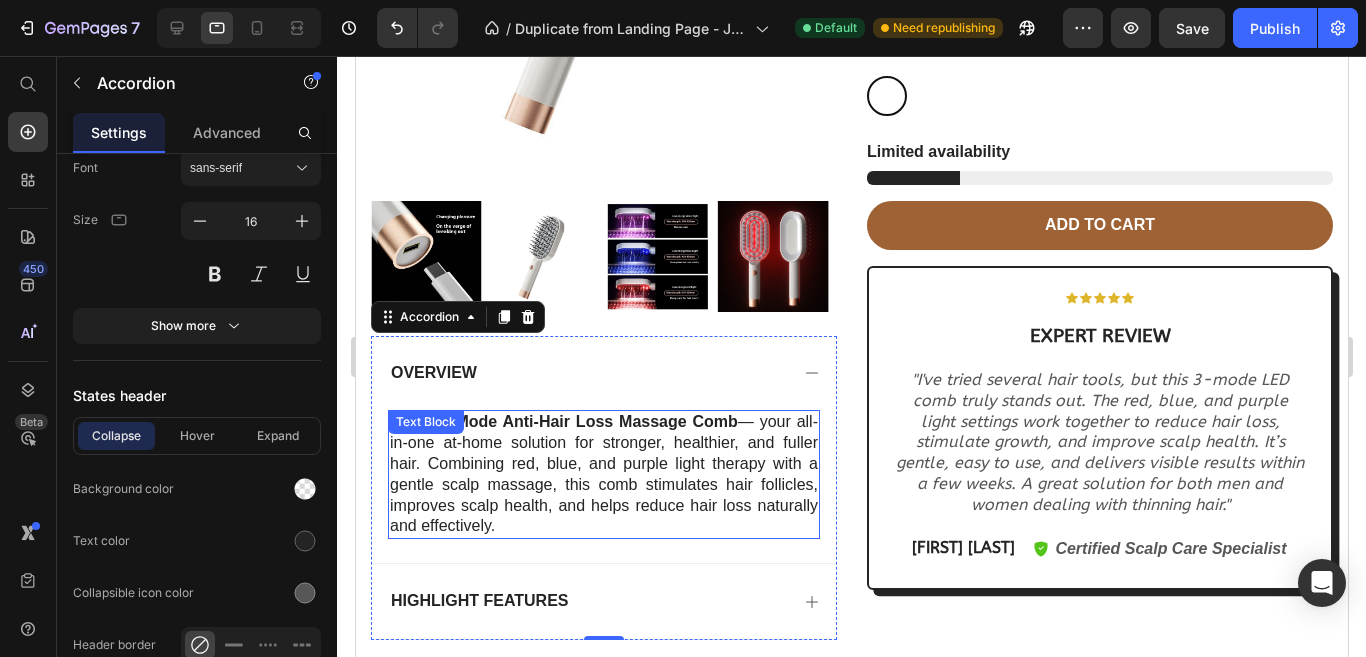scroll, scrollTop: 1288, scrollLeft: 0, axis: vertical 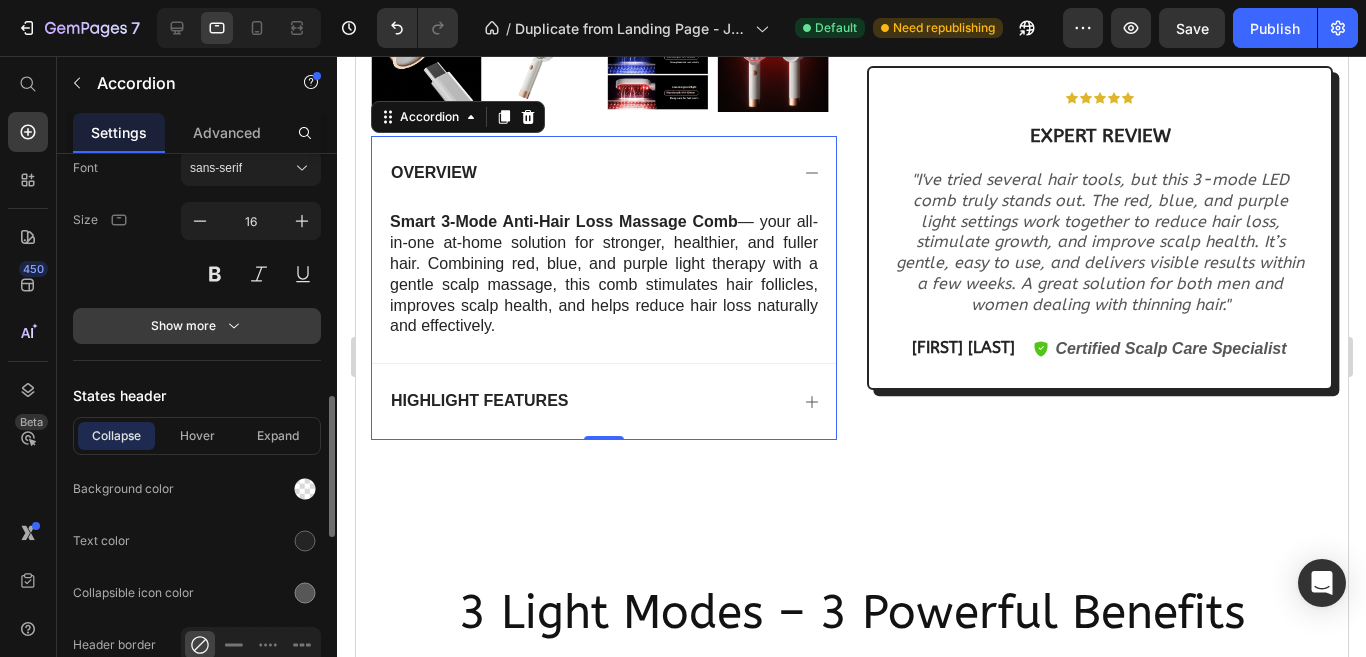click 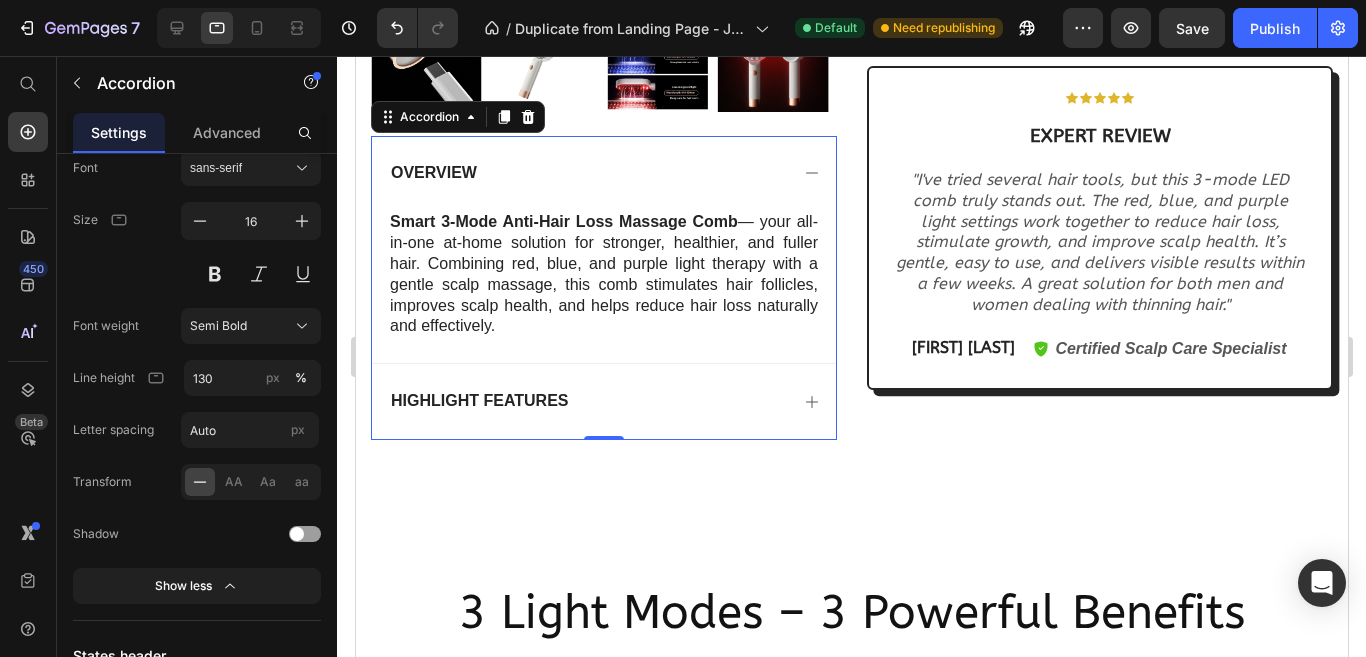 click 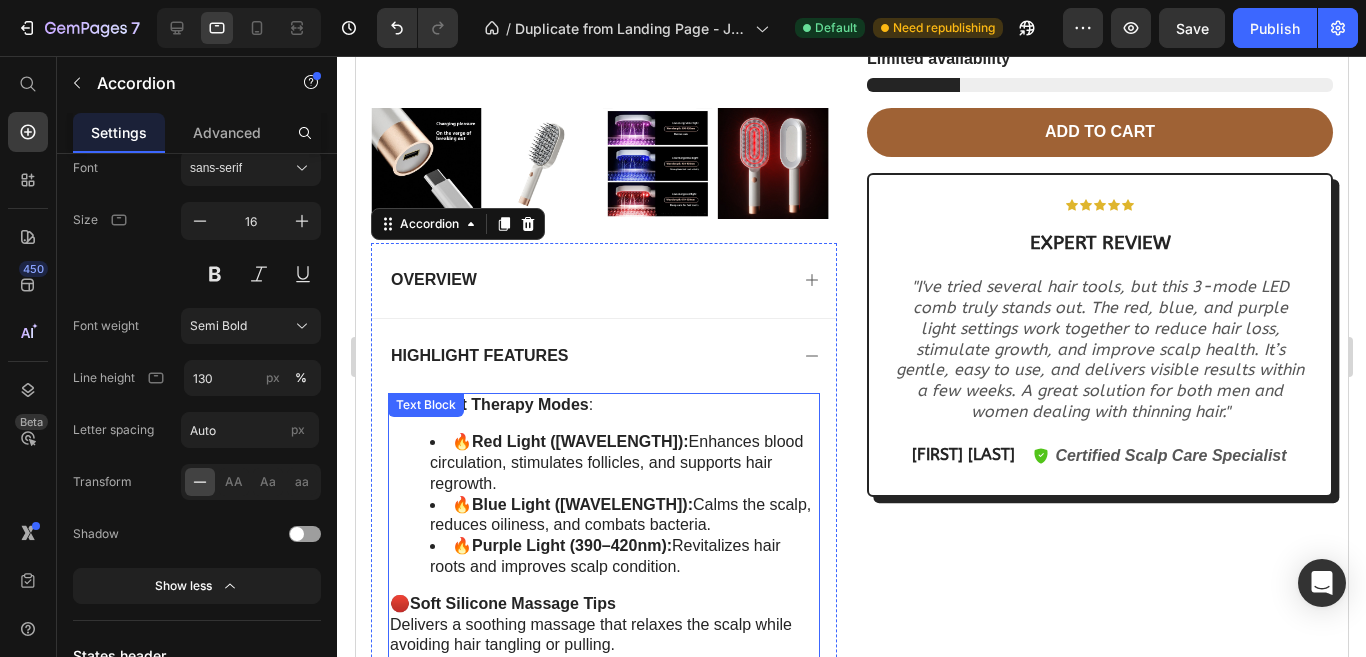 scroll, scrollTop: 888, scrollLeft: 0, axis: vertical 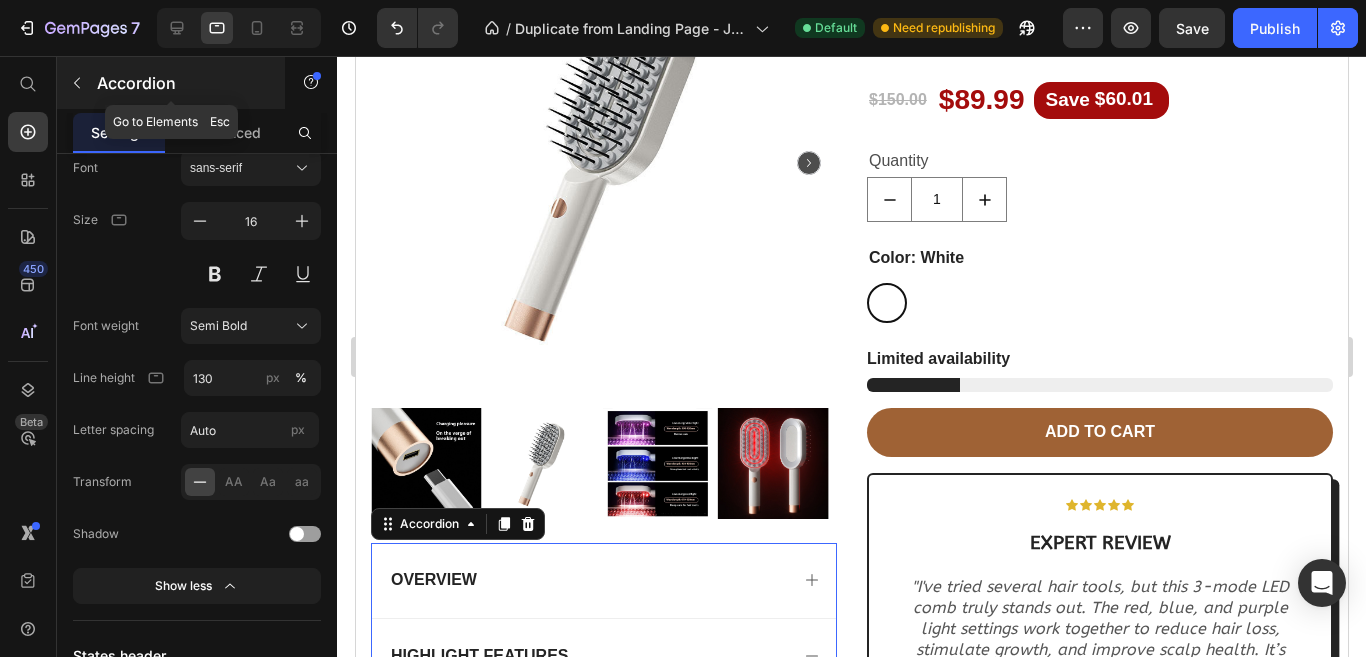 click at bounding box center (77, 83) 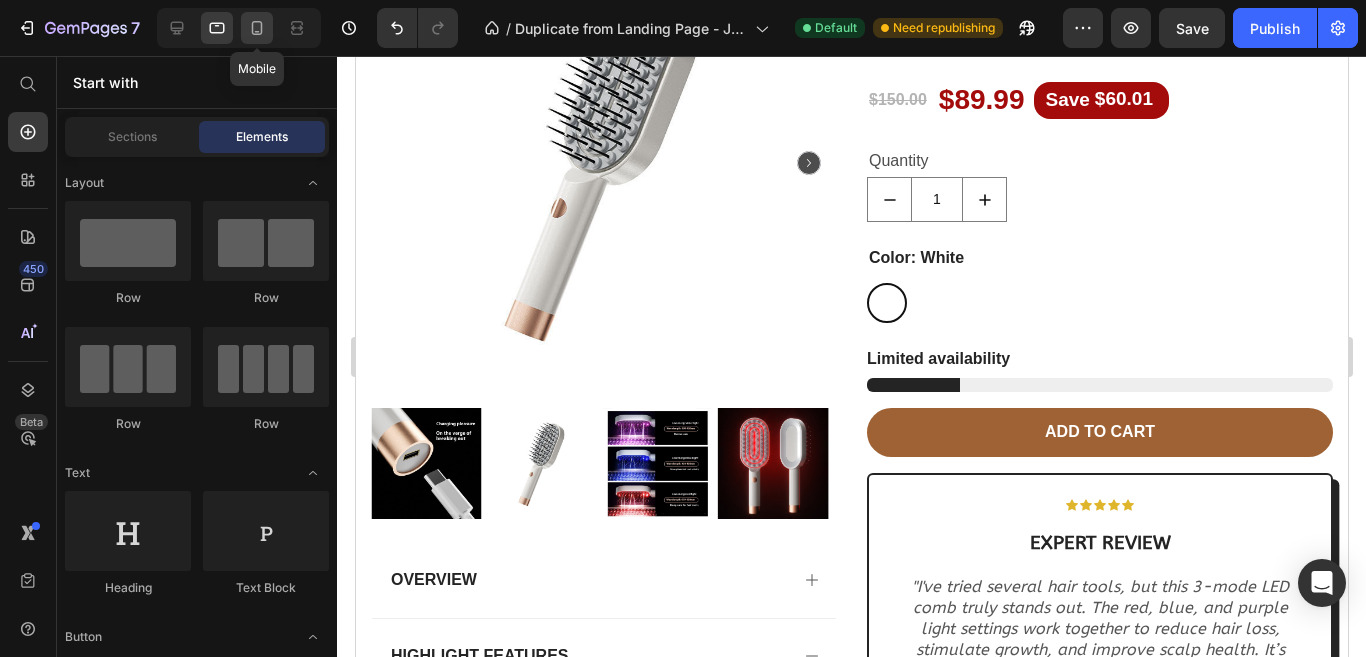 click 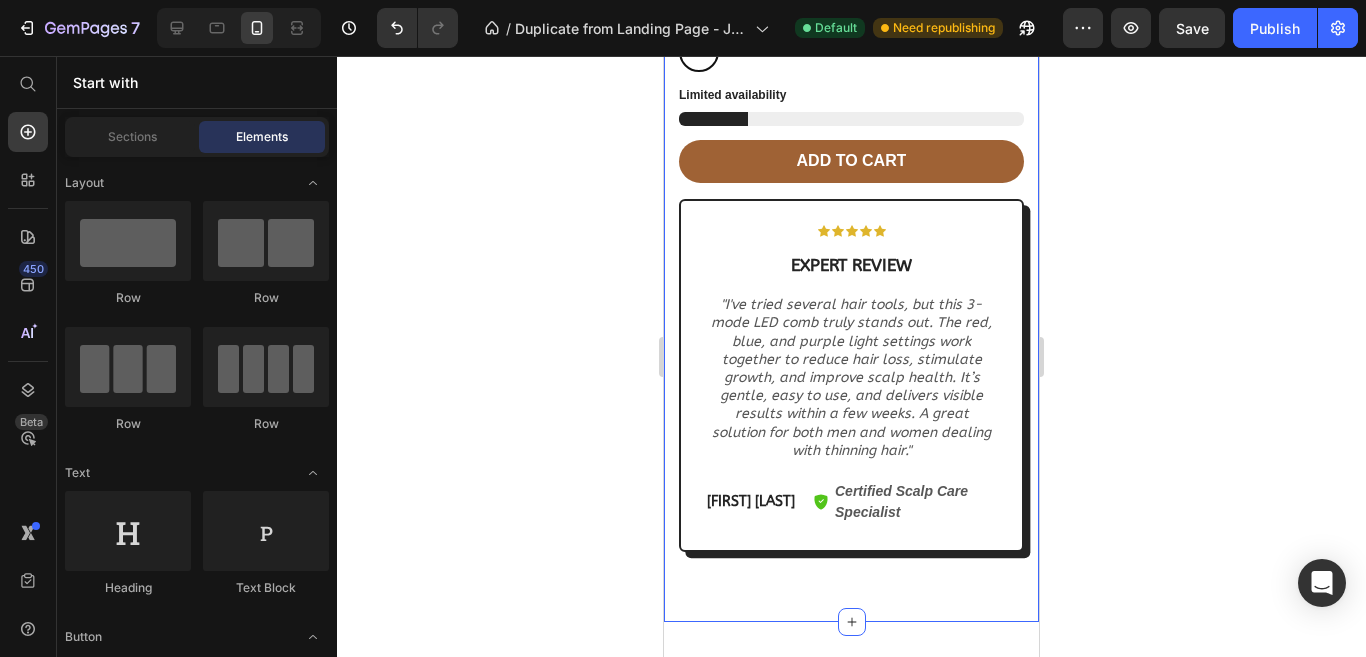 scroll, scrollTop: 1494, scrollLeft: 0, axis: vertical 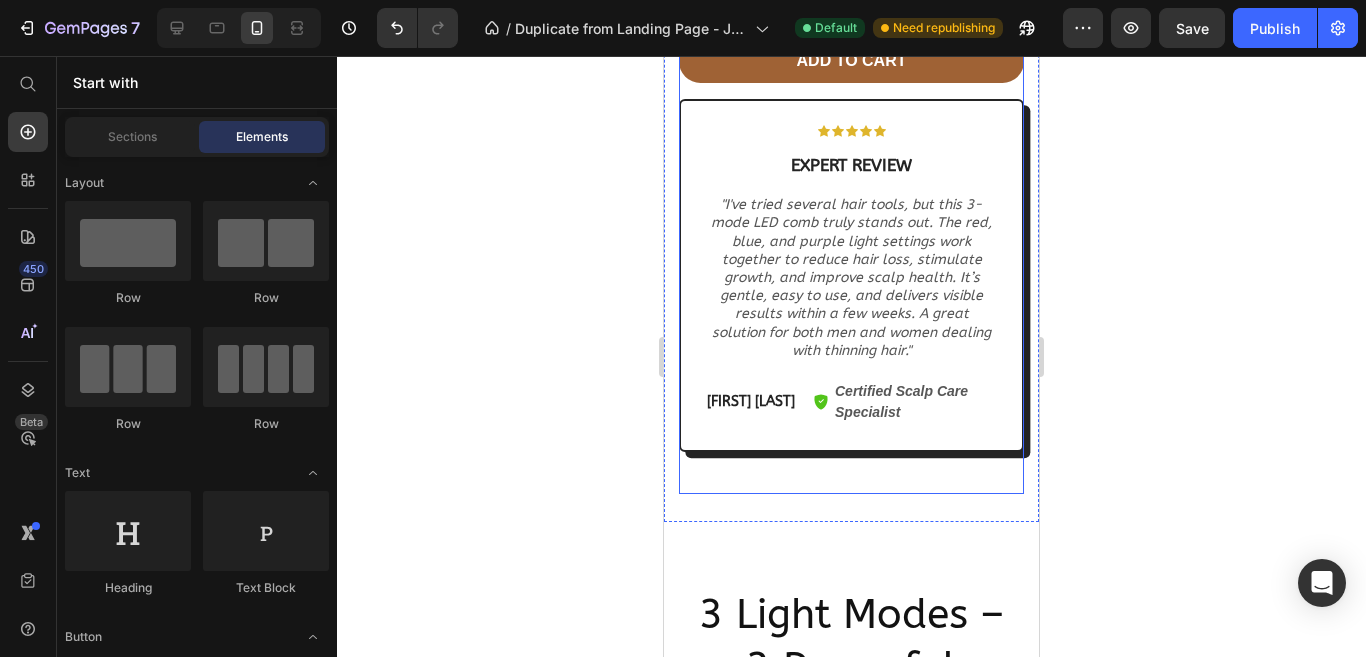 click on "Icon Icon Icon Icon Icon Icon List 2,500+ Verified Reviews! Text Block Row Smart 3-Mode Anti-Hair Loss Massage Comb Product Title $150.00 Product Price $89.99 Product Price Save $60.01 Discount Tag Row Quantity Text Block 1 Product Quantity Row Color: White White White Product Variants & Swatches Limited availability Stock Counter Add to cart Add to Cart Icon Icon Icon Icon Icon Icon List expert review Text Block "I've tried several hair tools, but this 3-mode LED comb truly stands out. The red, blue, and purple light settings work together to reduce hair loss, stimulate growth, and improve scalp health. It’s gentle, easy to use, and delivers visible results within a few weeks. A great solution for both men and women dealing with thinning hair." Text Block Emily T. Text Block
Certified Scalp Care Specialist Item List Row Row Row" at bounding box center [851, 70] 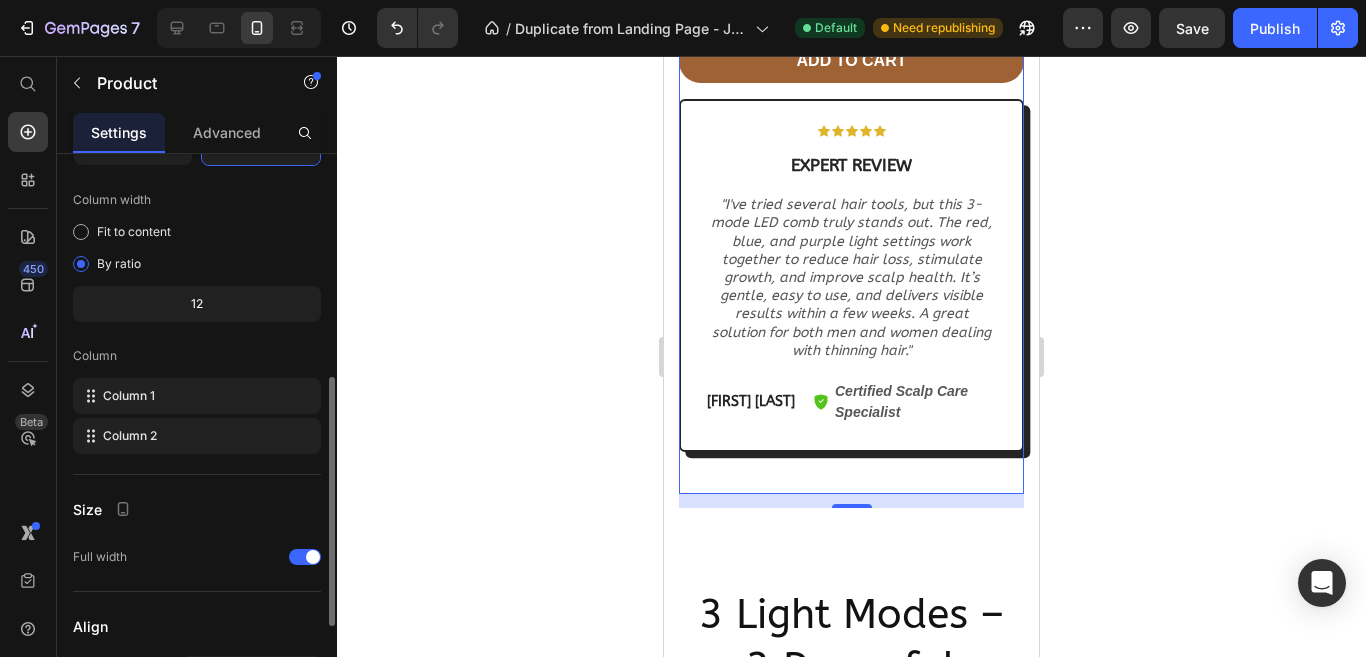 scroll, scrollTop: 695, scrollLeft: 0, axis: vertical 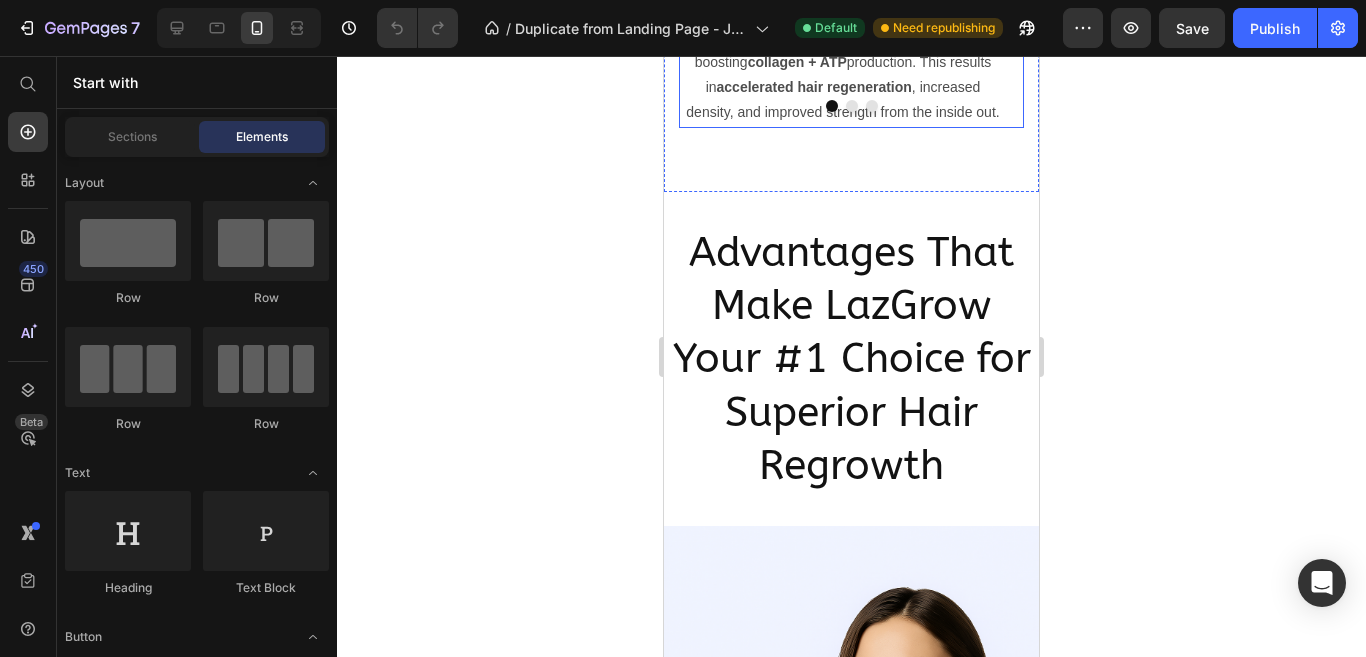 click at bounding box center [852, 106] 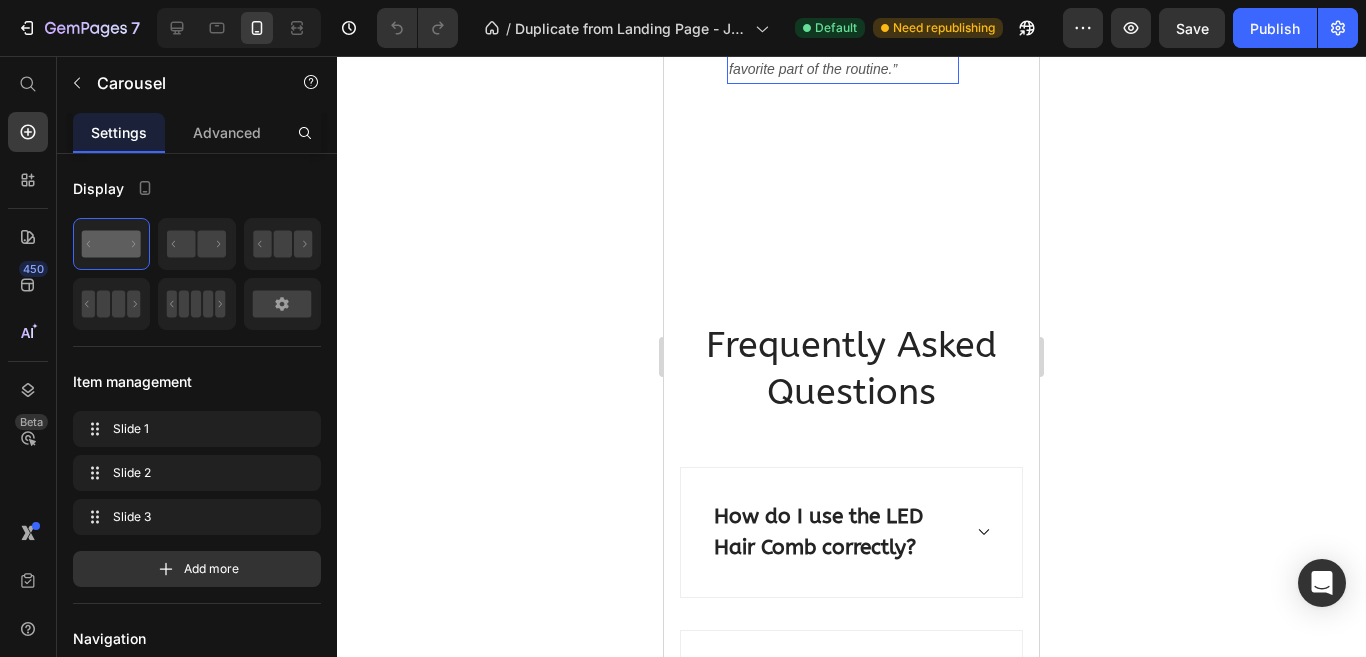 scroll, scrollTop: 7300, scrollLeft: 0, axis: vertical 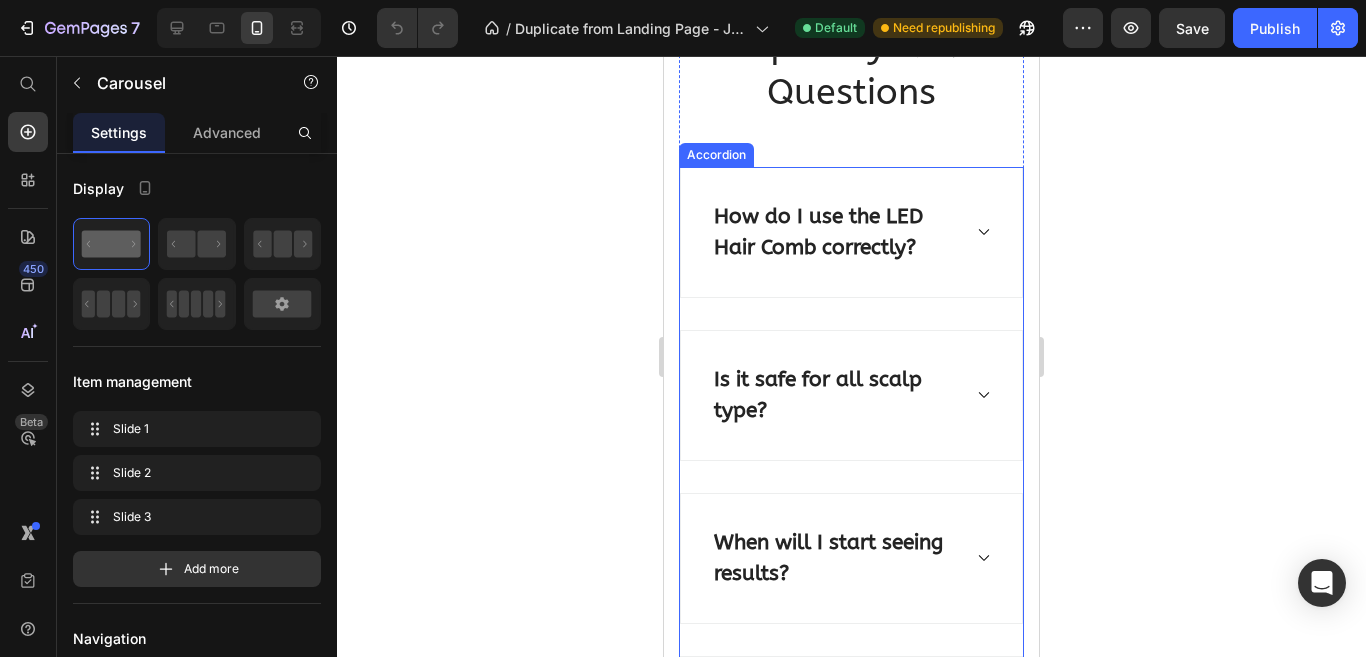 click 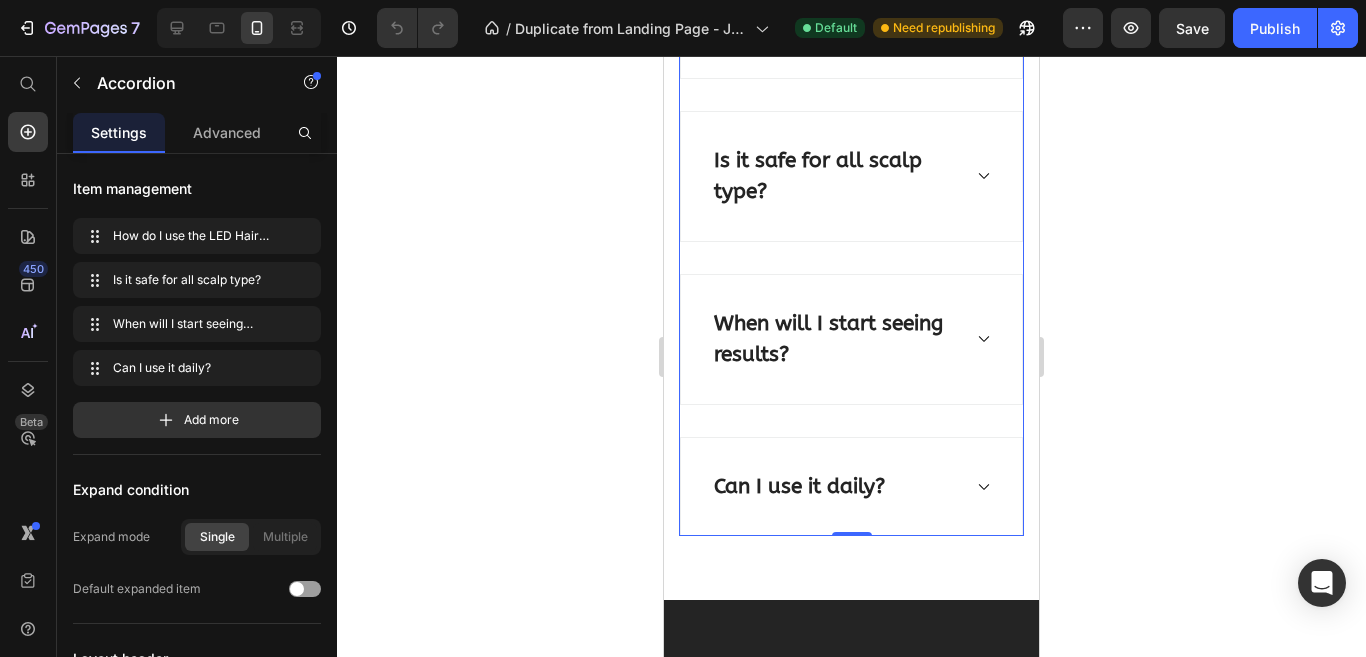 scroll, scrollTop: 7600, scrollLeft: 0, axis: vertical 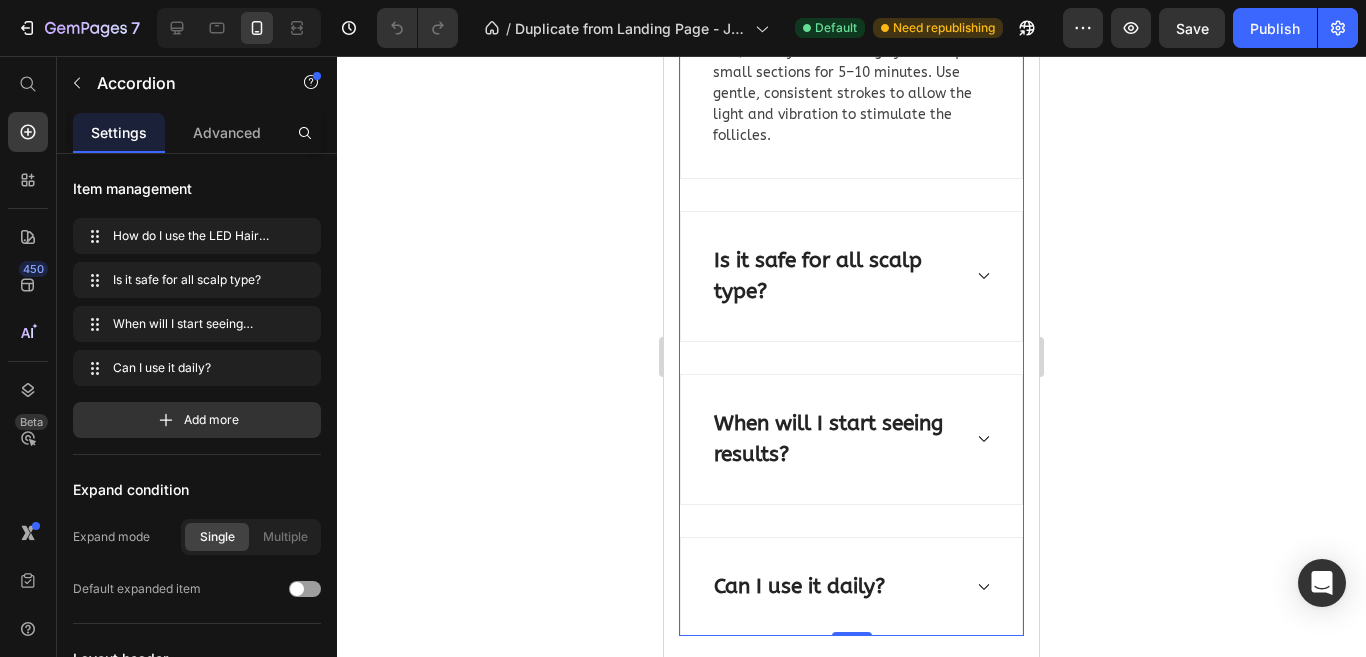 click on "Is it safe for all scalp type?" at bounding box center [835, 276] 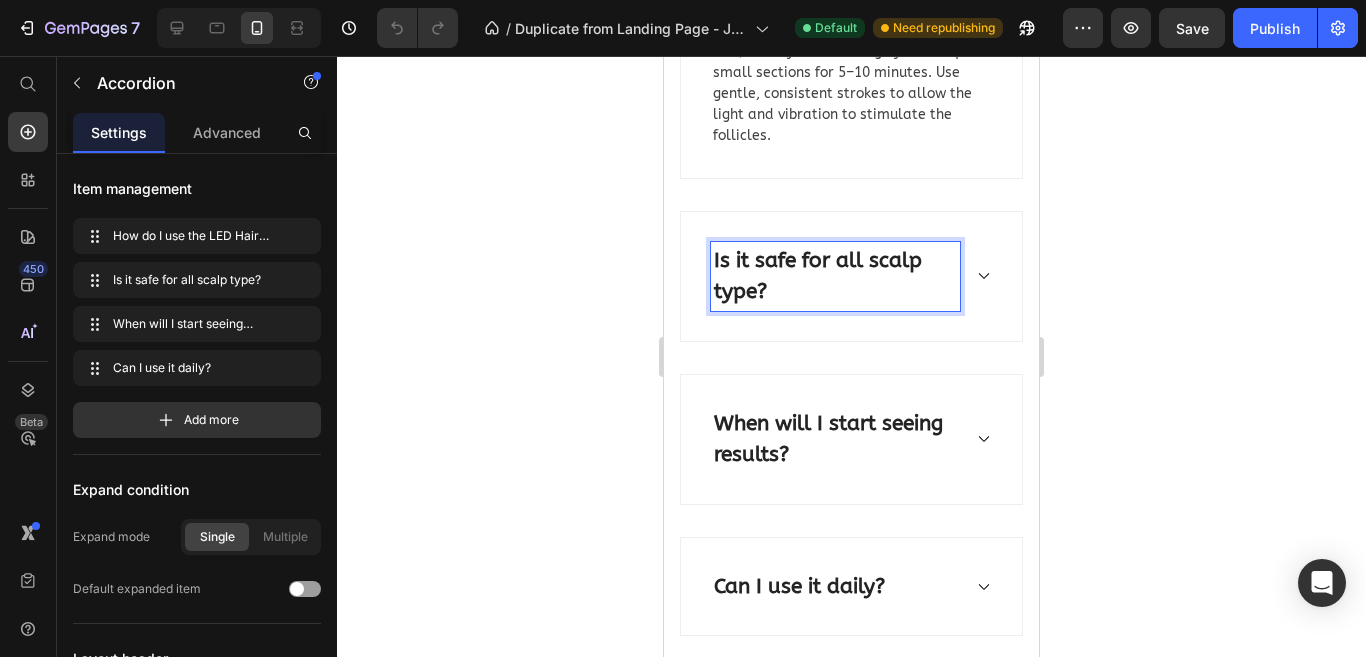 click 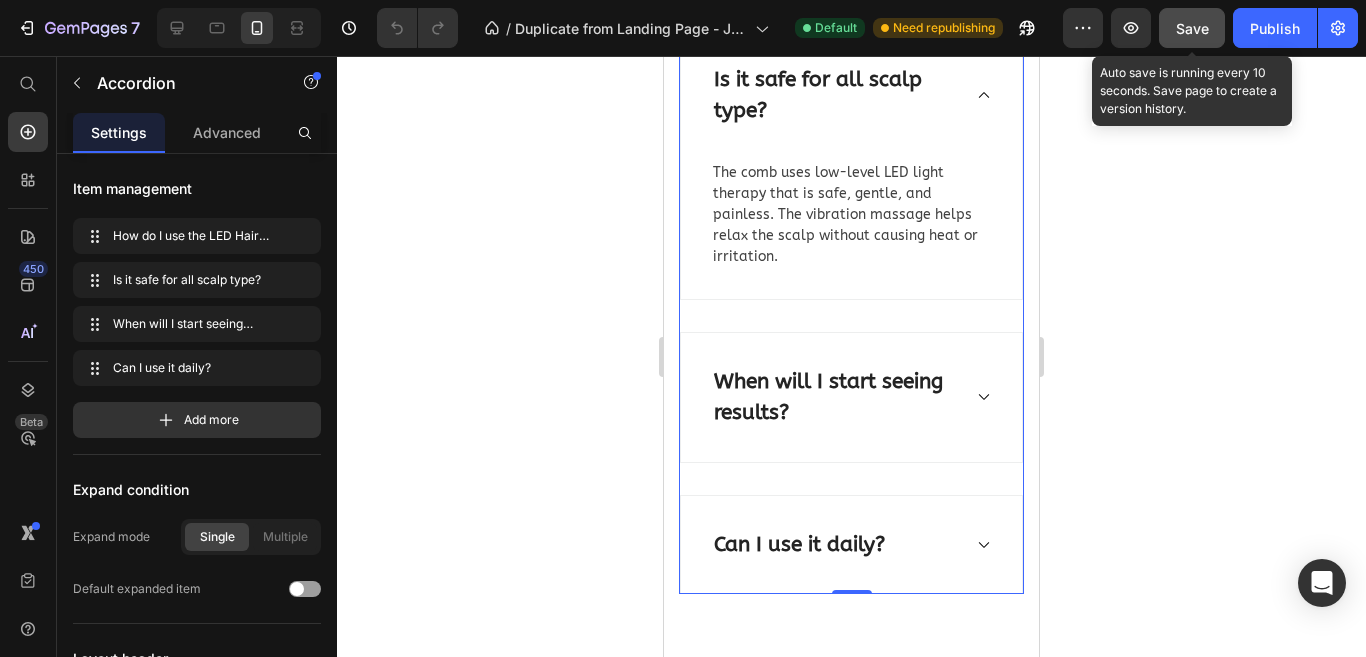 click on "Save" at bounding box center (1192, 28) 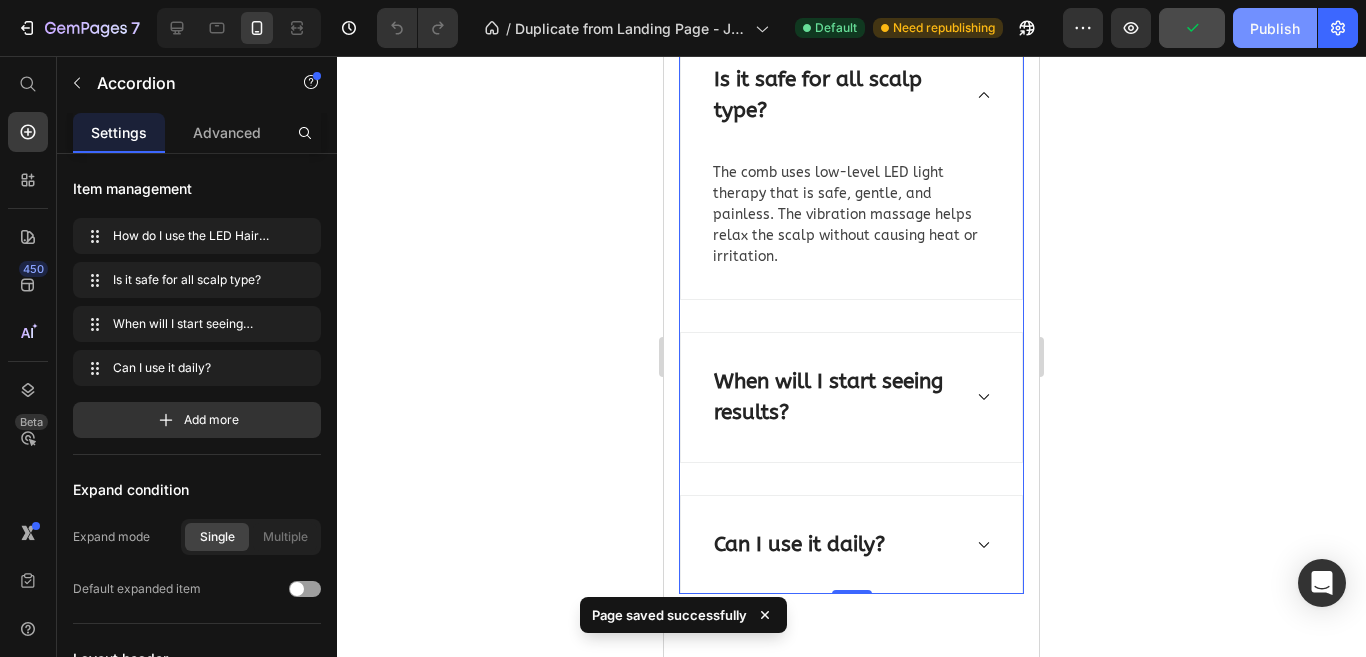 click on "Publish" 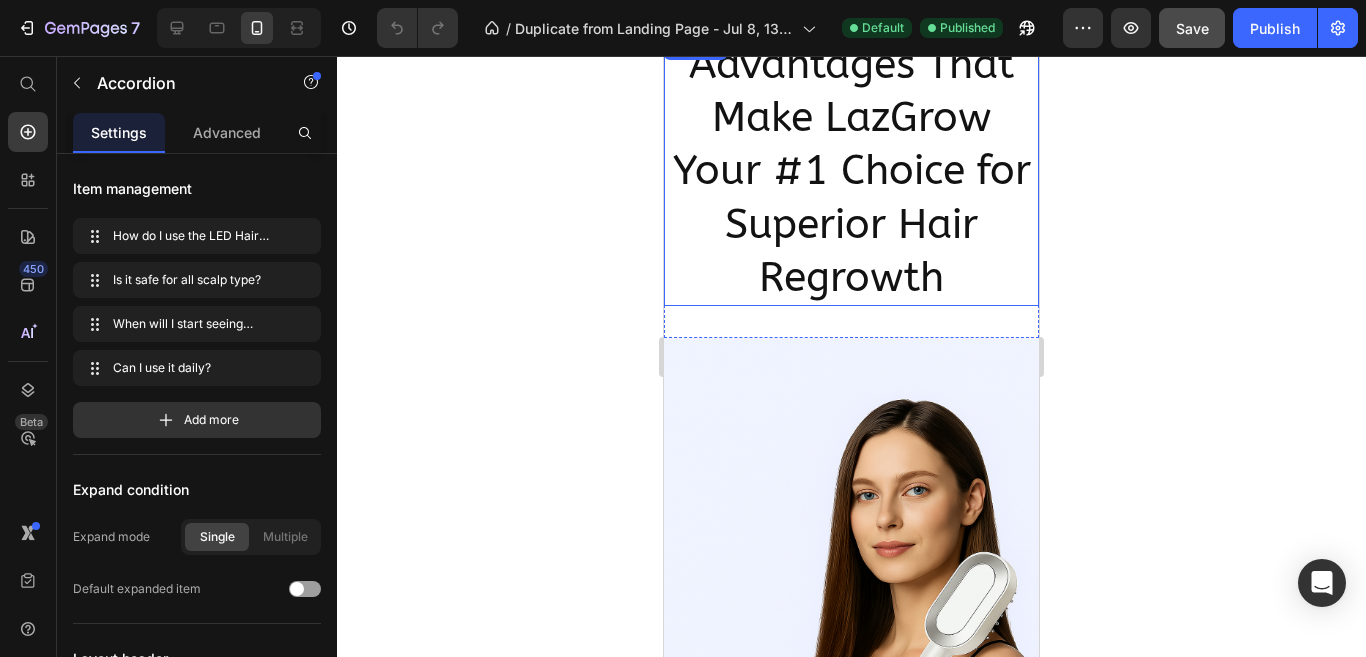 scroll, scrollTop: 3480, scrollLeft: 0, axis: vertical 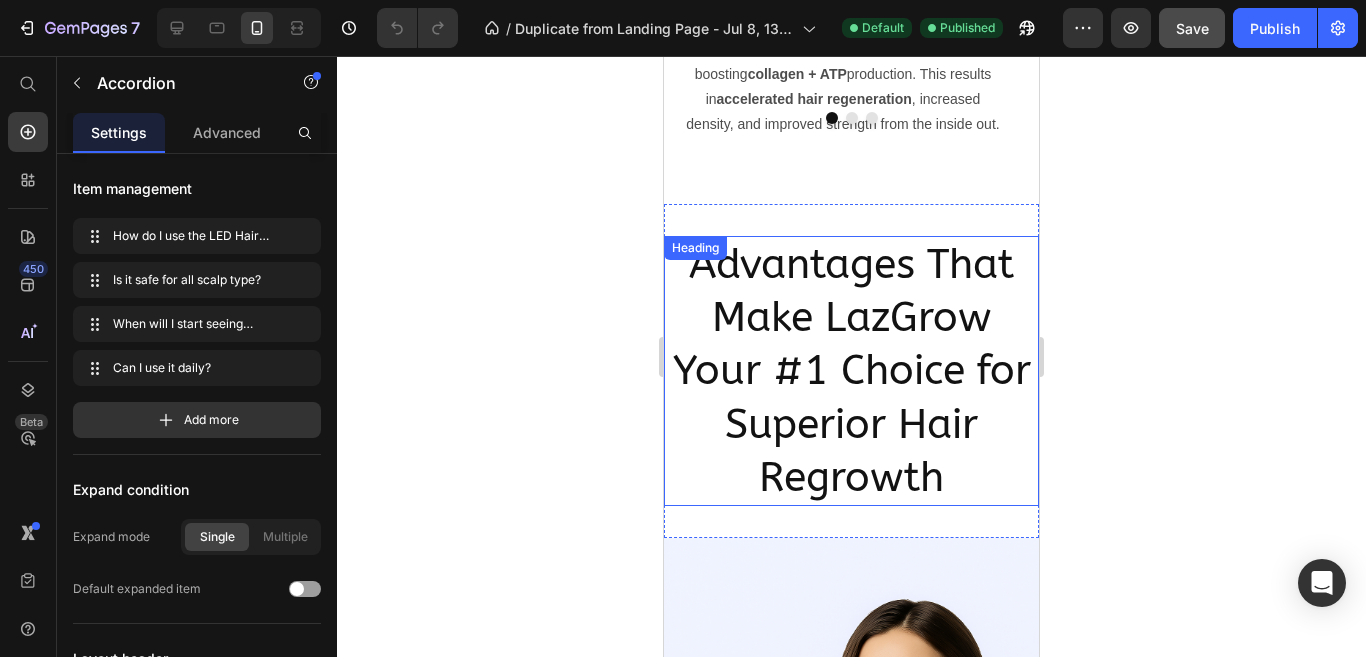 click on "Advantages That Make LazGrow Your #1 Choice for Superior Hair Regrowth" at bounding box center (851, 371) 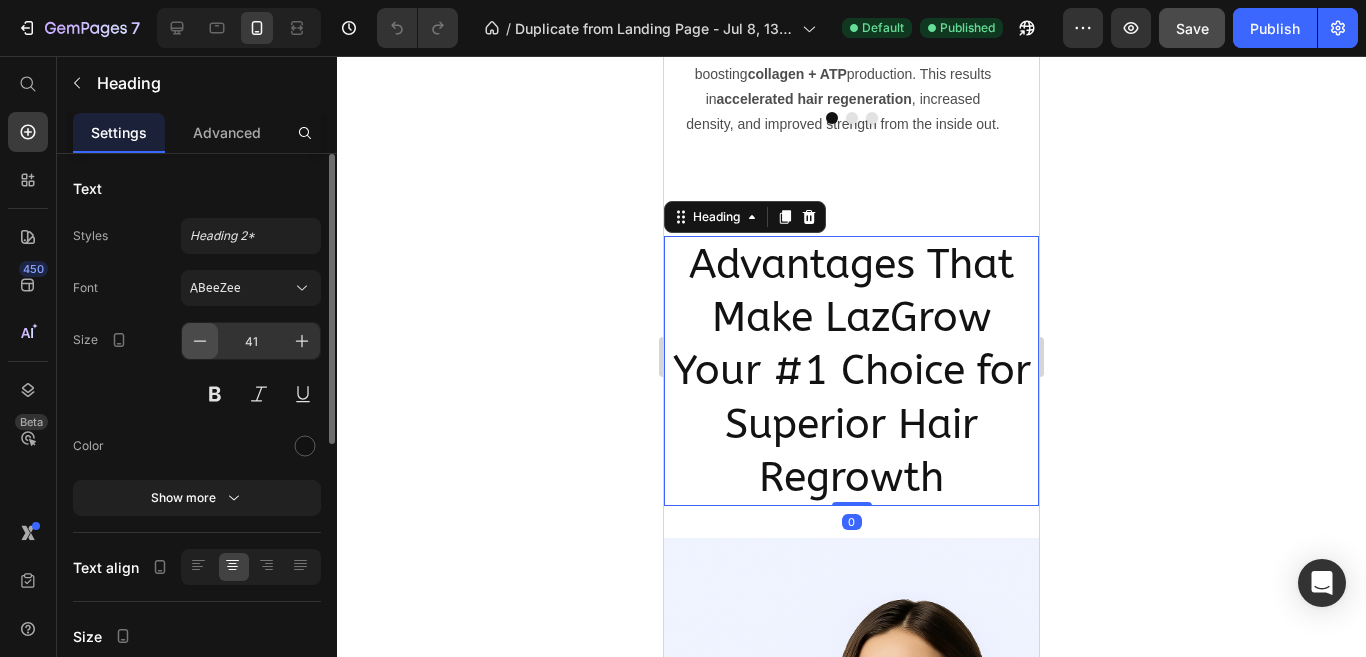 click 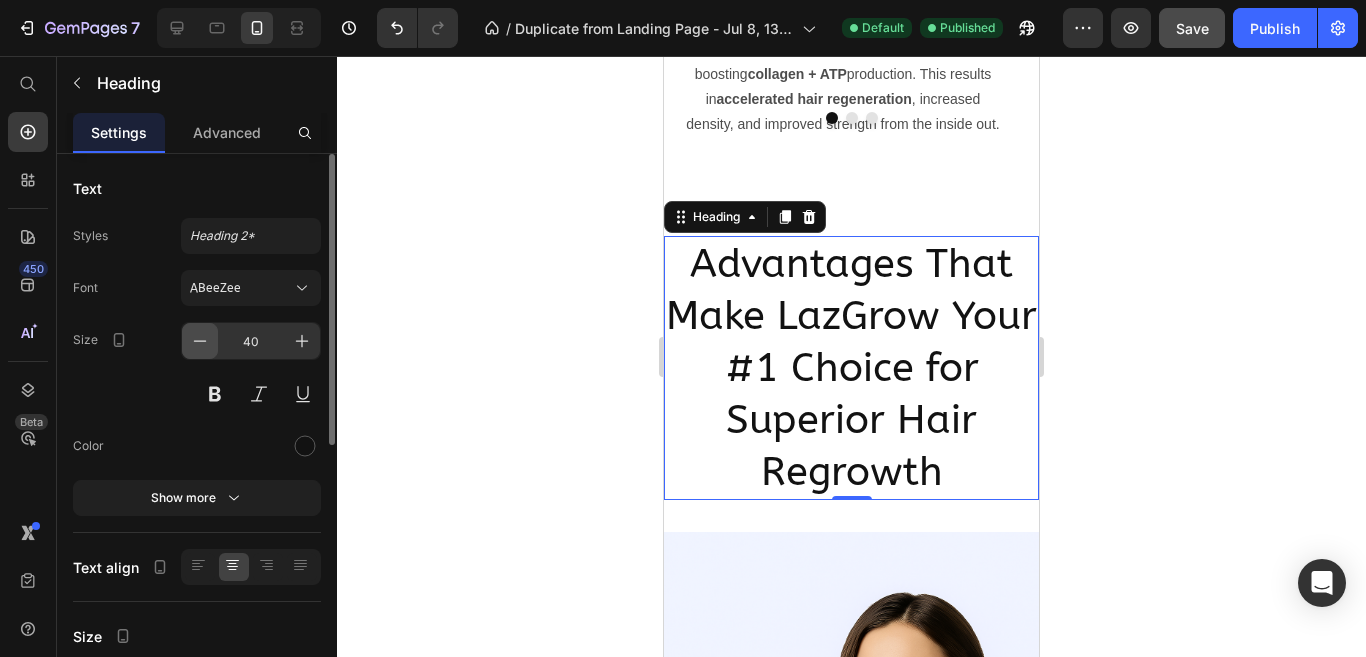 click 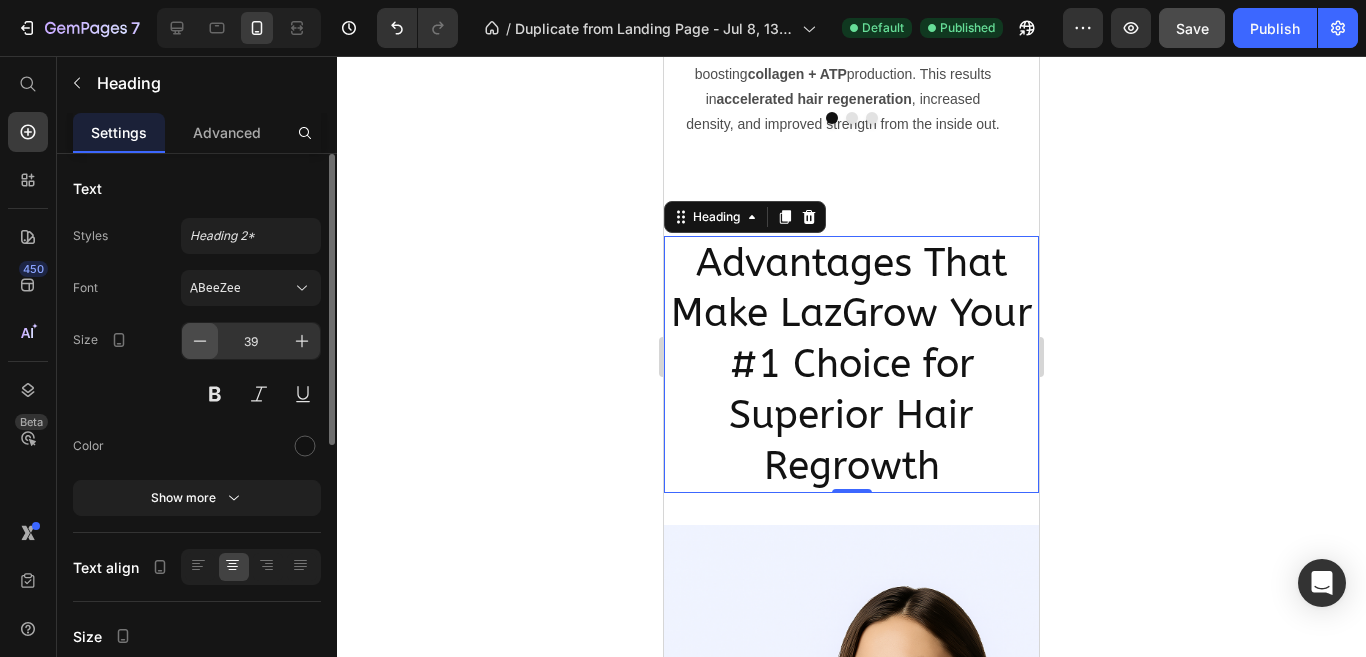 click 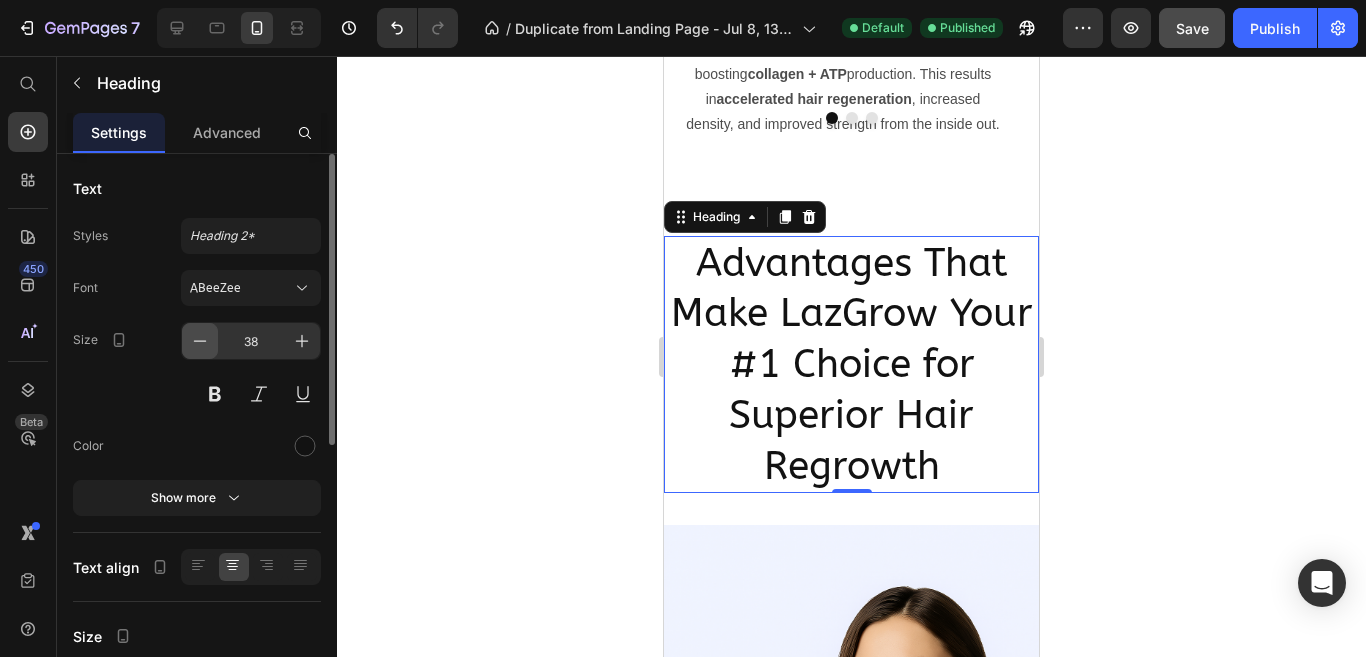 click 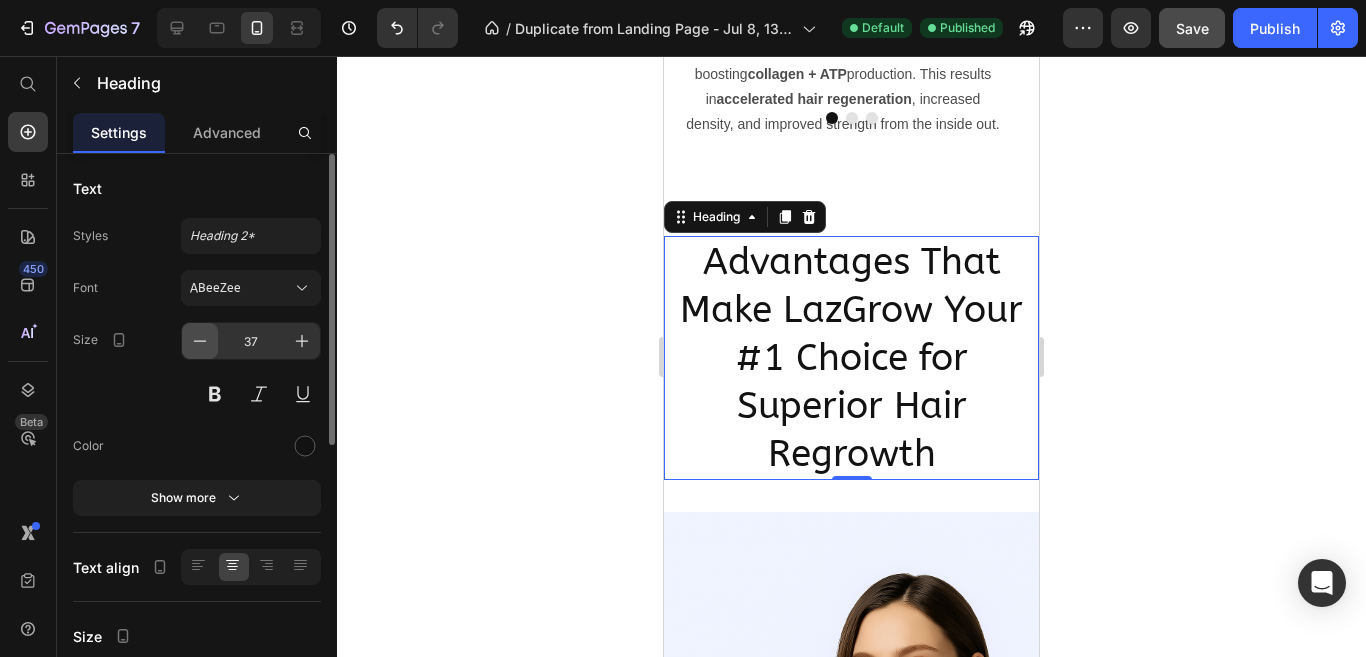 click 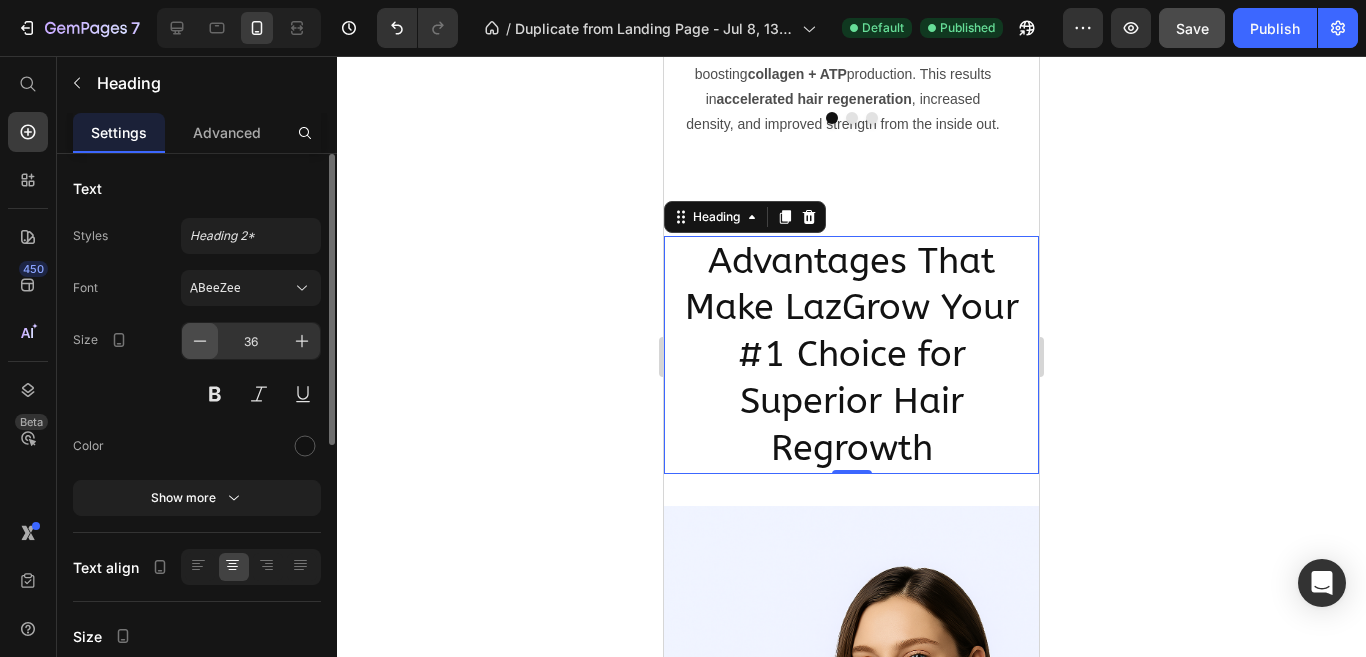 click 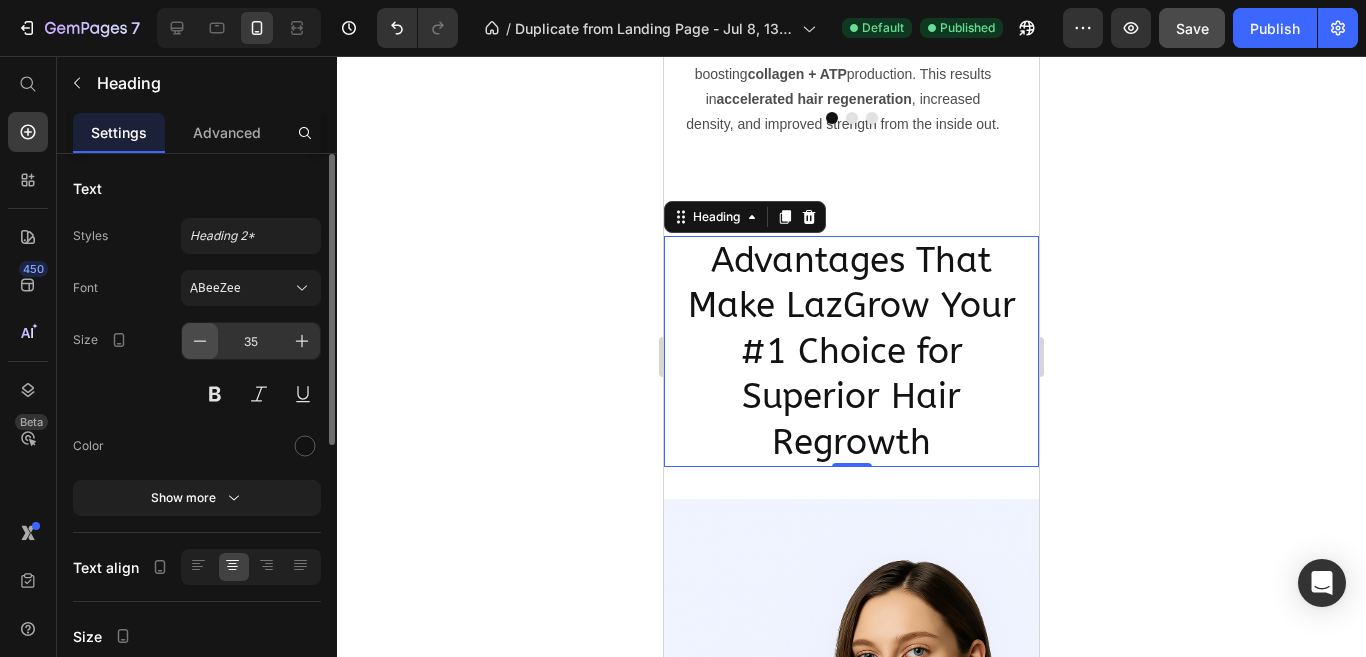 click 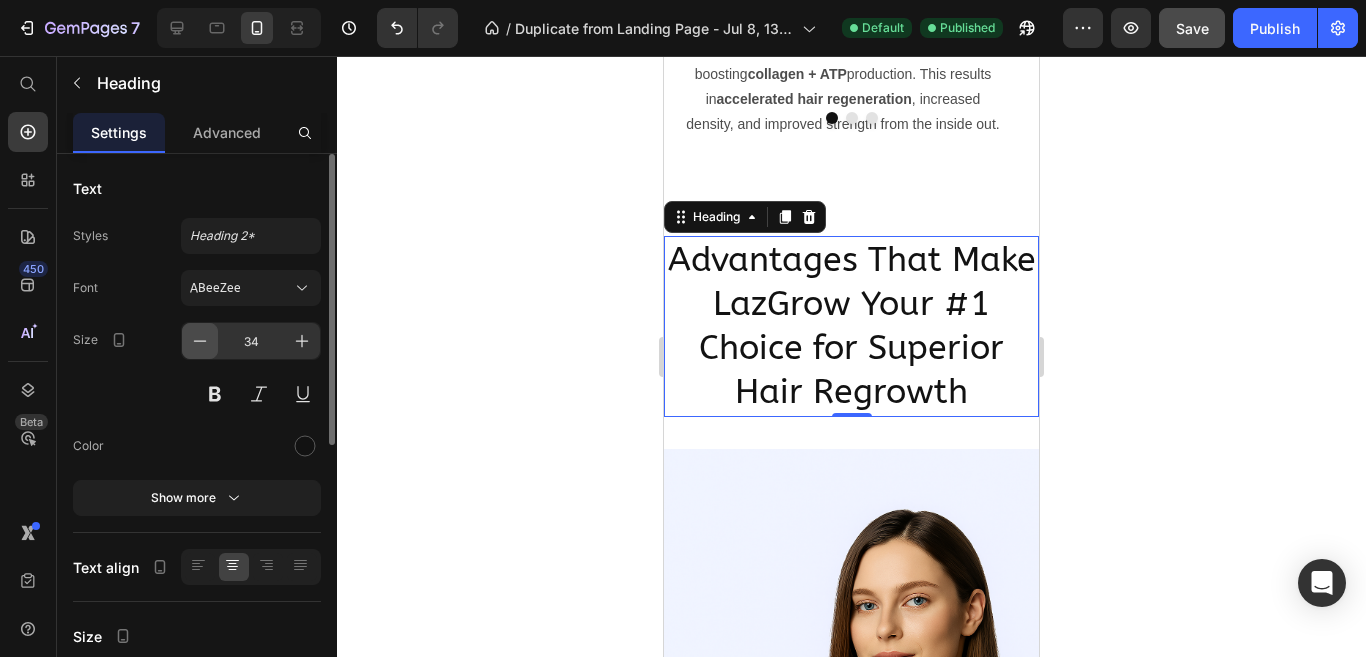 click 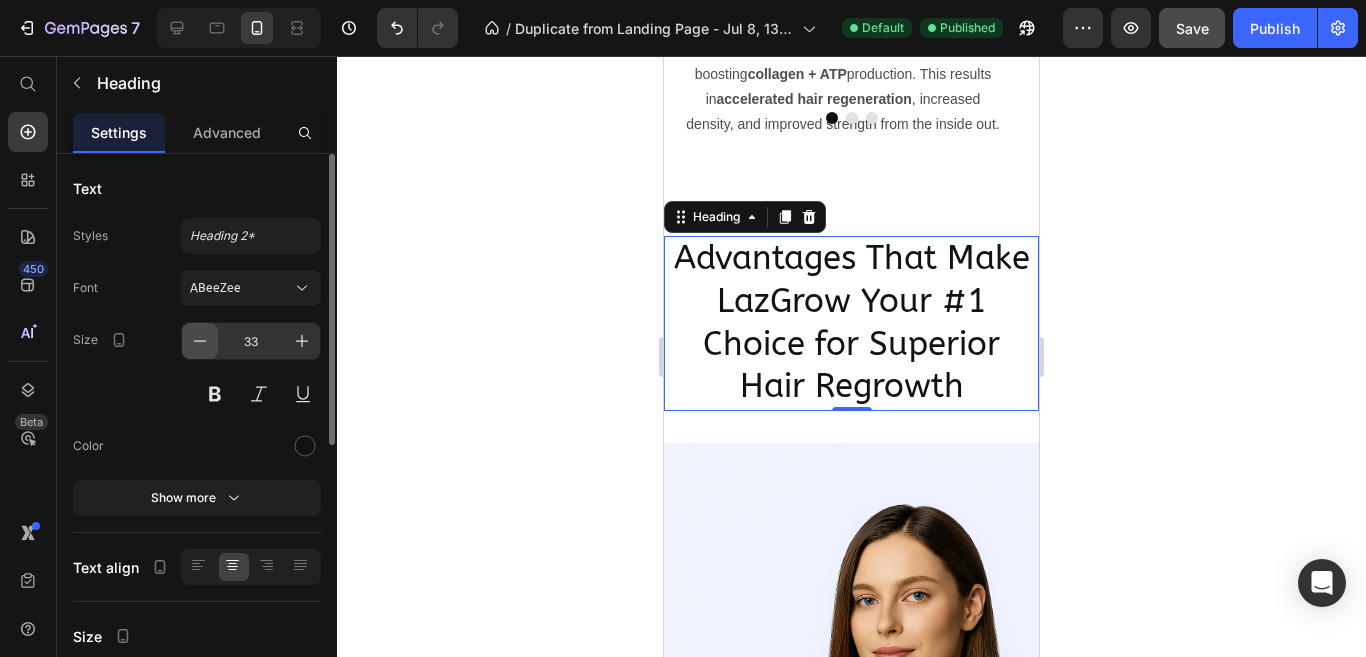 click 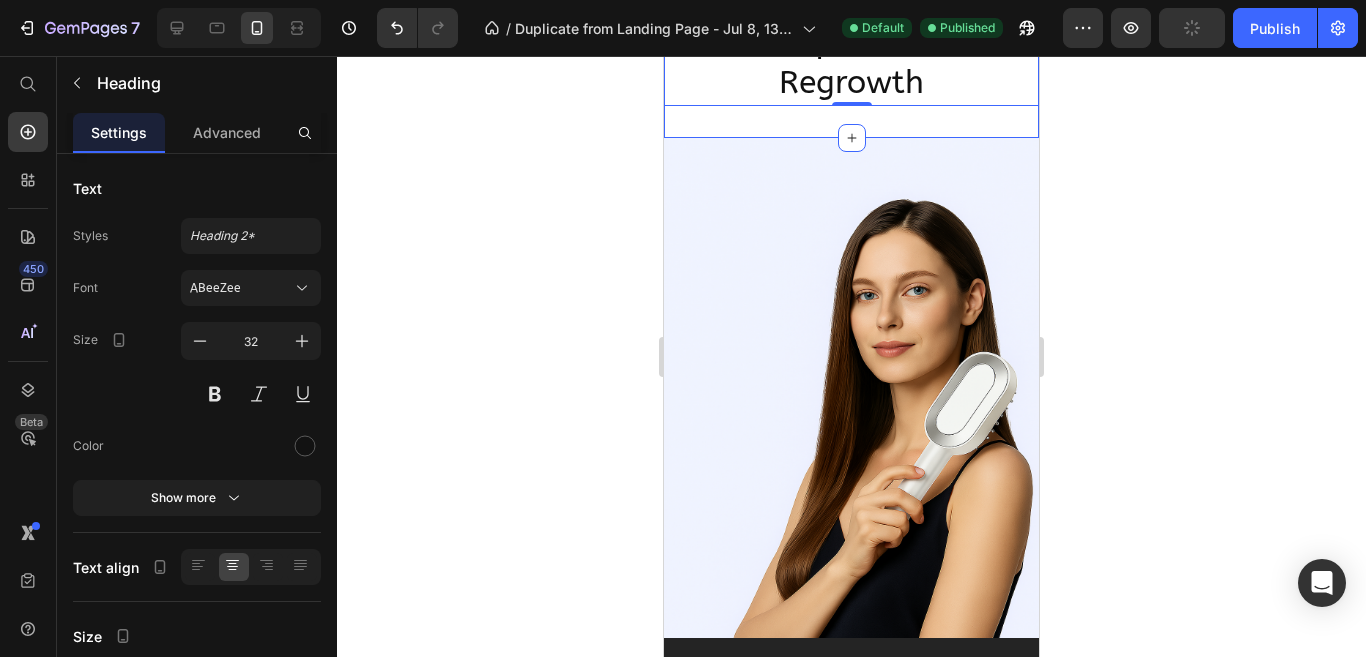 scroll, scrollTop: 3480, scrollLeft: 0, axis: vertical 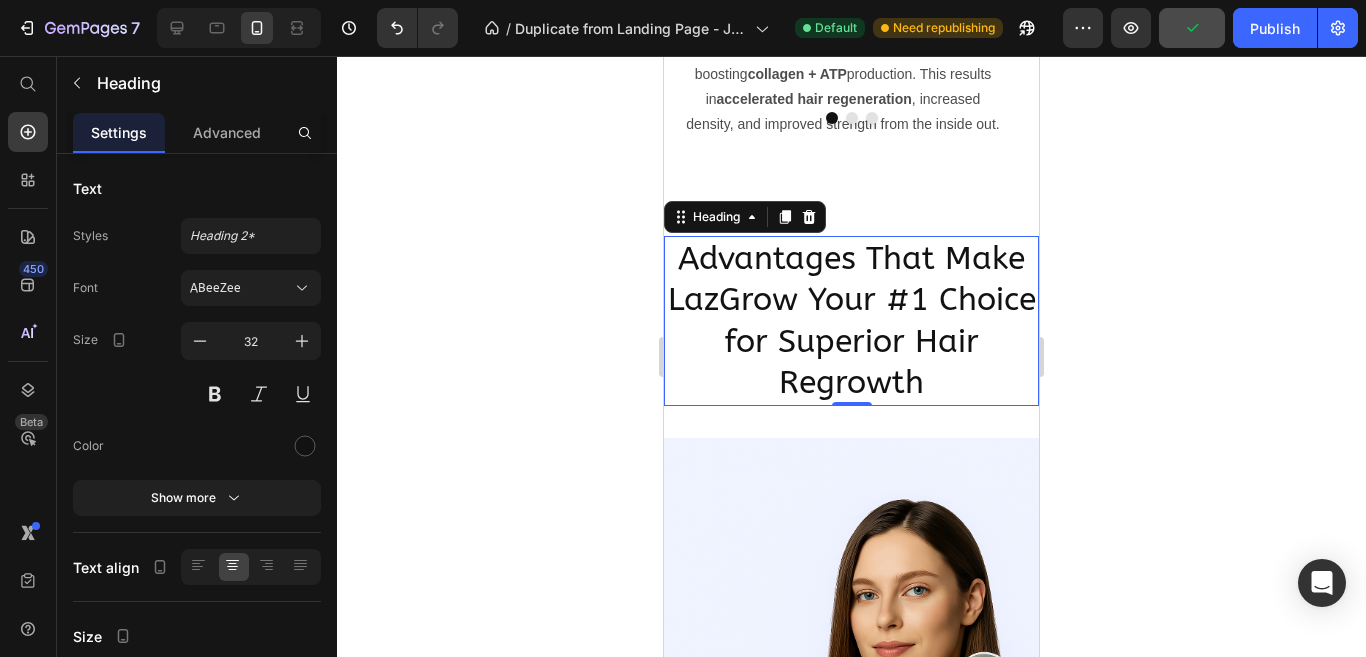 click 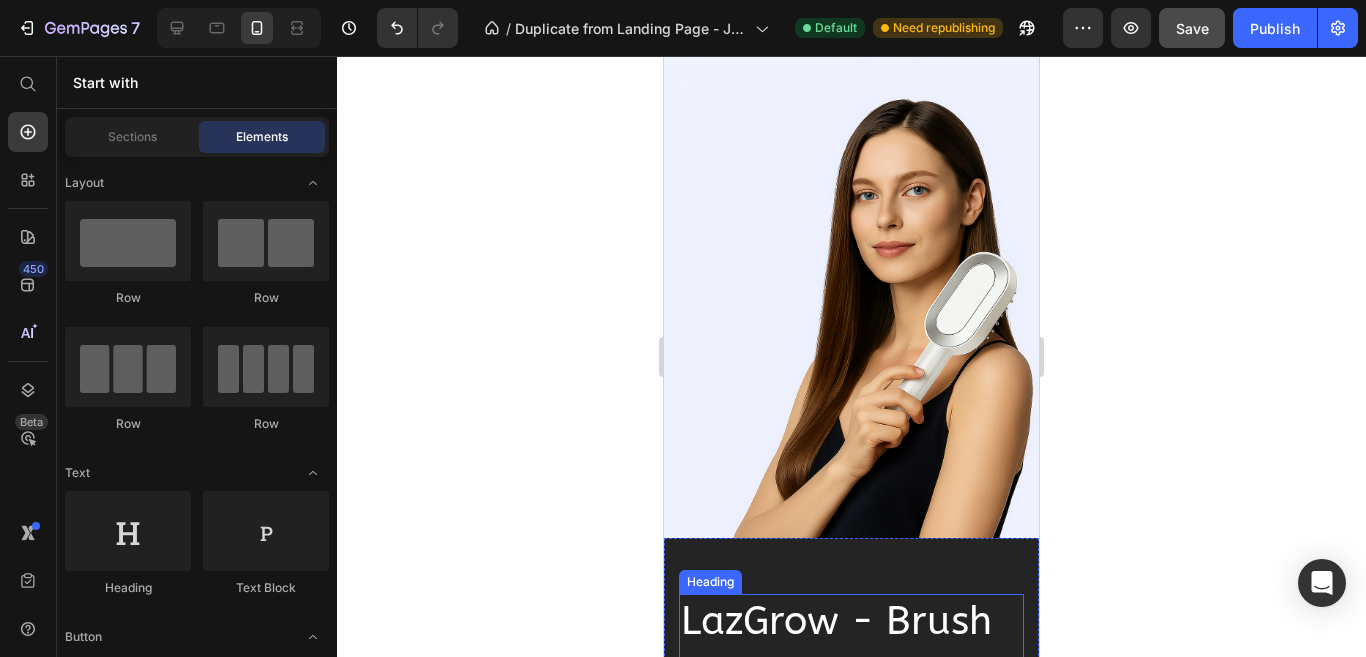 scroll, scrollTop: 4180, scrollLeft: 0, axis: vertical 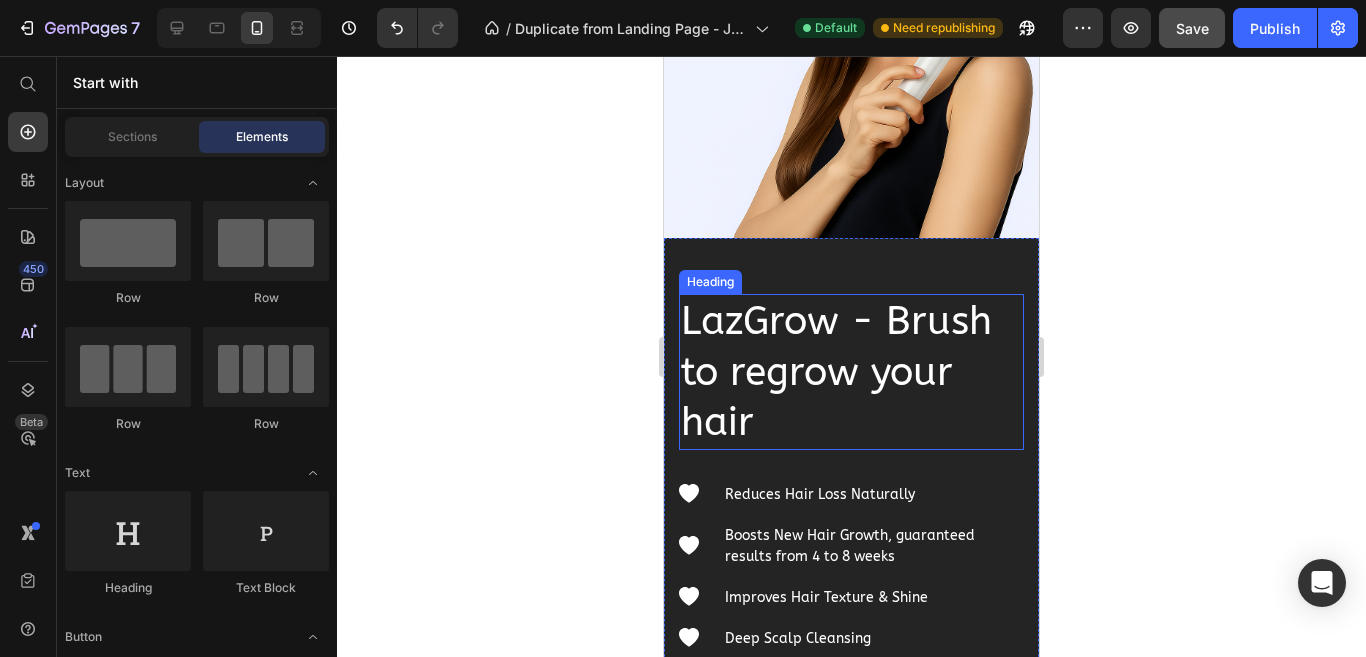 click on "LazGrow - Brush to regrow your hair" at bounding box center [851, 372] 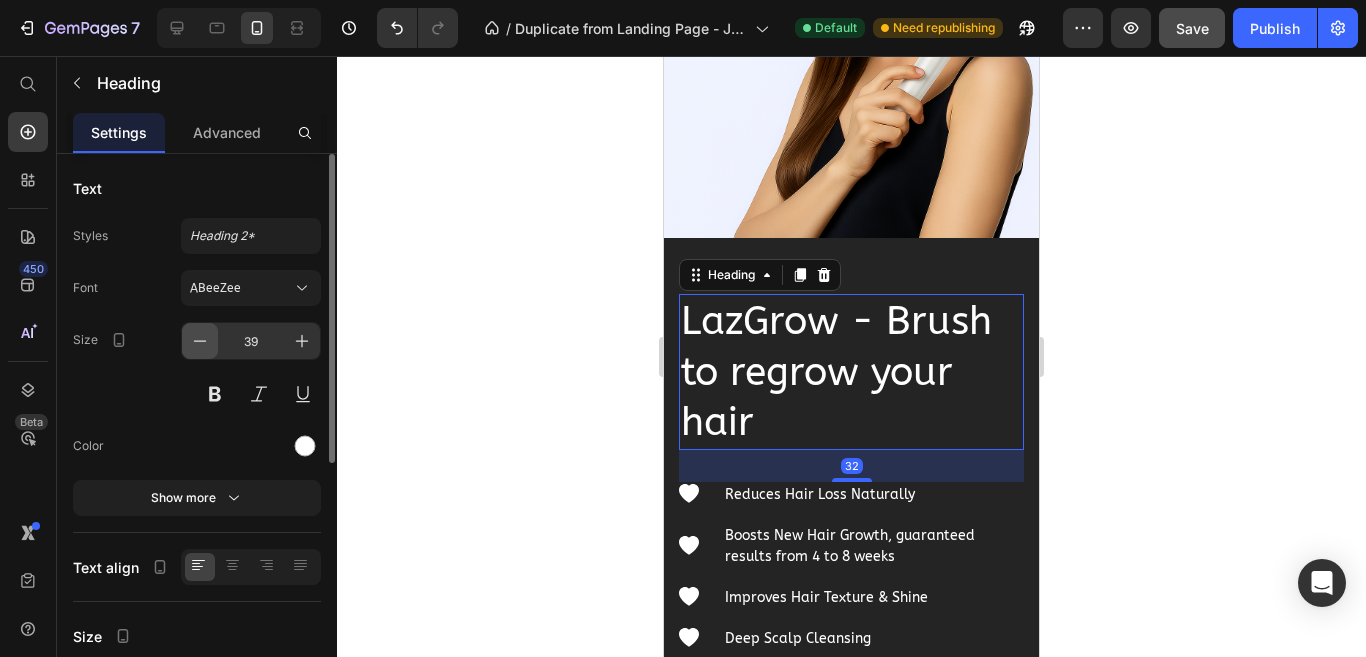 click 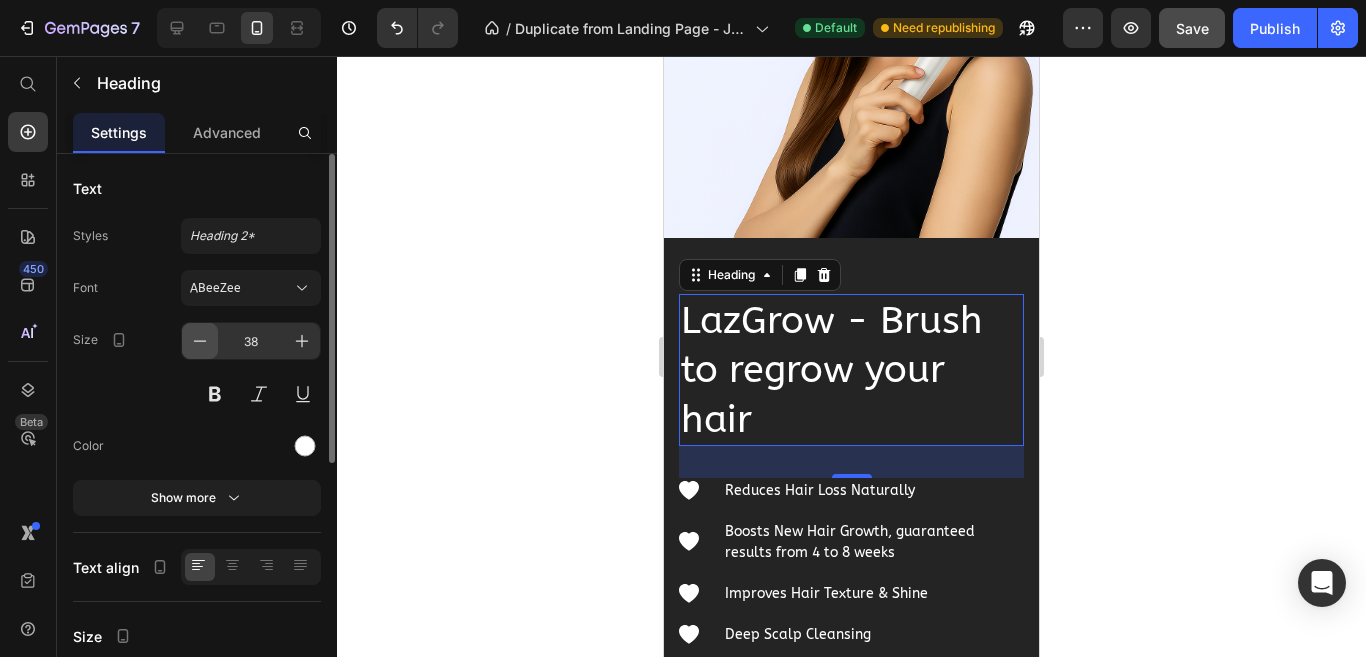 click 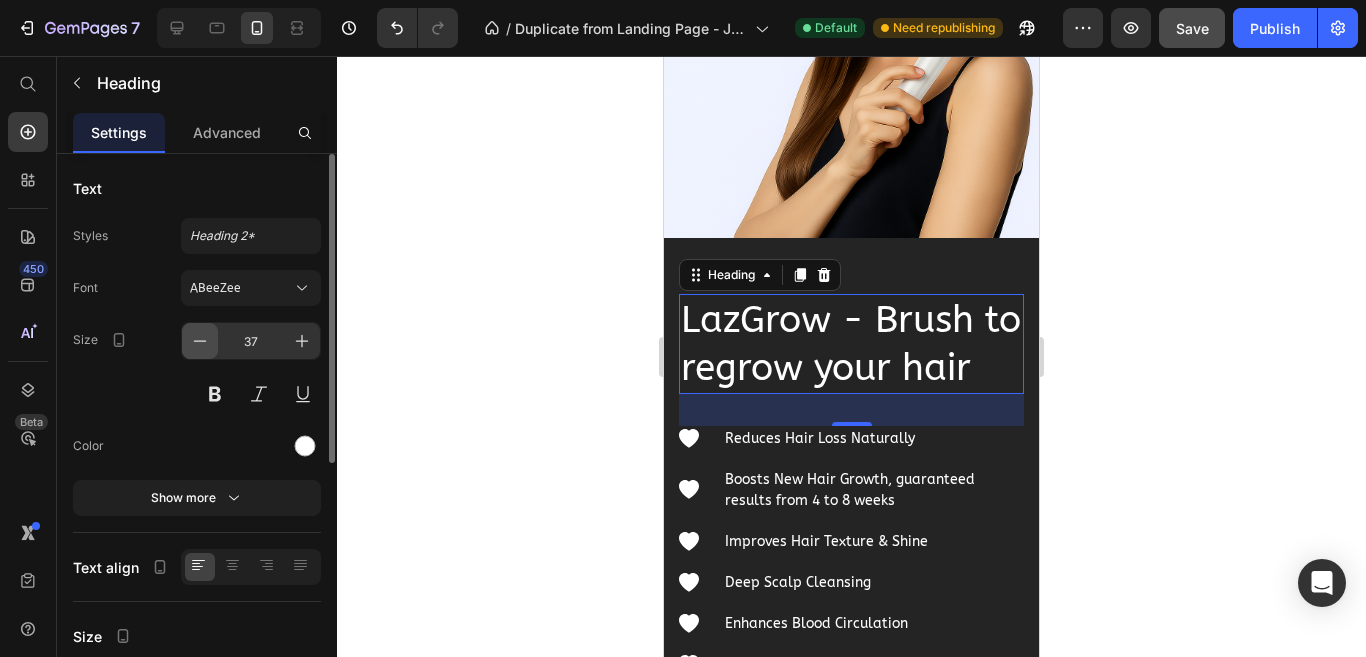 click 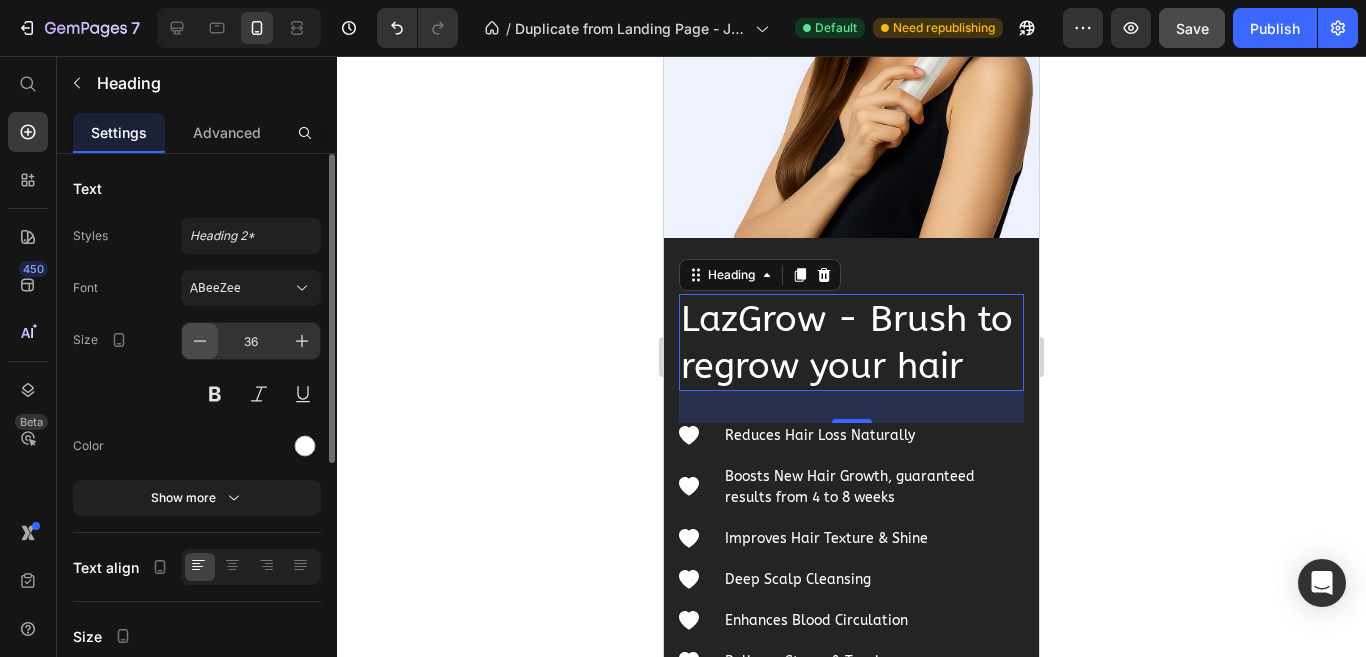 click 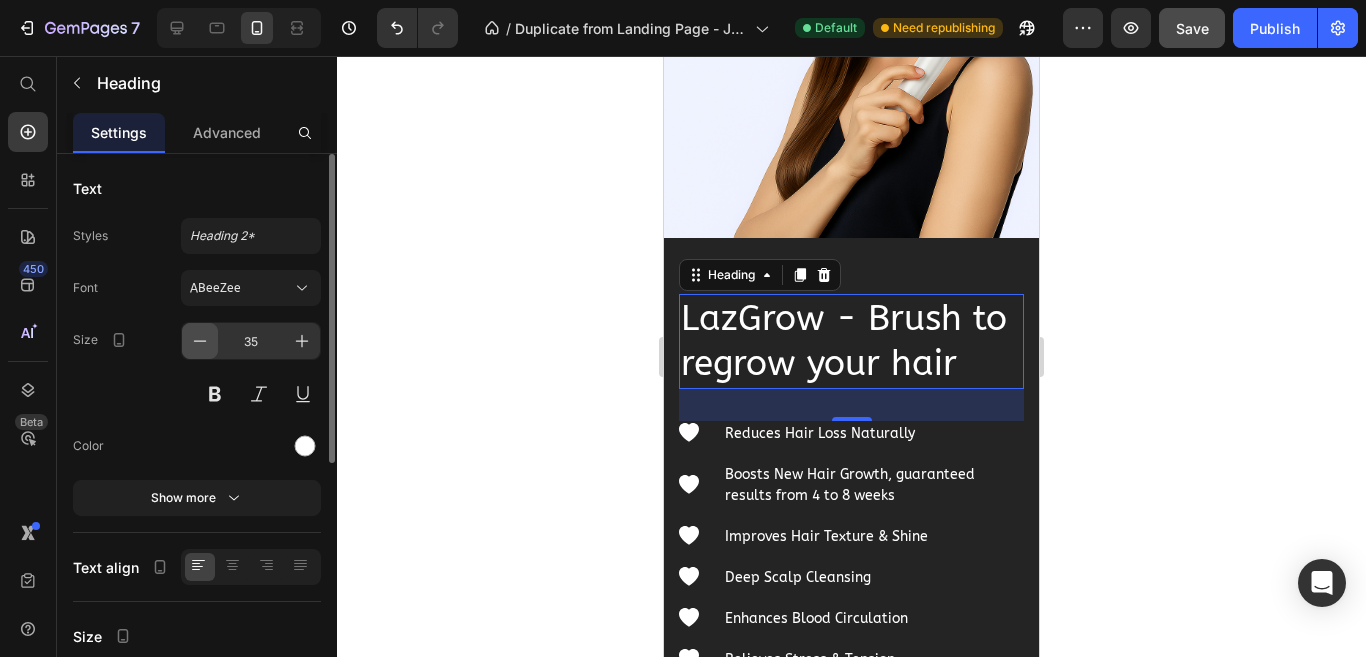 click 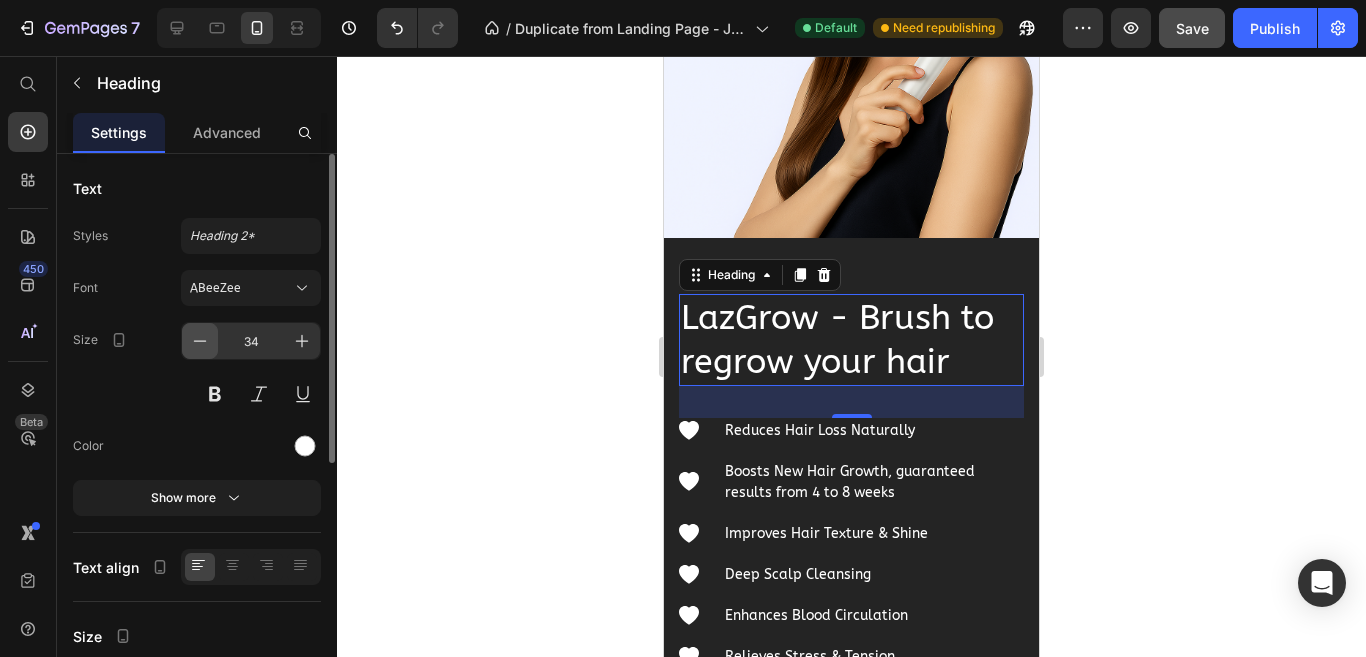 click 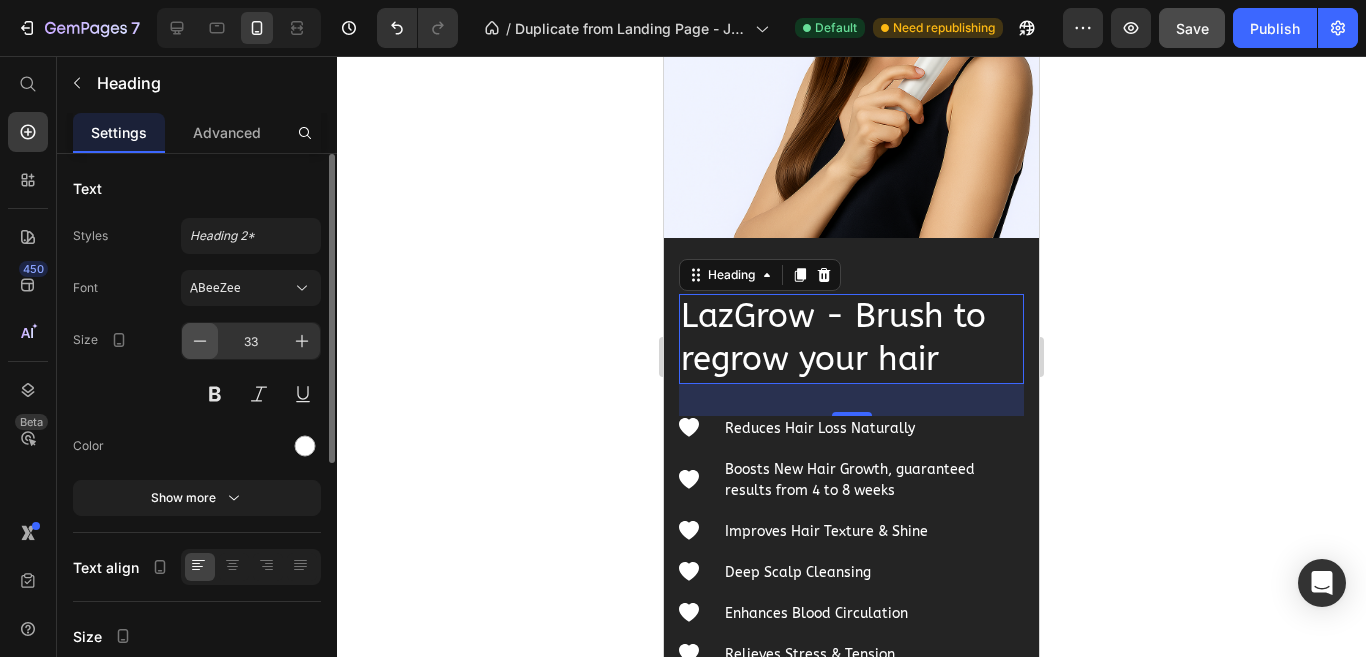 click 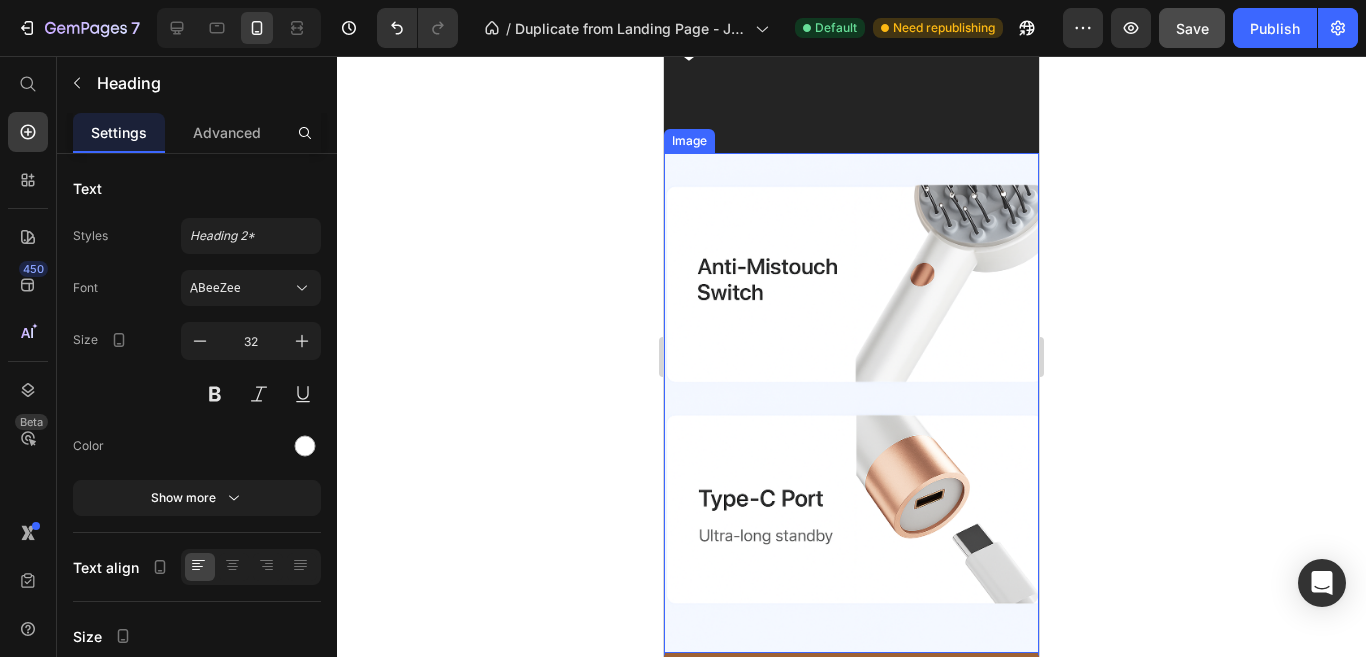 scroll, scrollTop: 5180, scrollLeft: 0, axis: vertical 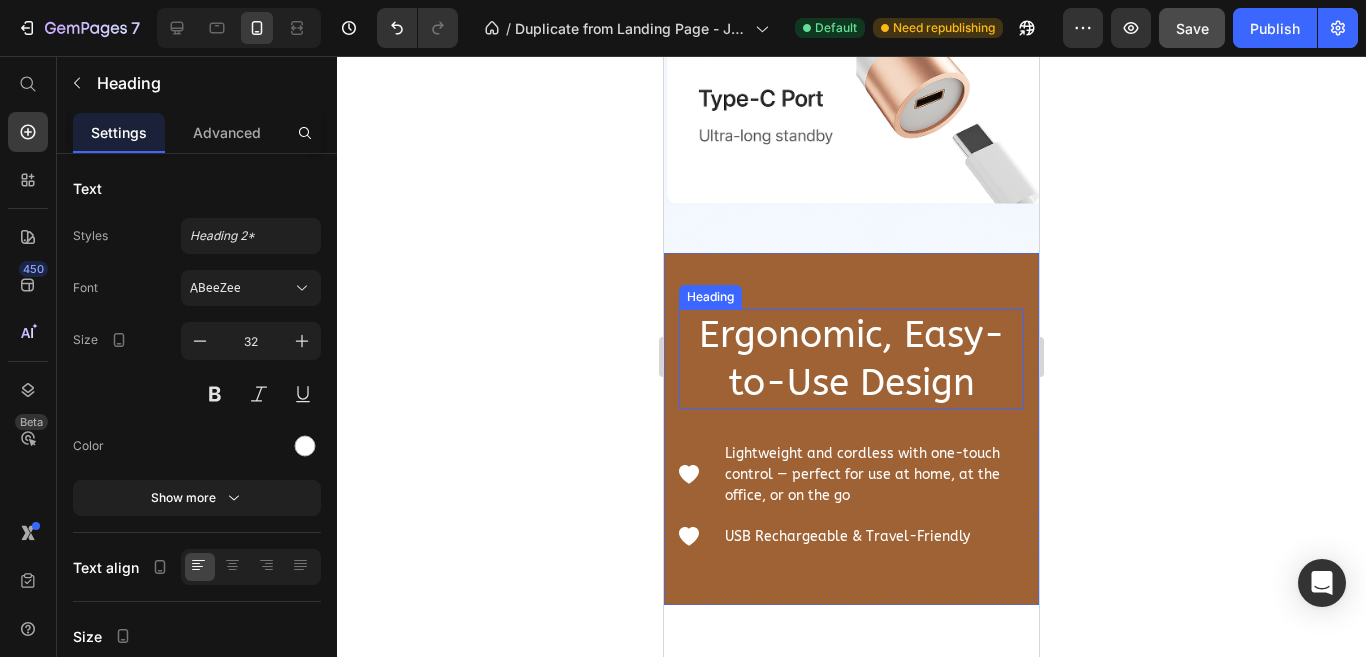 click on "Ergonomic, Easy-to-Use Design" at bounding box center [851, 359] 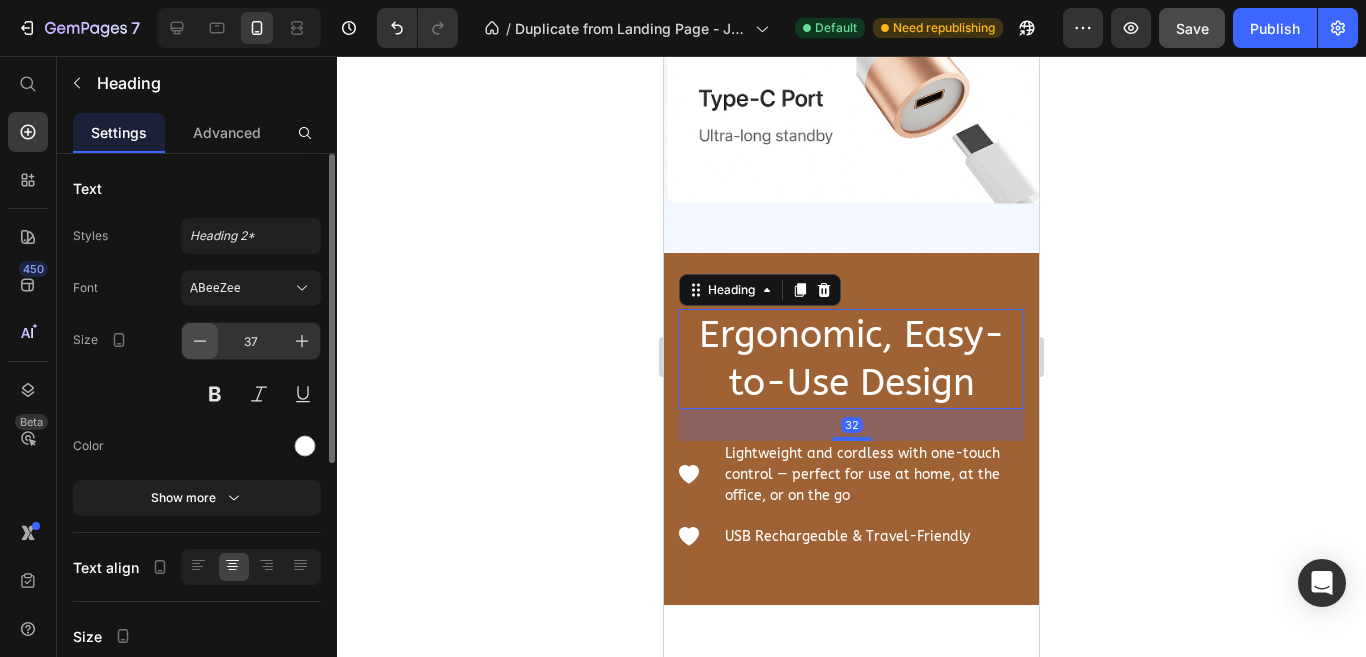 click 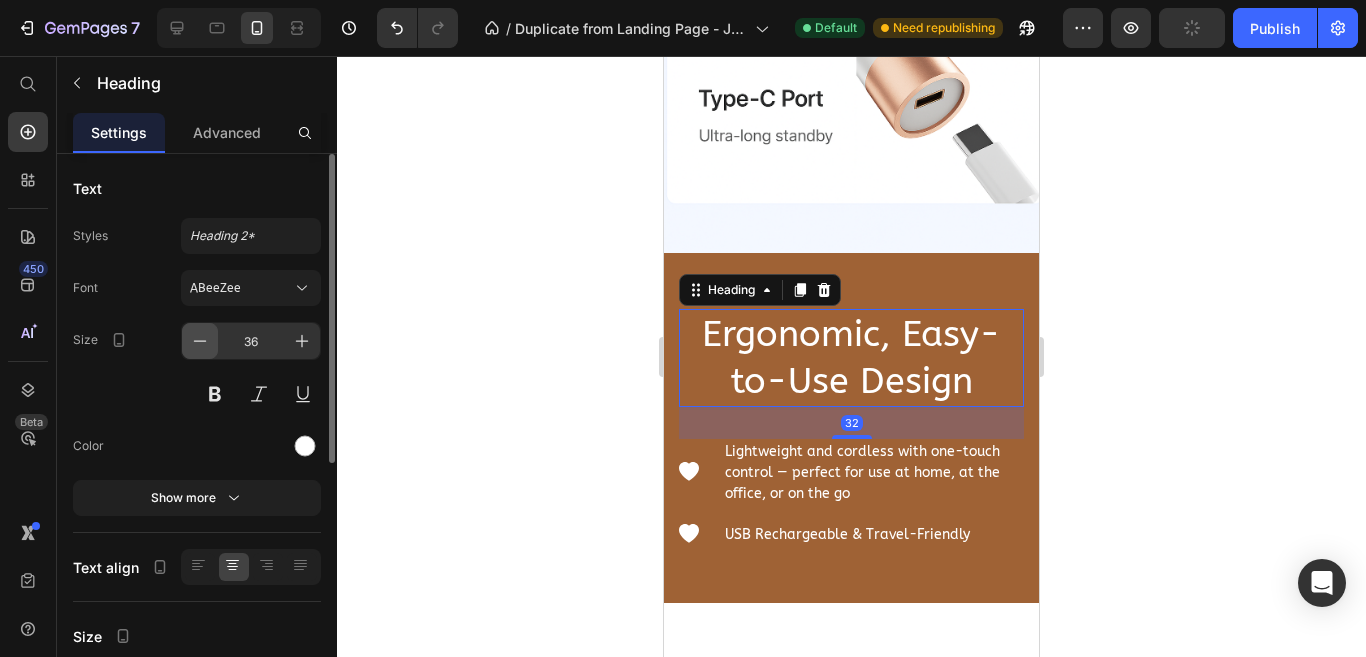 click 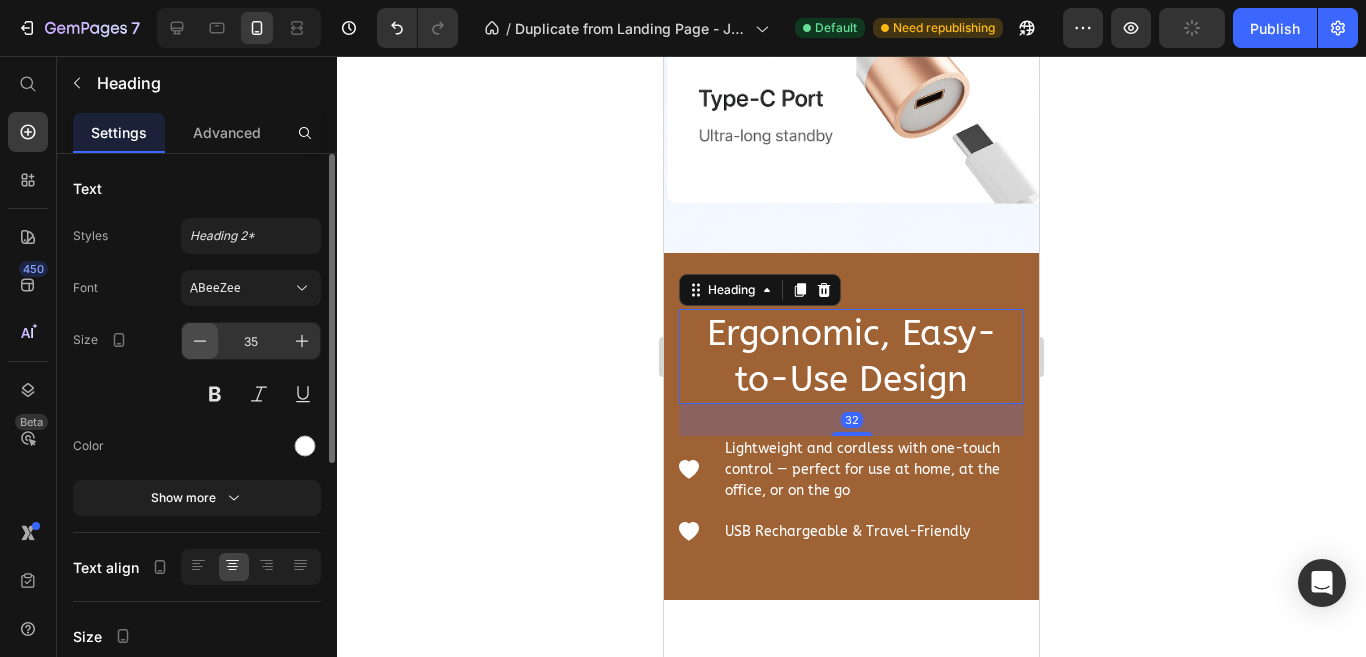 click 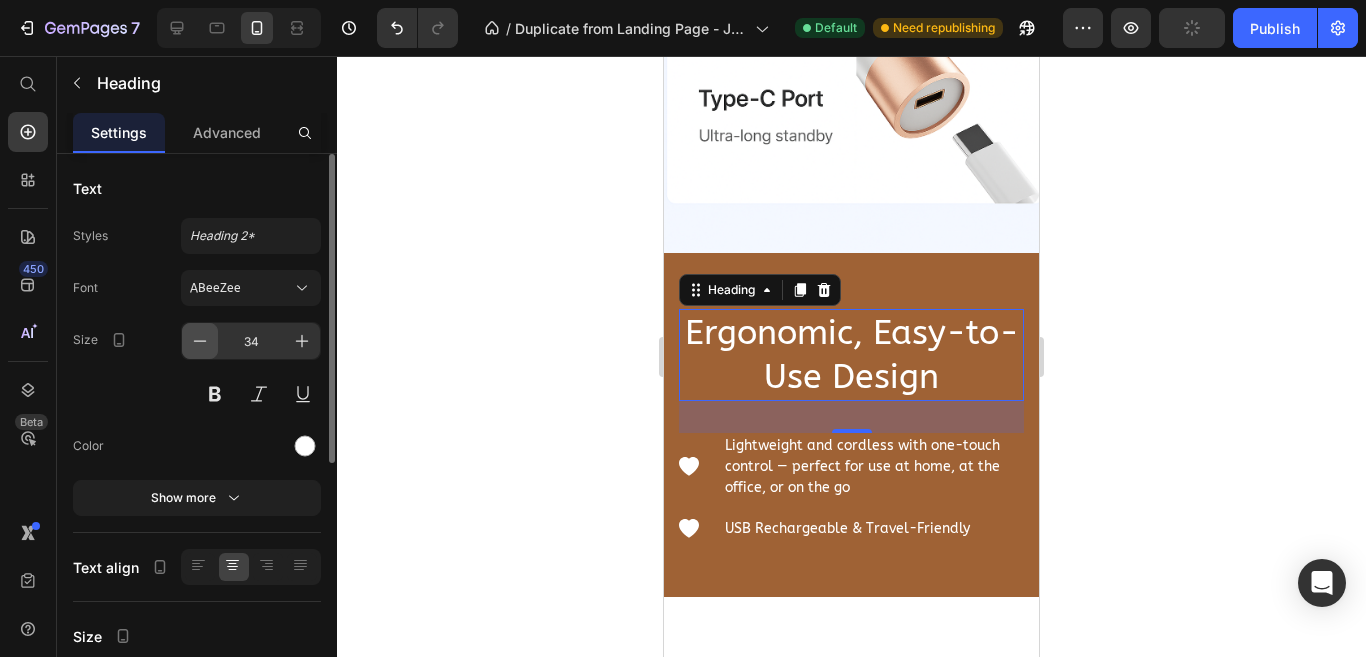 click 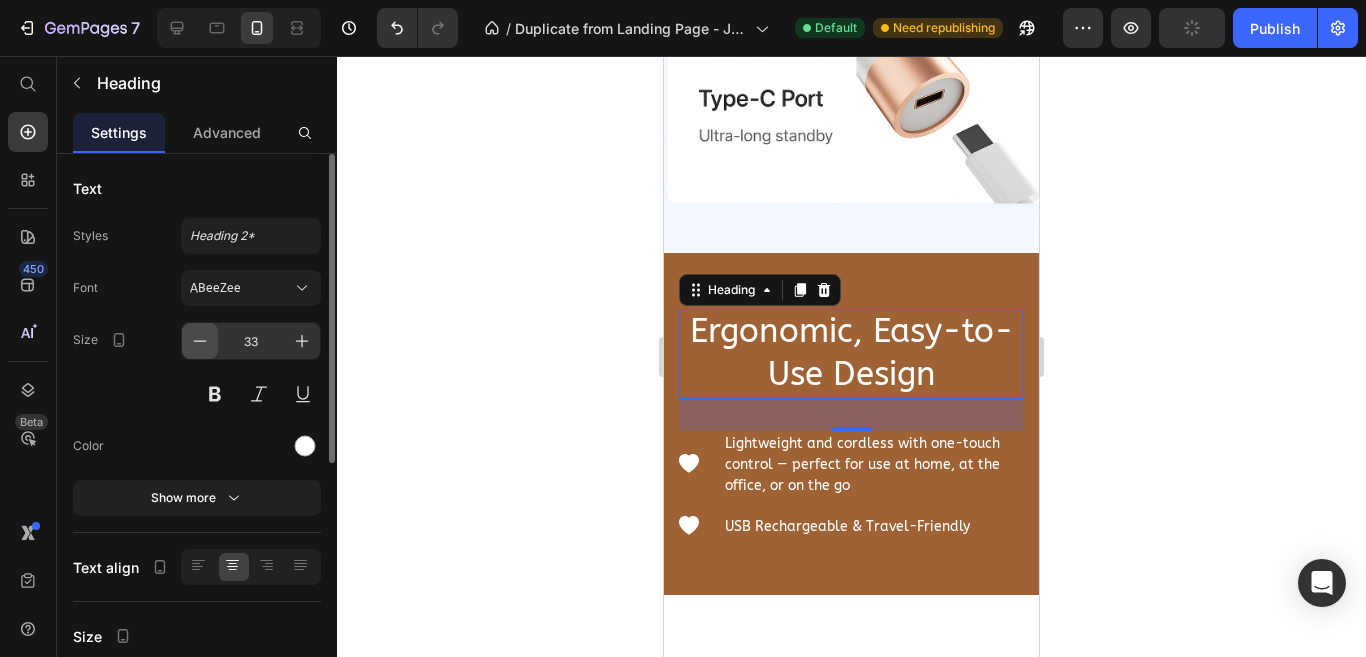 click 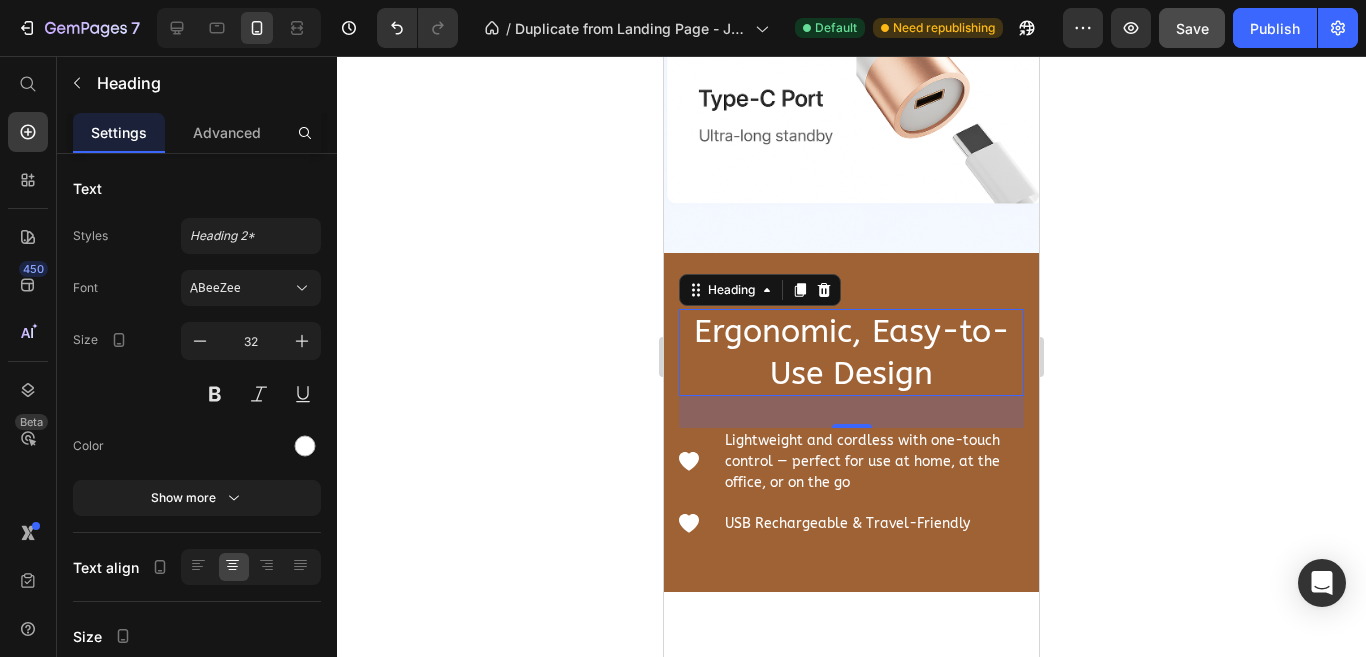 scroll, scrollTop: 5580, scrollLeft: 0, axis: vertical 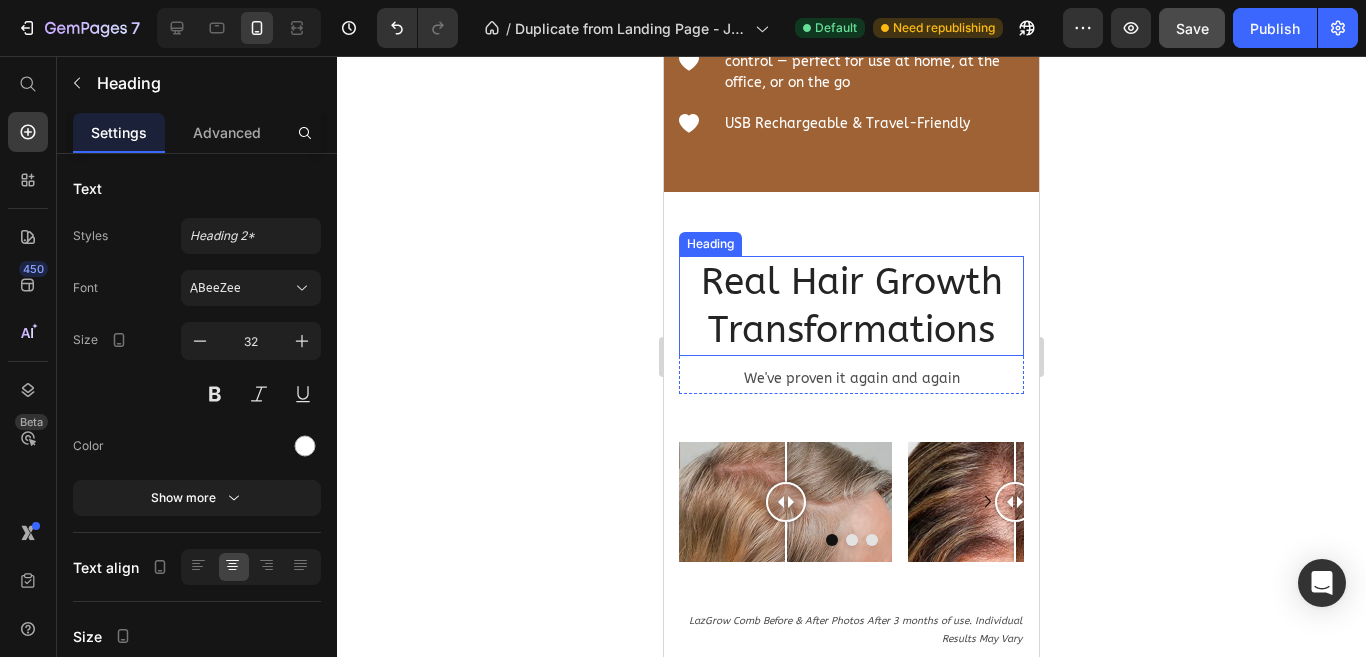 click on "Real Hair Growth Transformations" at bounding box center (851, 306) 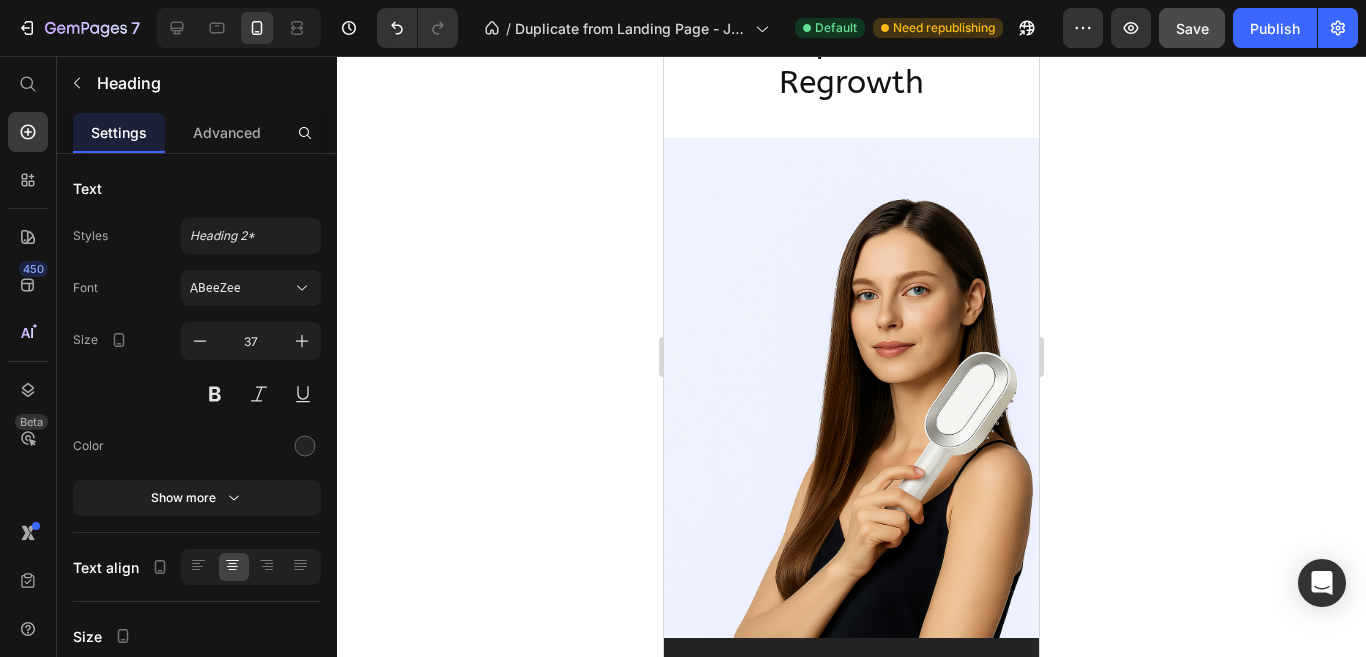 scroll, scrollTop: 3480, scrollLeft: 0, axis: vertical 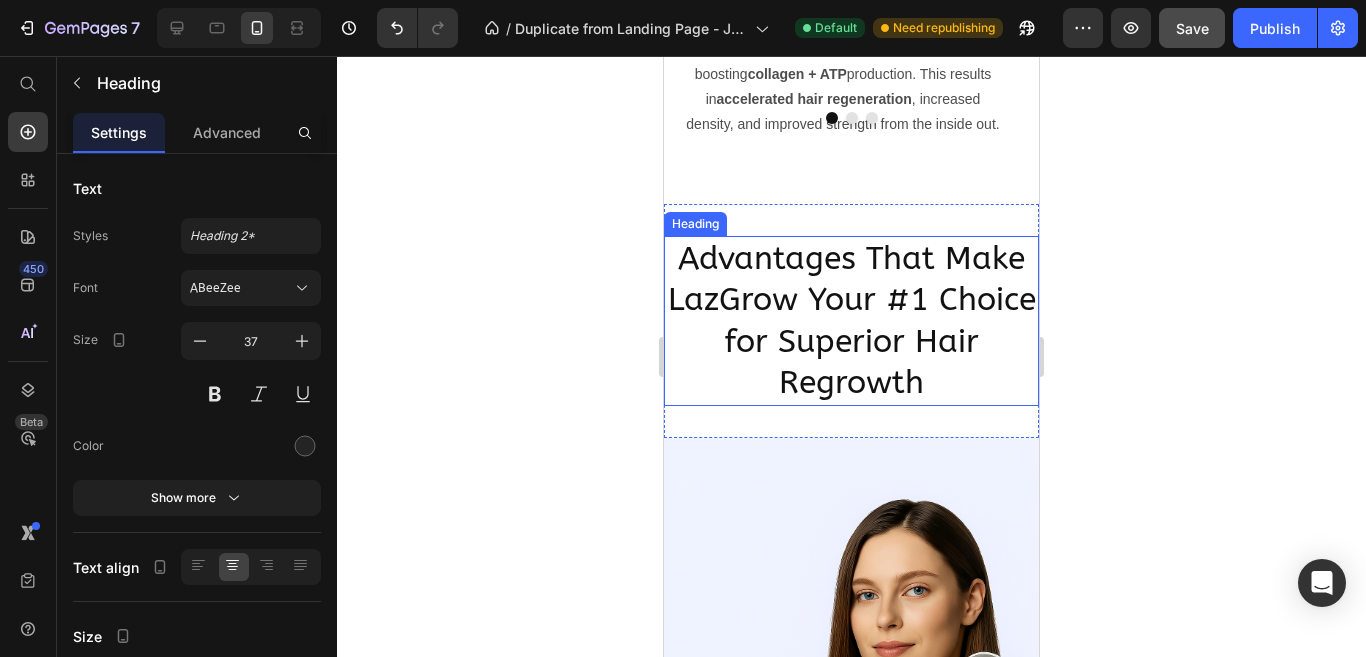 click on "Advantages That Make LazGrow Your #1 Choice for Superior Hair Regrowth" at bounding box center [851, 321] 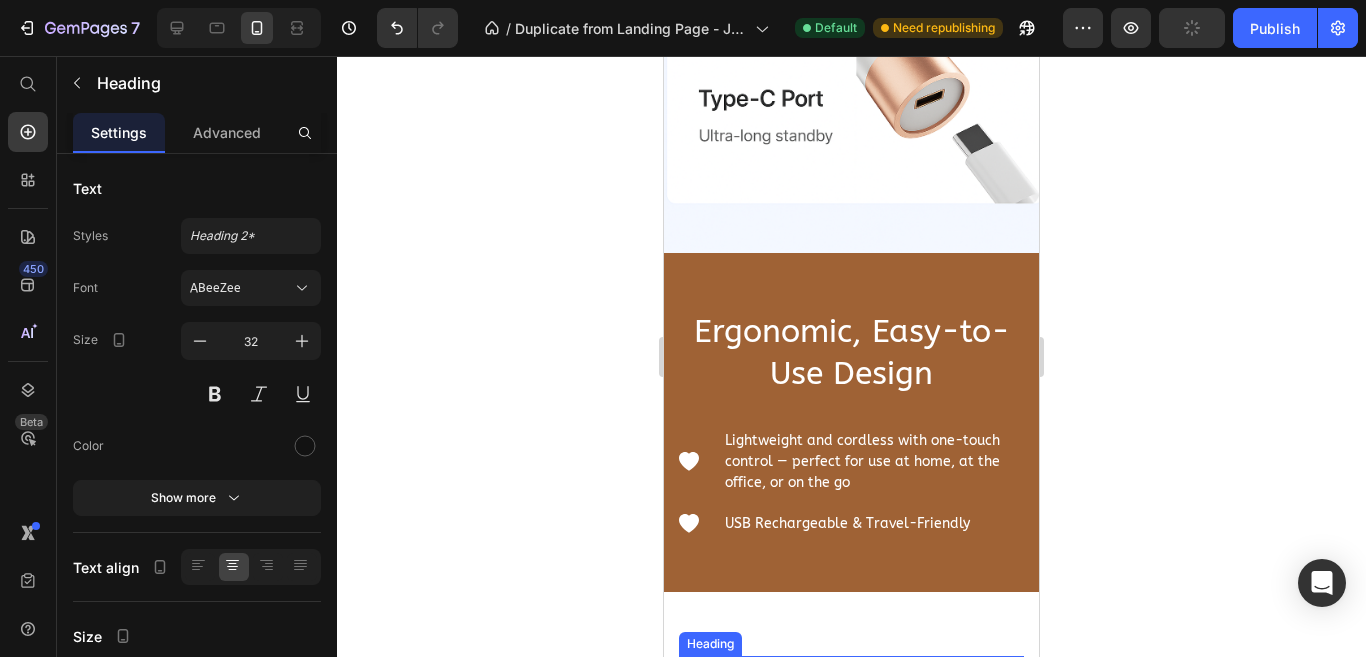 scroll, scrollTop: 5480, scrollLeft: 0, axis: vertical 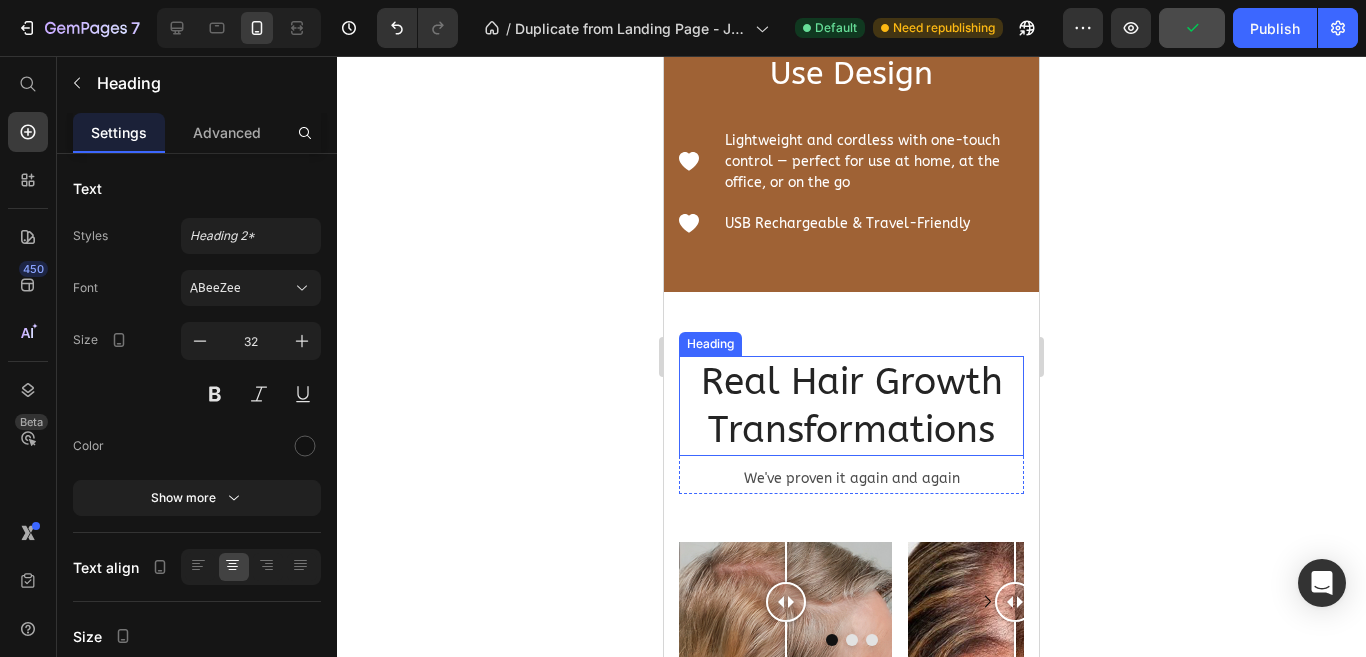 click on "Real Hair Growth Transformations" at bounding box center [851, 406] 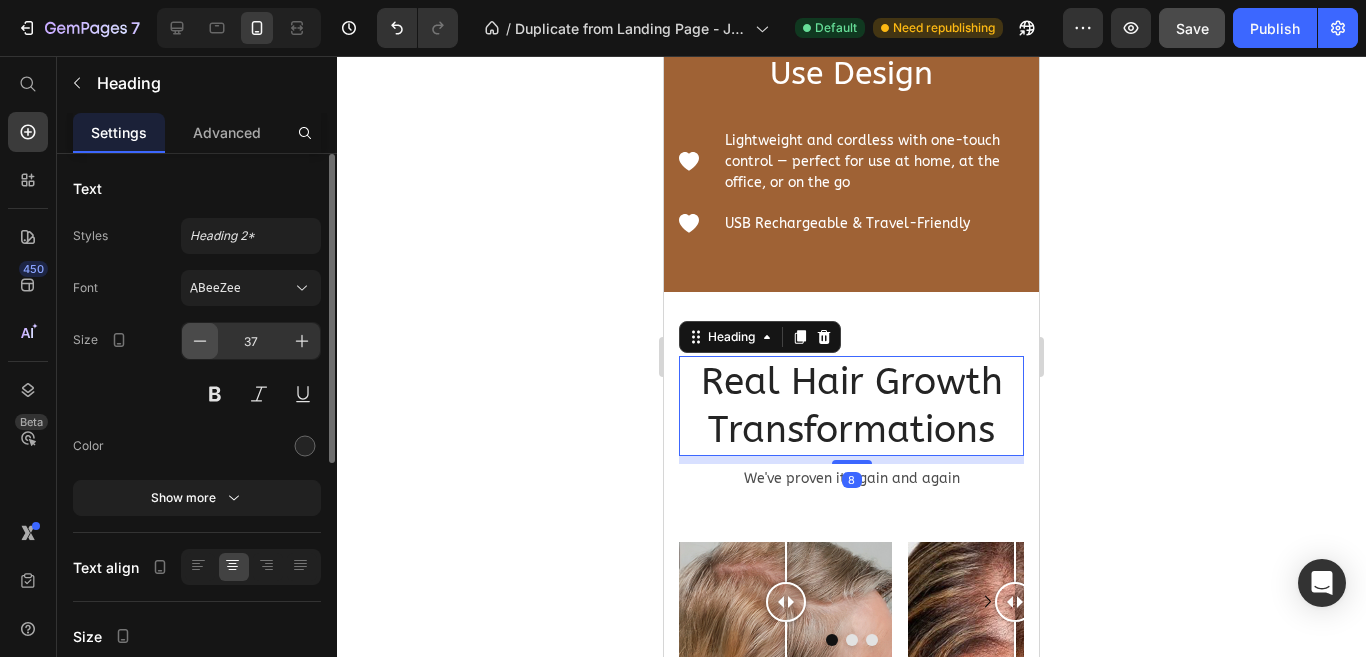 click 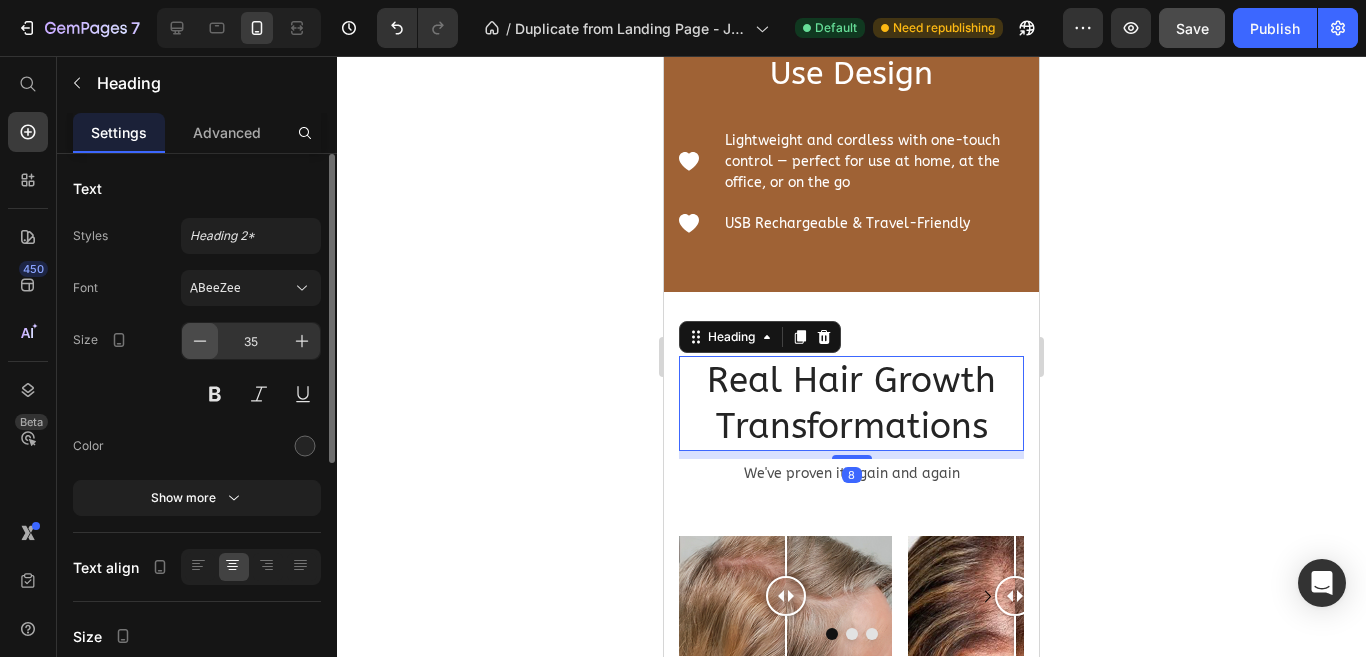 click 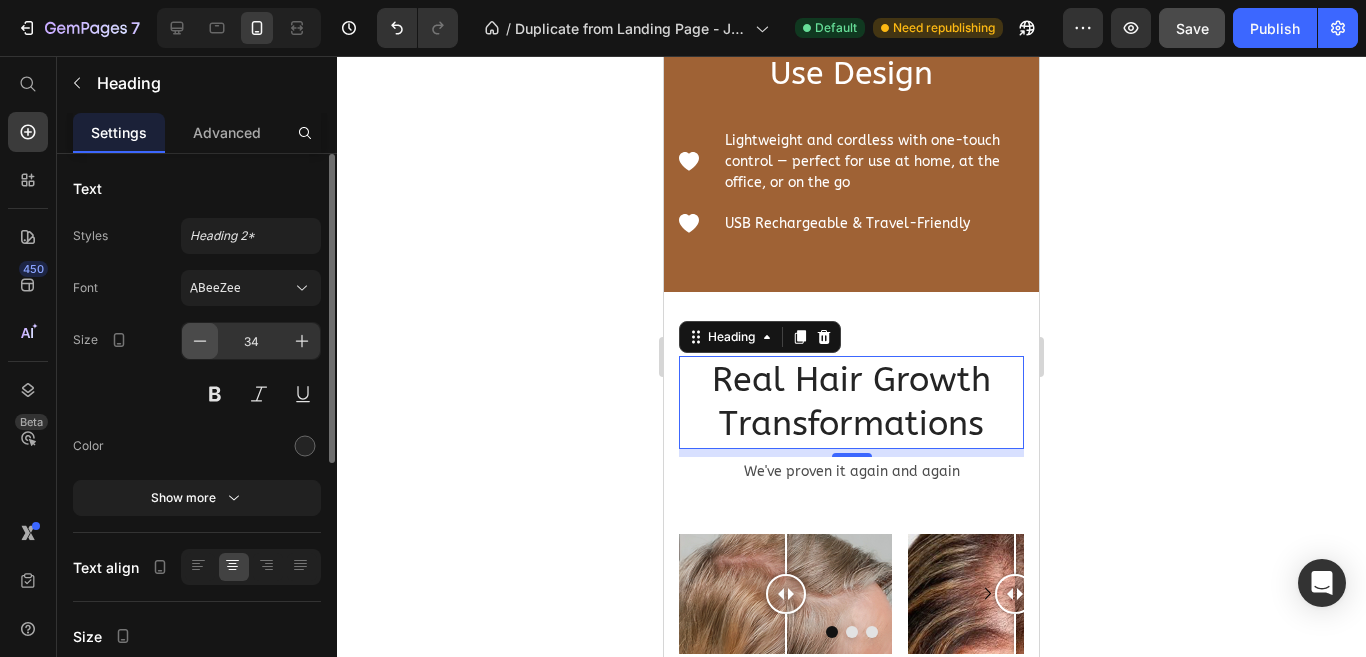 click 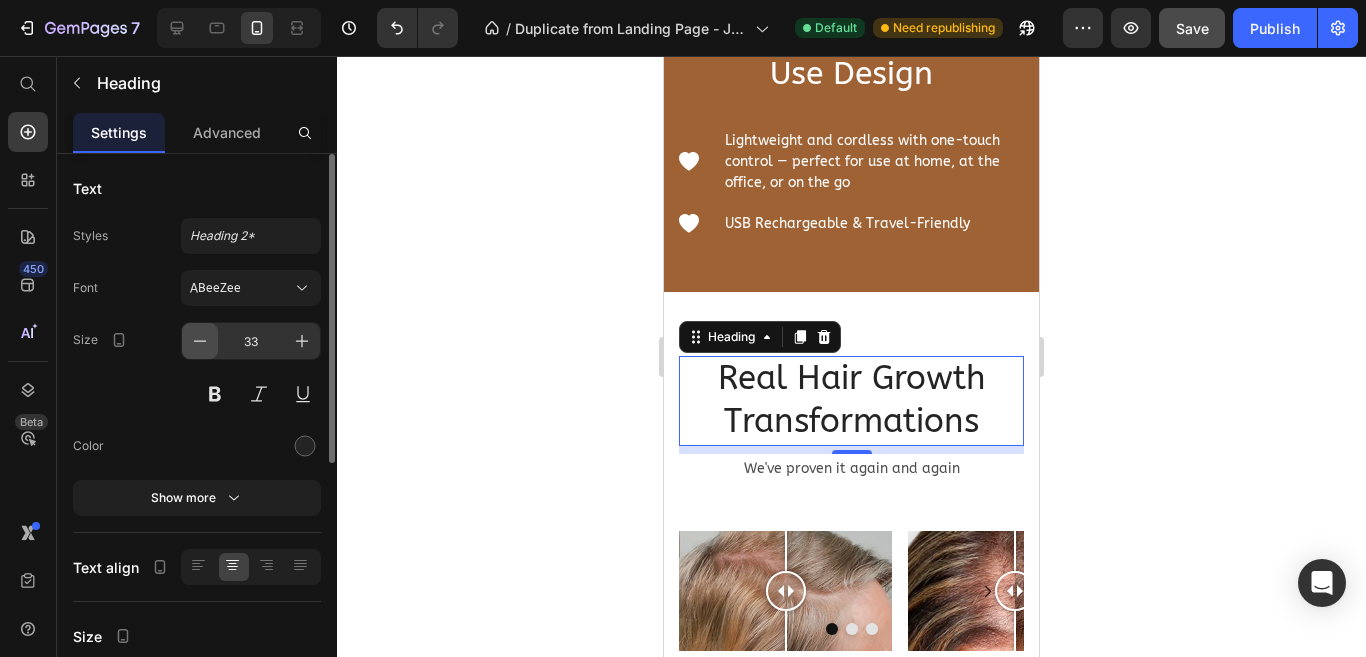 click 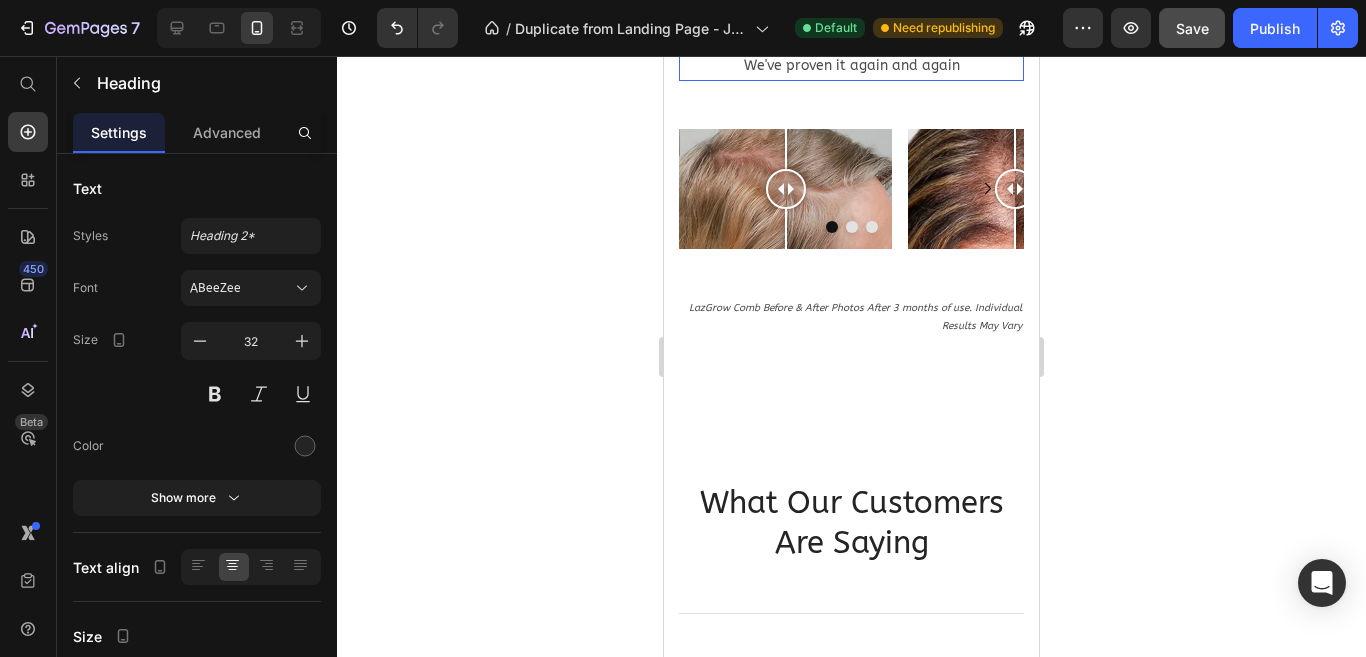 scroll, scrollTop: 5980, scrollLeft: 0, axis: vertical 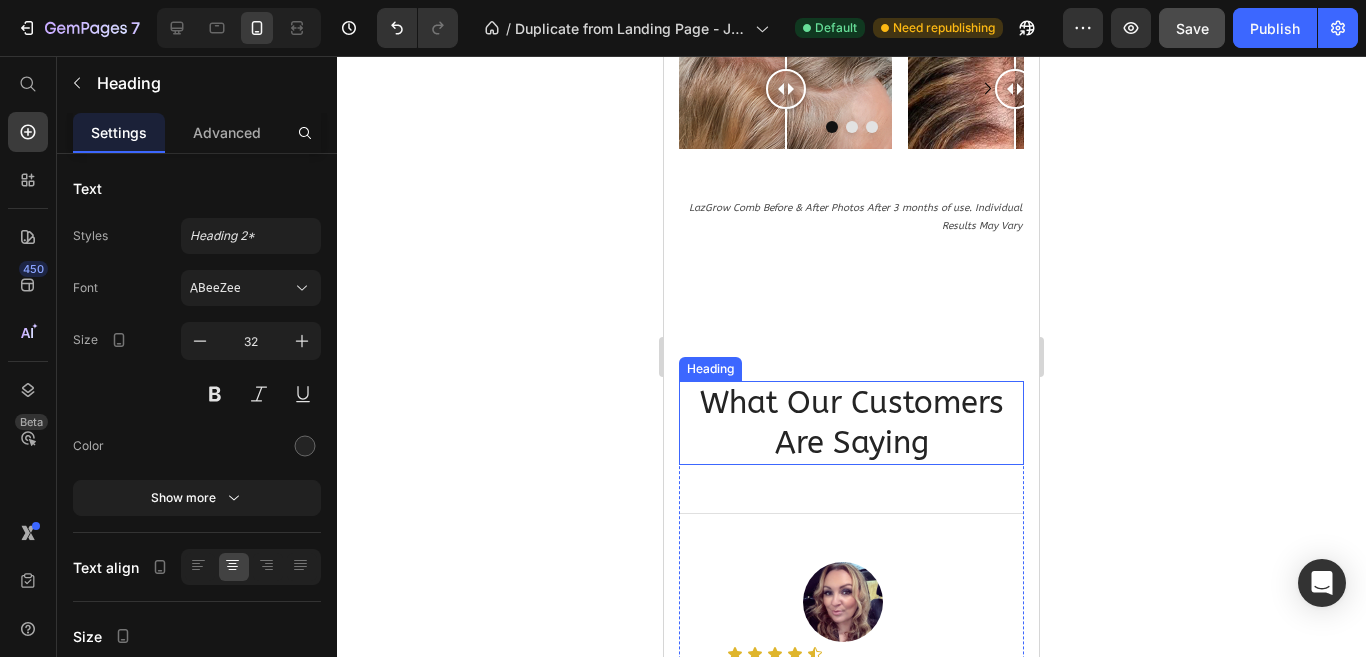 click on "What Our Customers Are Saying" at bounding box center (851, 423) 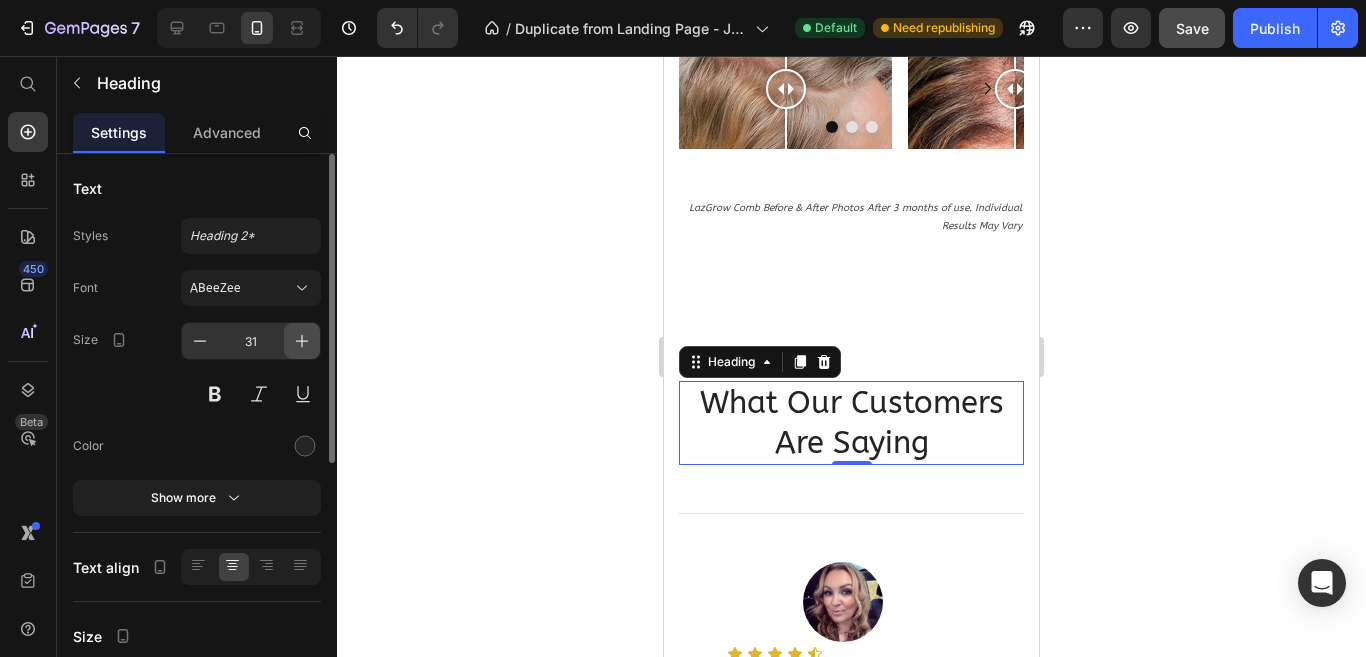 click 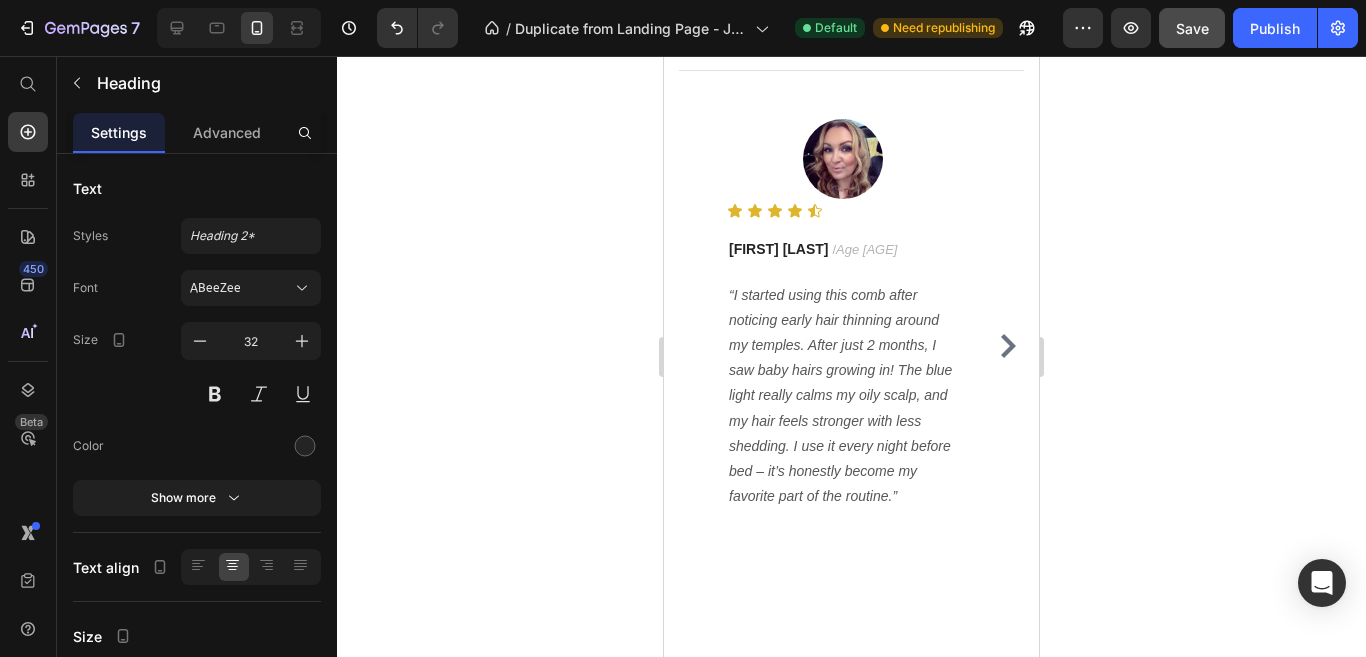 scroll, scrollTop: 6780, scrollLeft: 0, axis: vertical 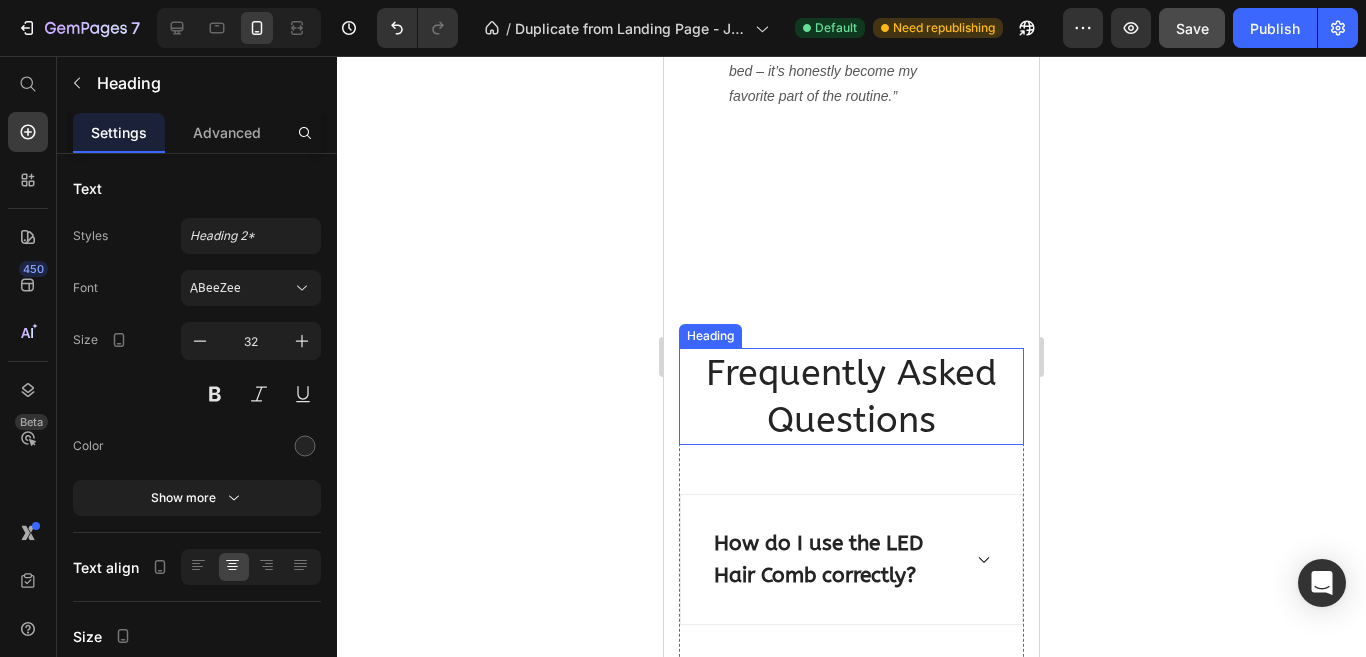 click on "Frequently Asked Questions" at bounding box center [851, 397] 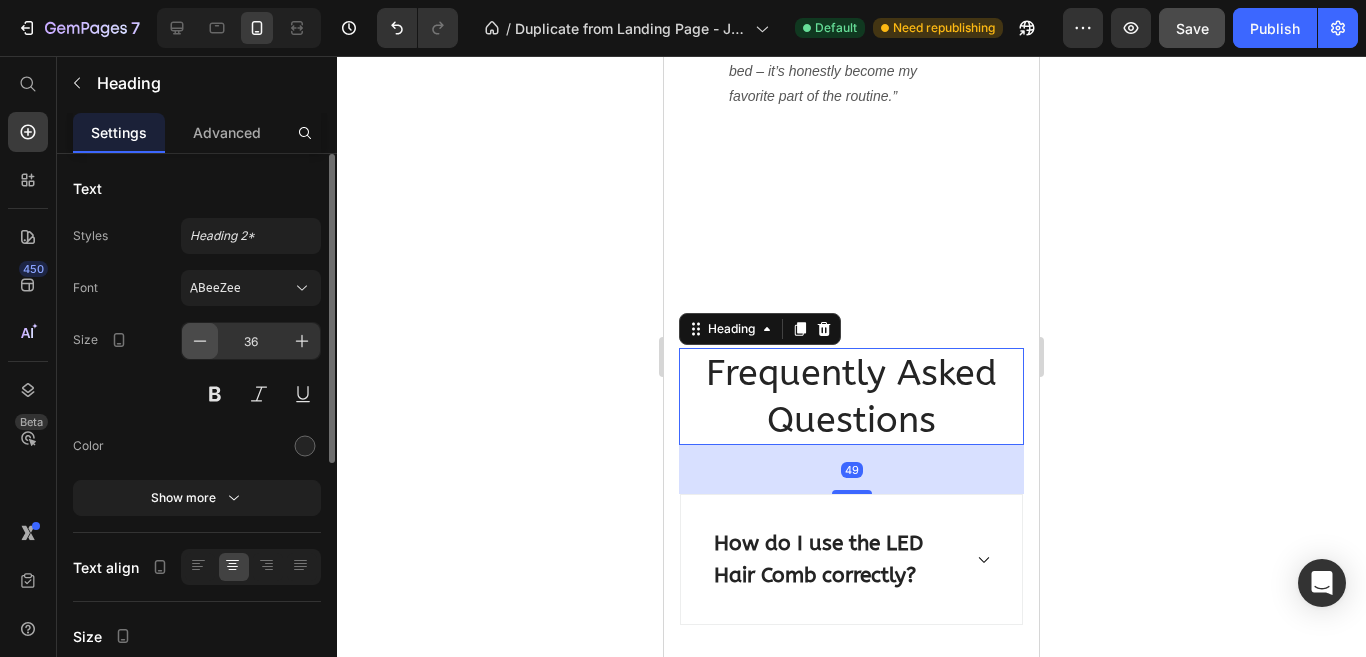 click 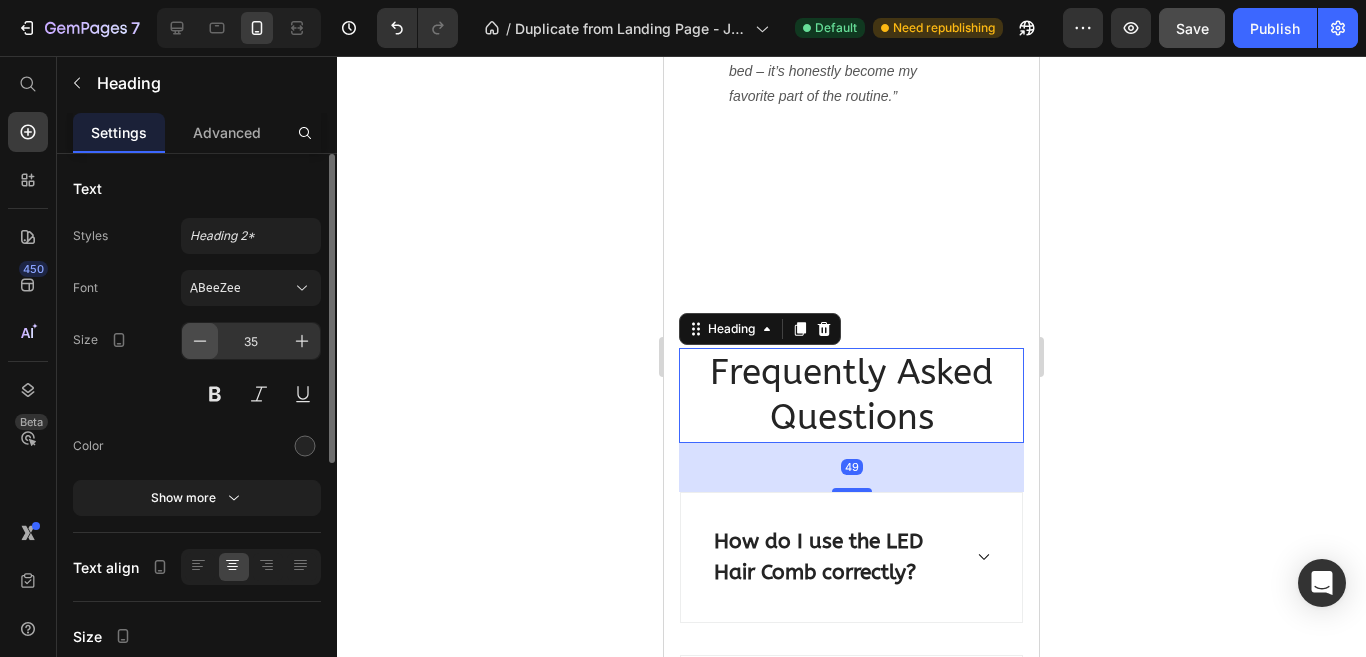 click 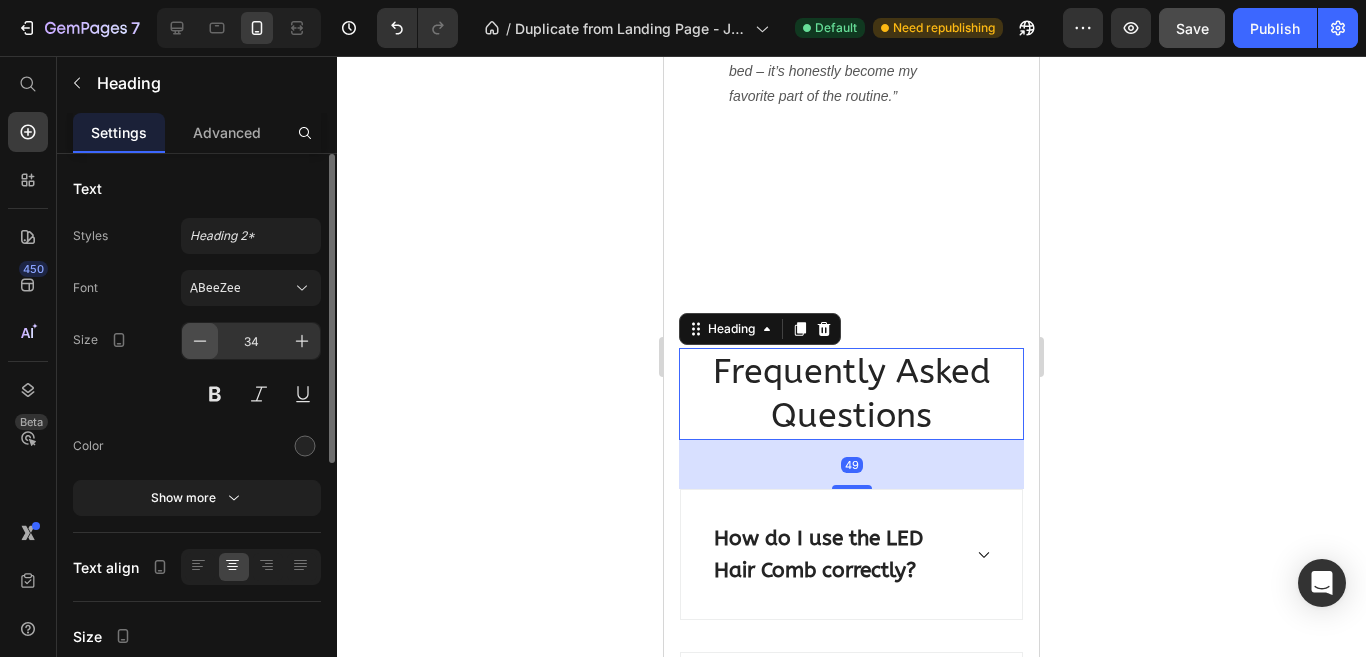 click 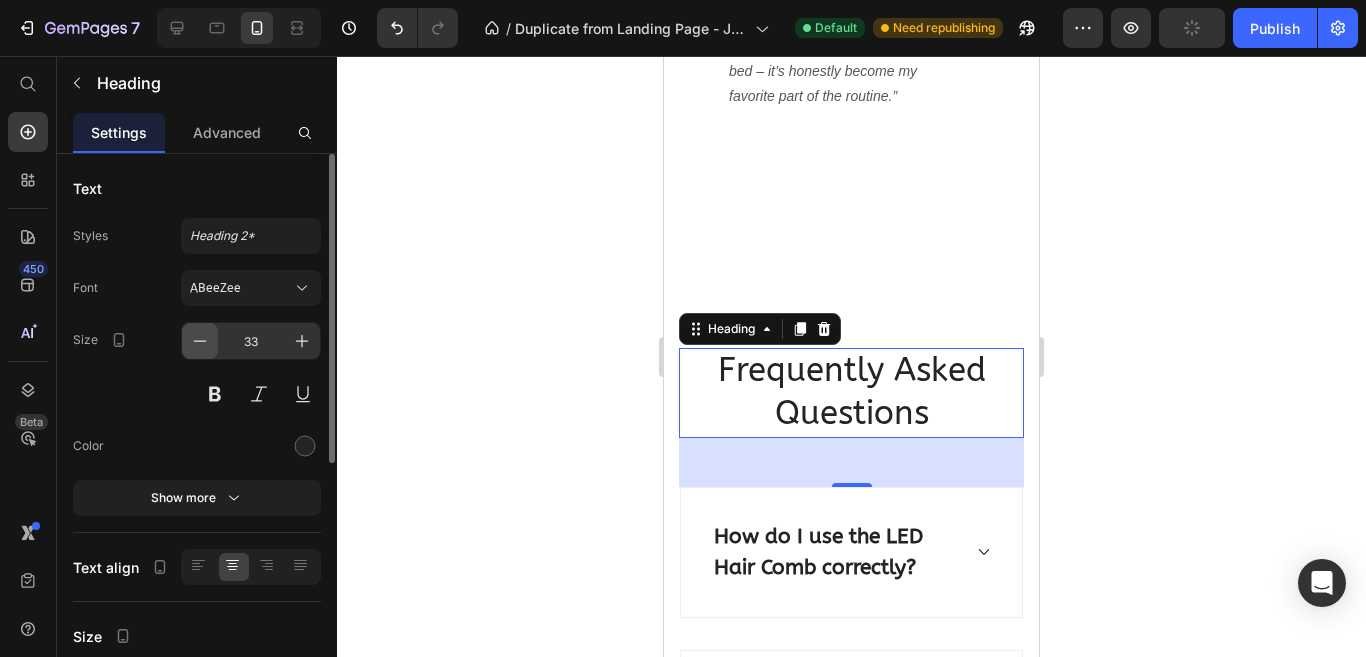 click 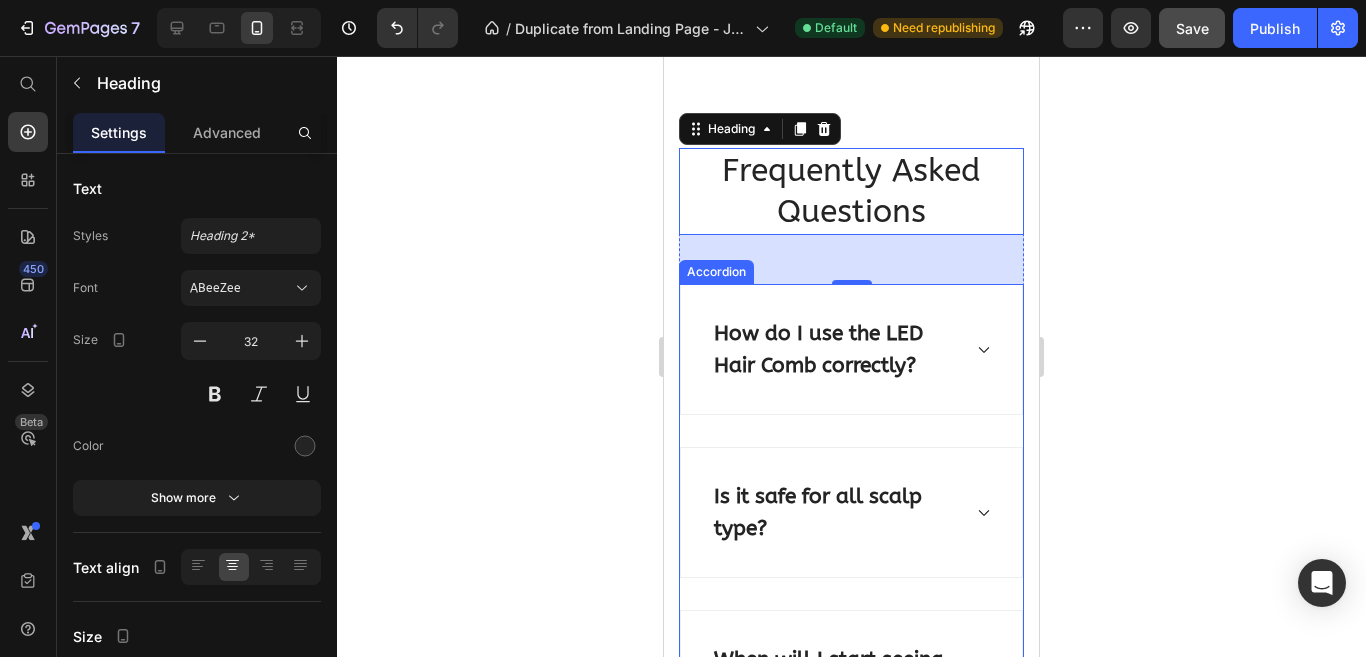 scroll, scrollTop: 6680, scrollLeft: 0, axis: vertical 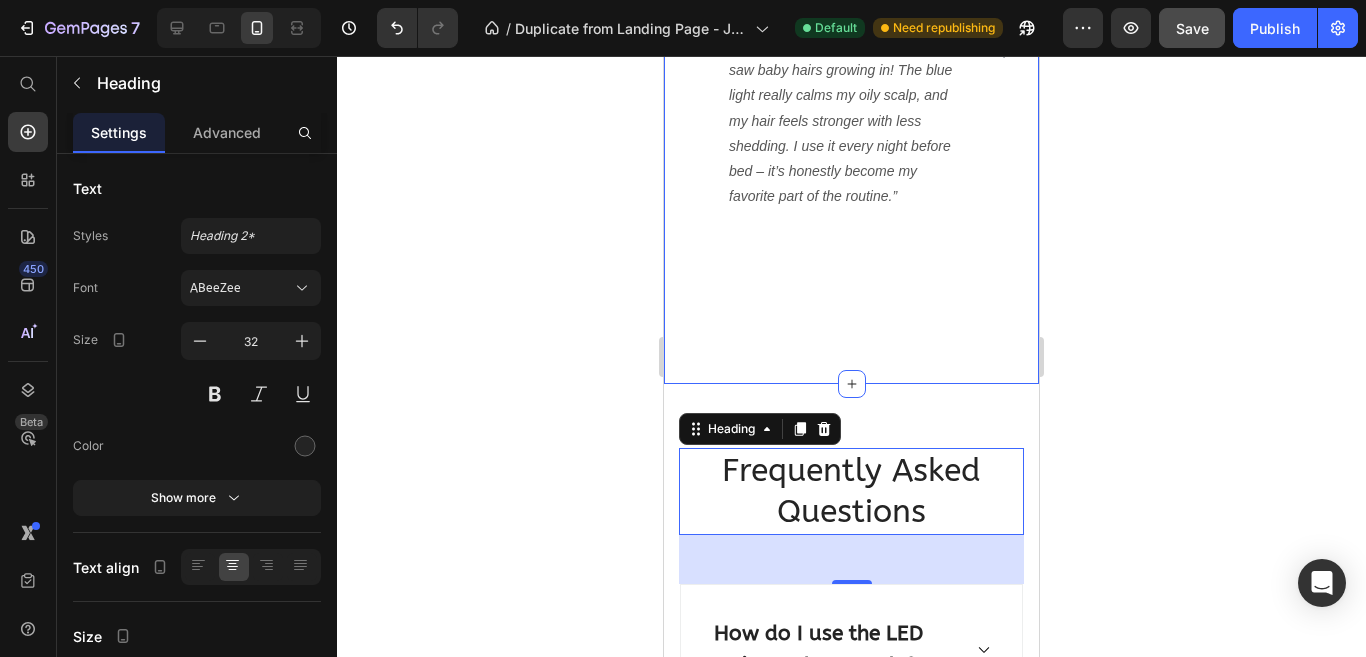 click on "What Our Customers Are Saying Heading                Title Line Image Text Block Icon Icon Icon Icon Icon Icon List Row Row [FIRST] [LAST]   /  Age [AGE] Text block “I started using this comb after noticing early hair thinning around my temples. After just 2 months, I saw baby hairs growing in! The blue light really calms my oily scalp, and my hair feels stronger with less shedding. I use it every night before bed – it’s honestly become my favorite part of the routine.” Text block Row Image Text Block Icon Icon Icon Icon Icon Icon List Row [FIRST] [LAST] / Age [AGE] Text block “I’ve tried everything for postpartum hair loss, but nothing worked like this. The red light mode is amazing – I can literally feel my scalp tingling as it works. It’s lightweight, easy to use, and I saw visible regrowth after 3 months. Even my husband noticed!” Text block Row Image Text Block Icon Icon Icon Icon Icon Icon List Row [FIRST] [LAST]   / Design Director Text block Row Row" at bounding box center (851, -31) 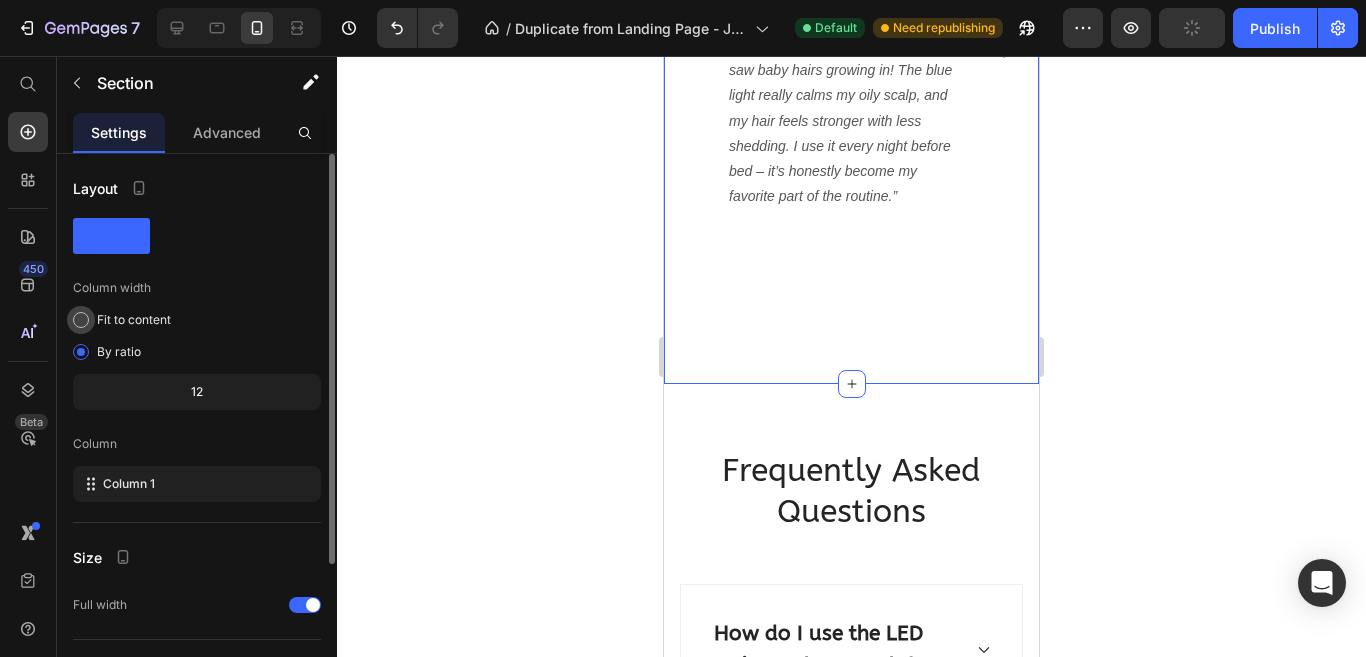 click at bounding box center [81, 320] 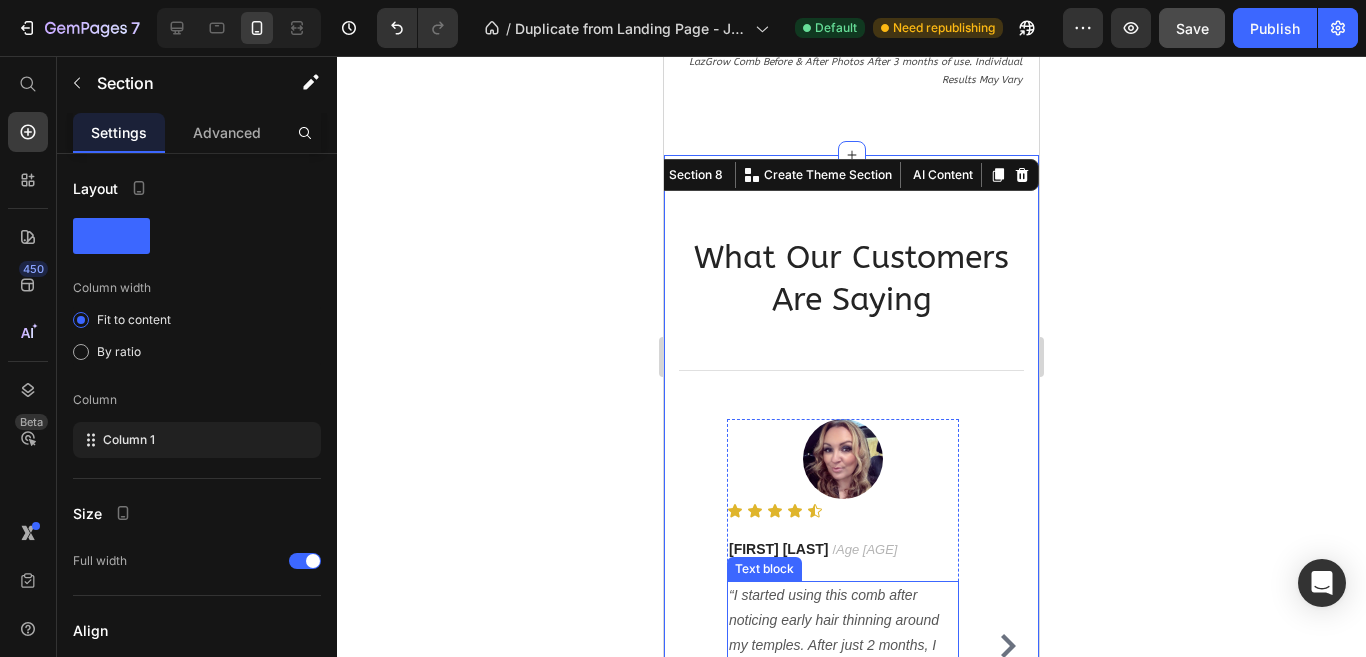 scroll, scrollTop: 6180, scrollLeft: 0, axis: vertical 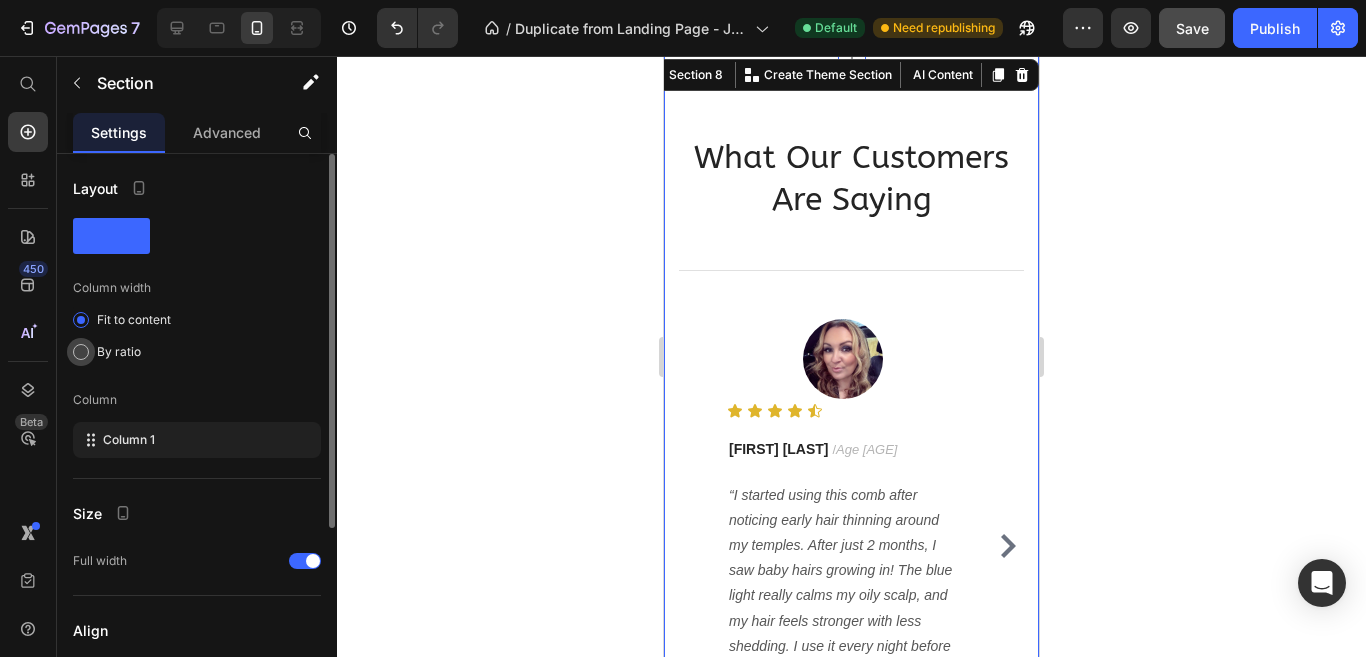 click at bounding box center [81, 352] 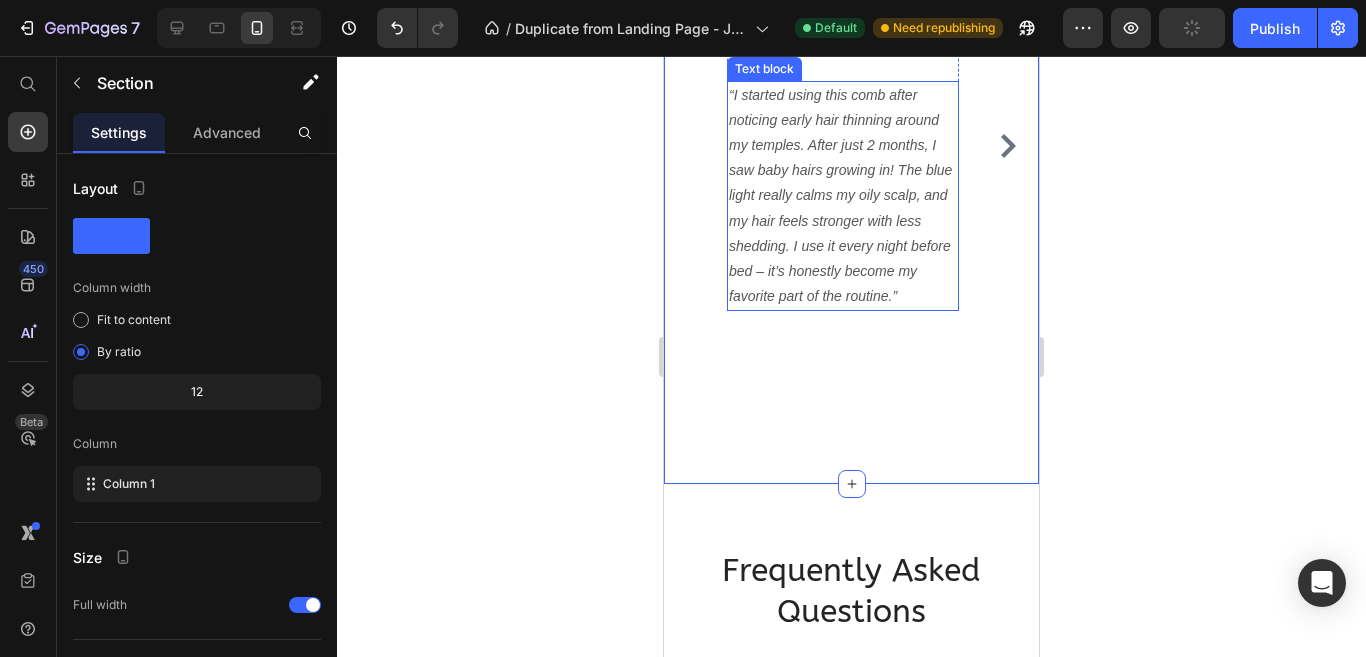 scroll, scrollTop: 6680, scrollLeft: 0, axis: vertical 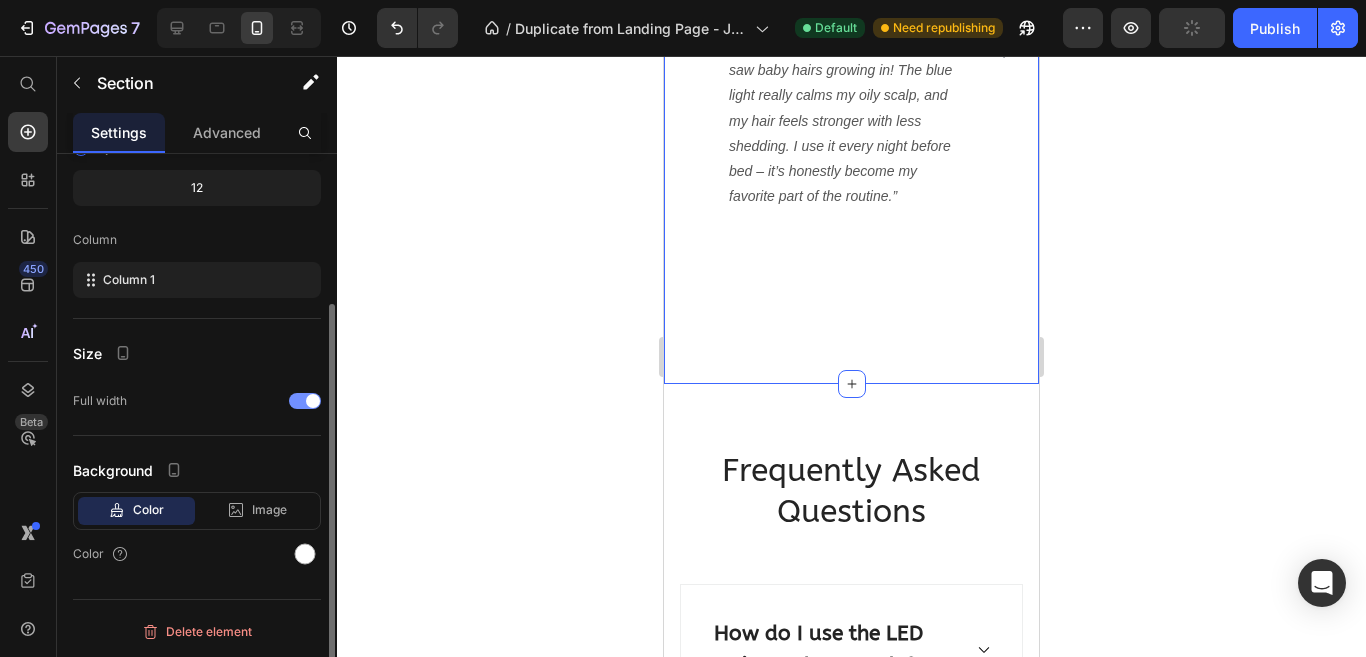 click at bounding box center (305, 401) 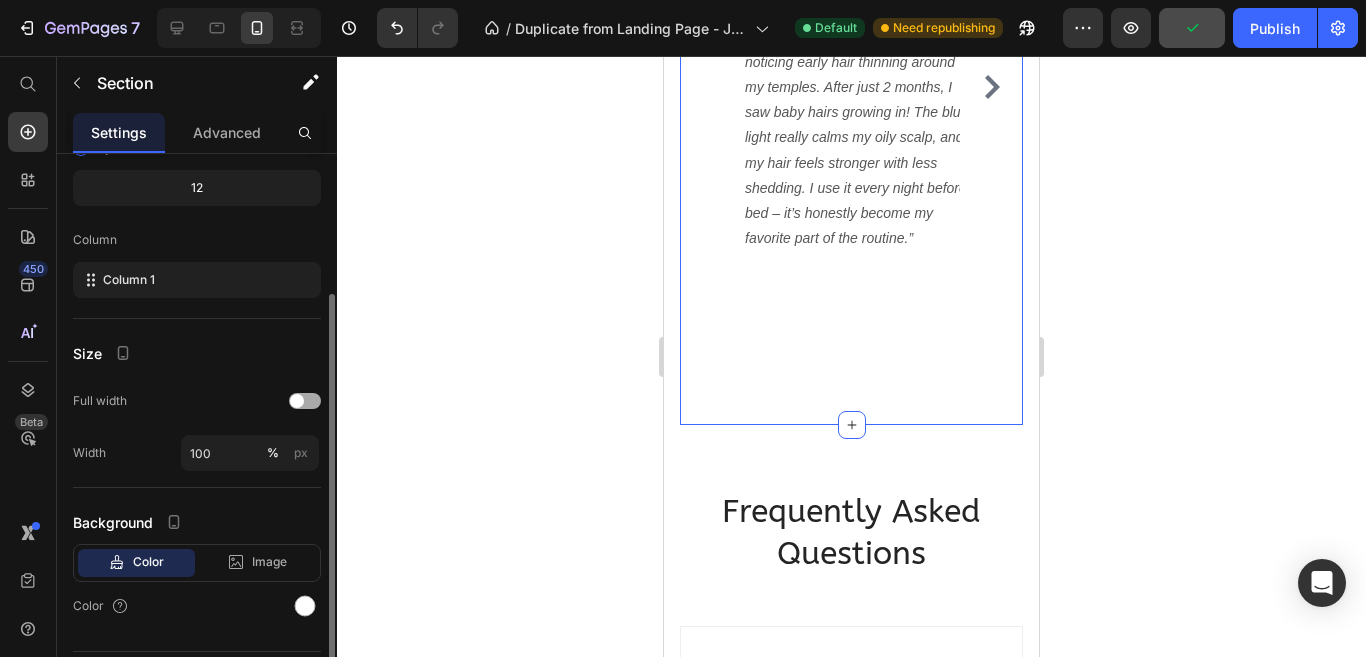 scroll, scrollTop: 6731, scrollLeft: 0, axis: vertical 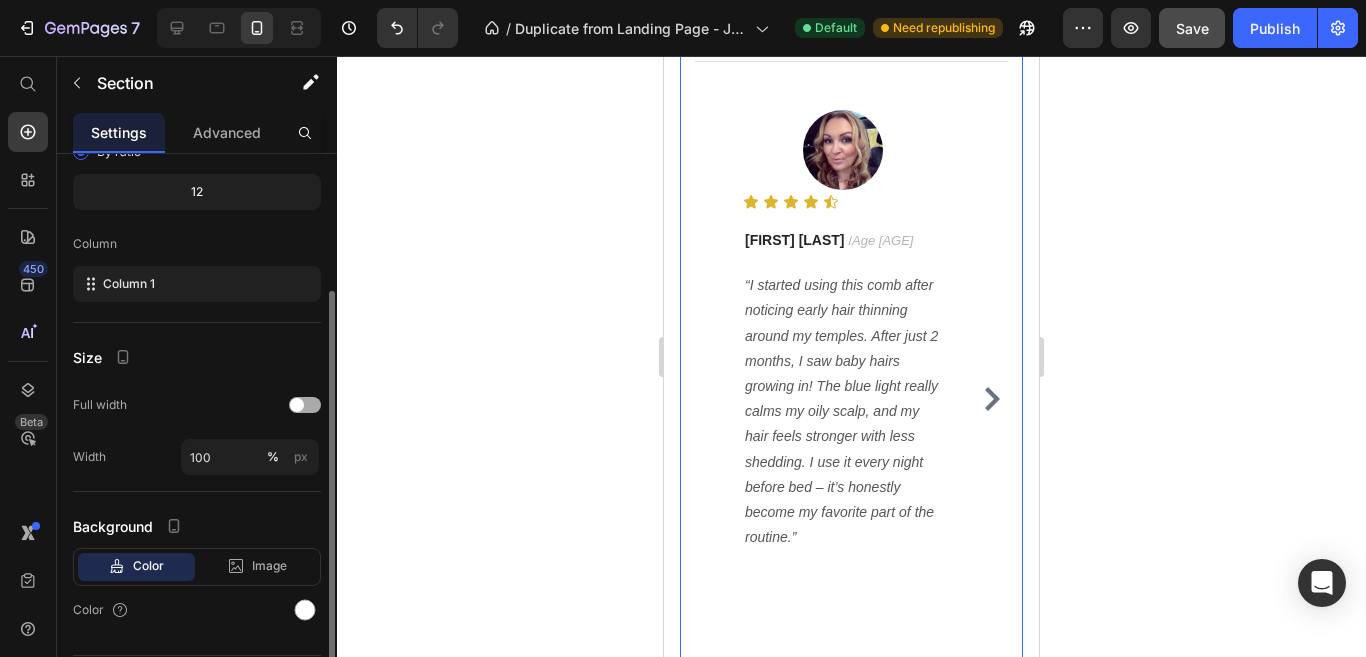 click at bounding box center [305, 405] 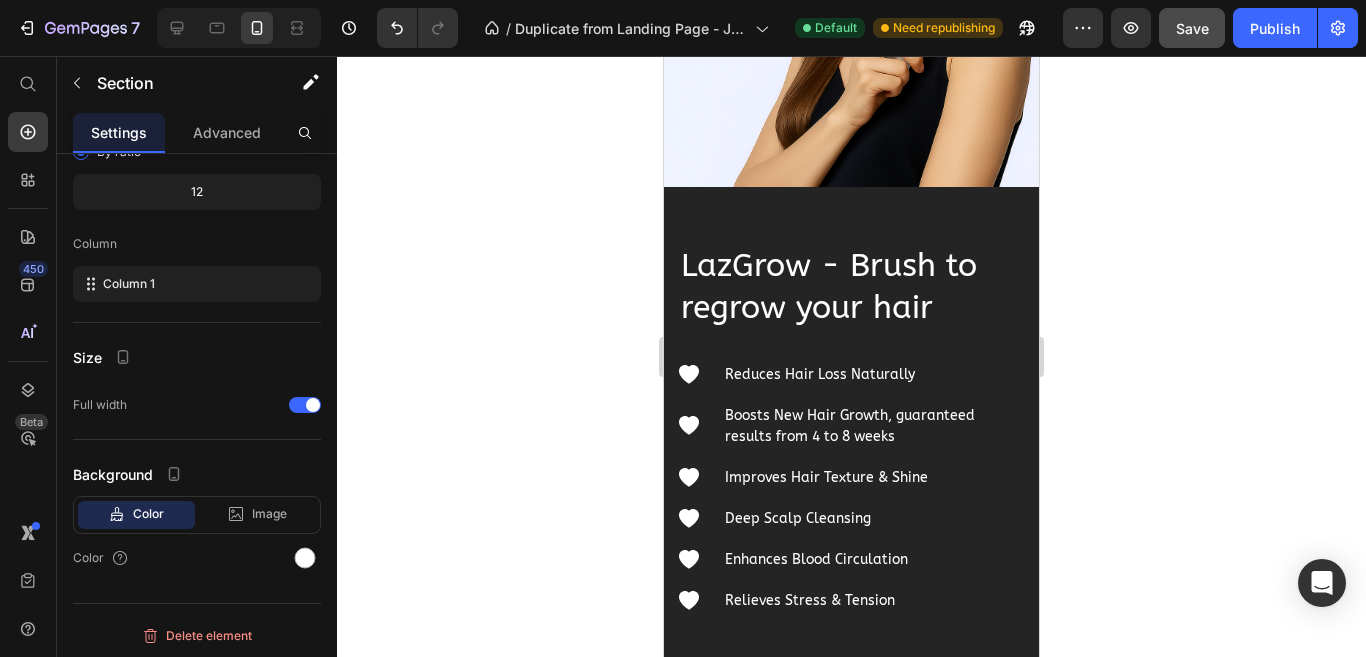 scroll, scrollTop: 3831, scrollLeft: 0, axis: vertical 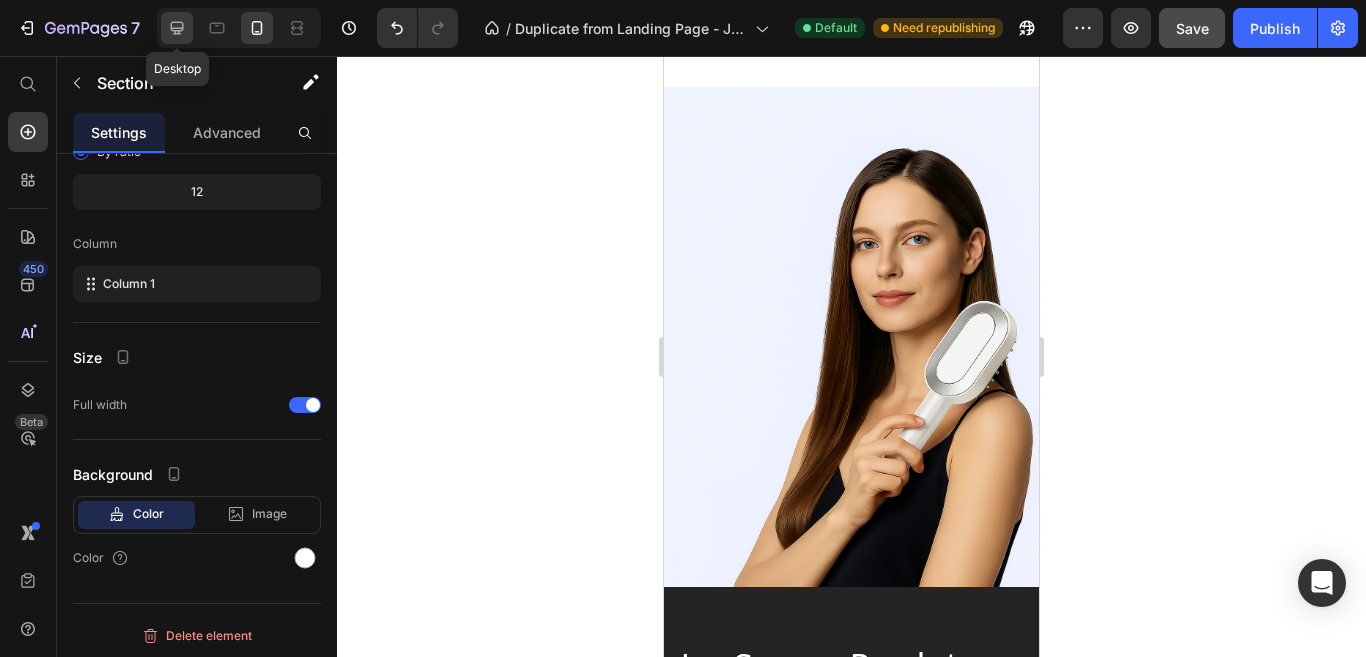 click 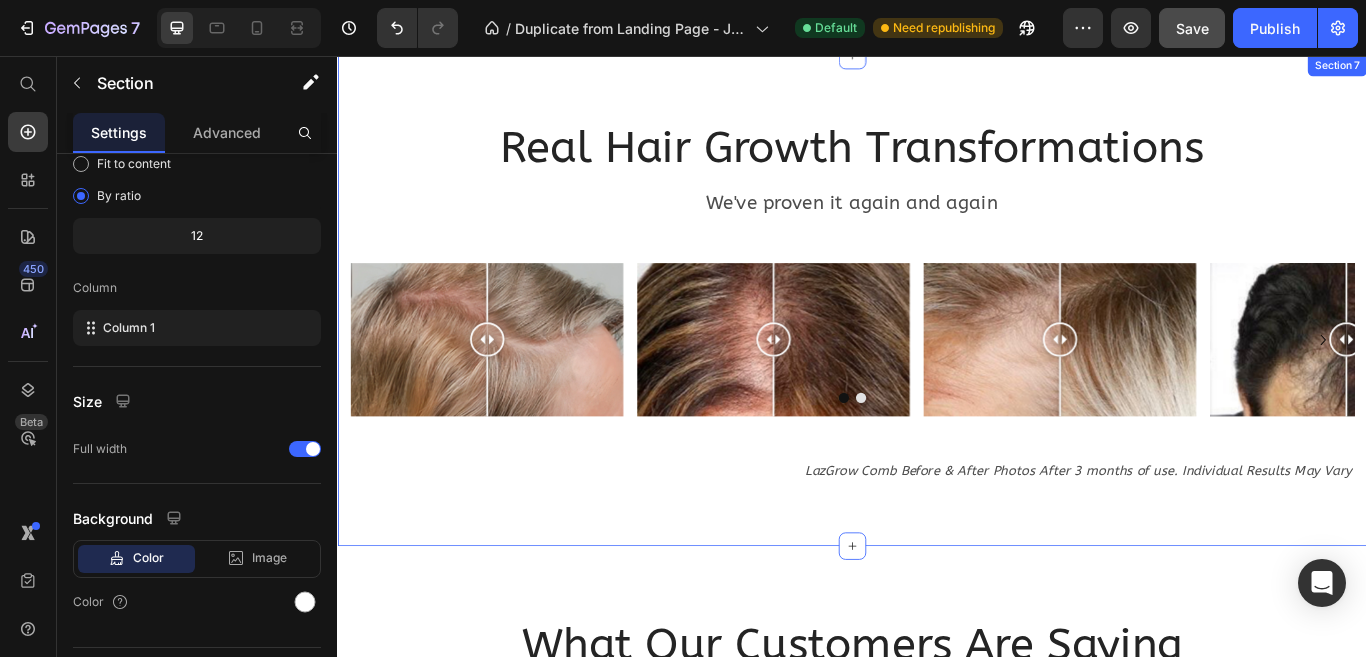 scroll, scrollTop: 6185, scrollLeft: 0, axis: vertical 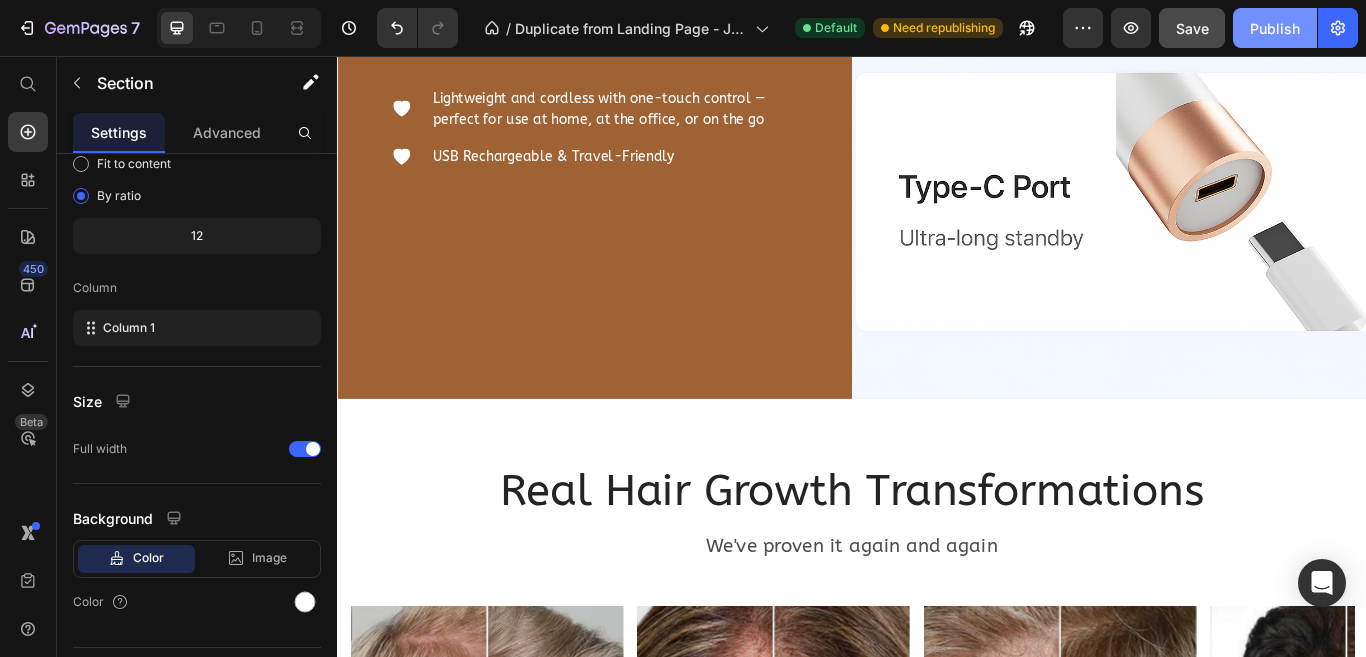 click on "Publish" at bounding box center (1275, 28) 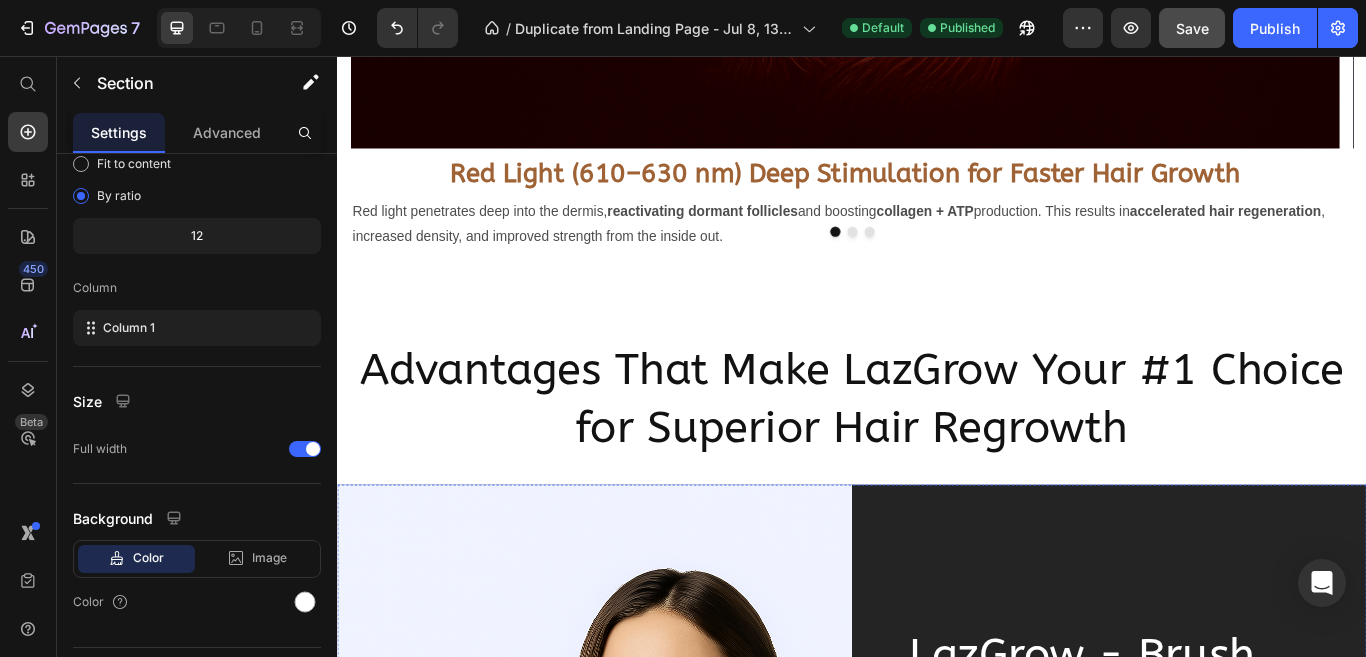 scroll, scrollTop: 4085, scrollLeft: 0, axis: vertical 